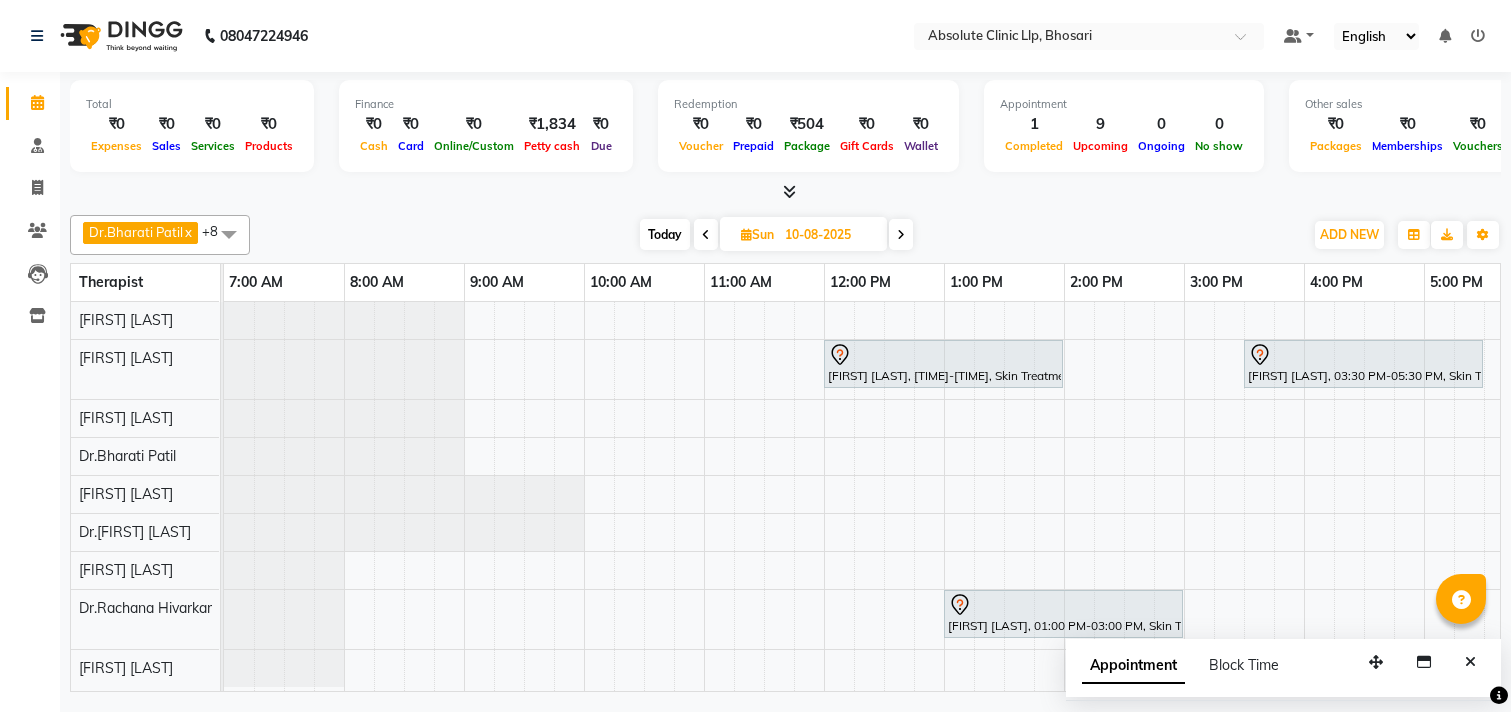 scroll, scrollTop: 0, scrollLeft: 0, axis: both 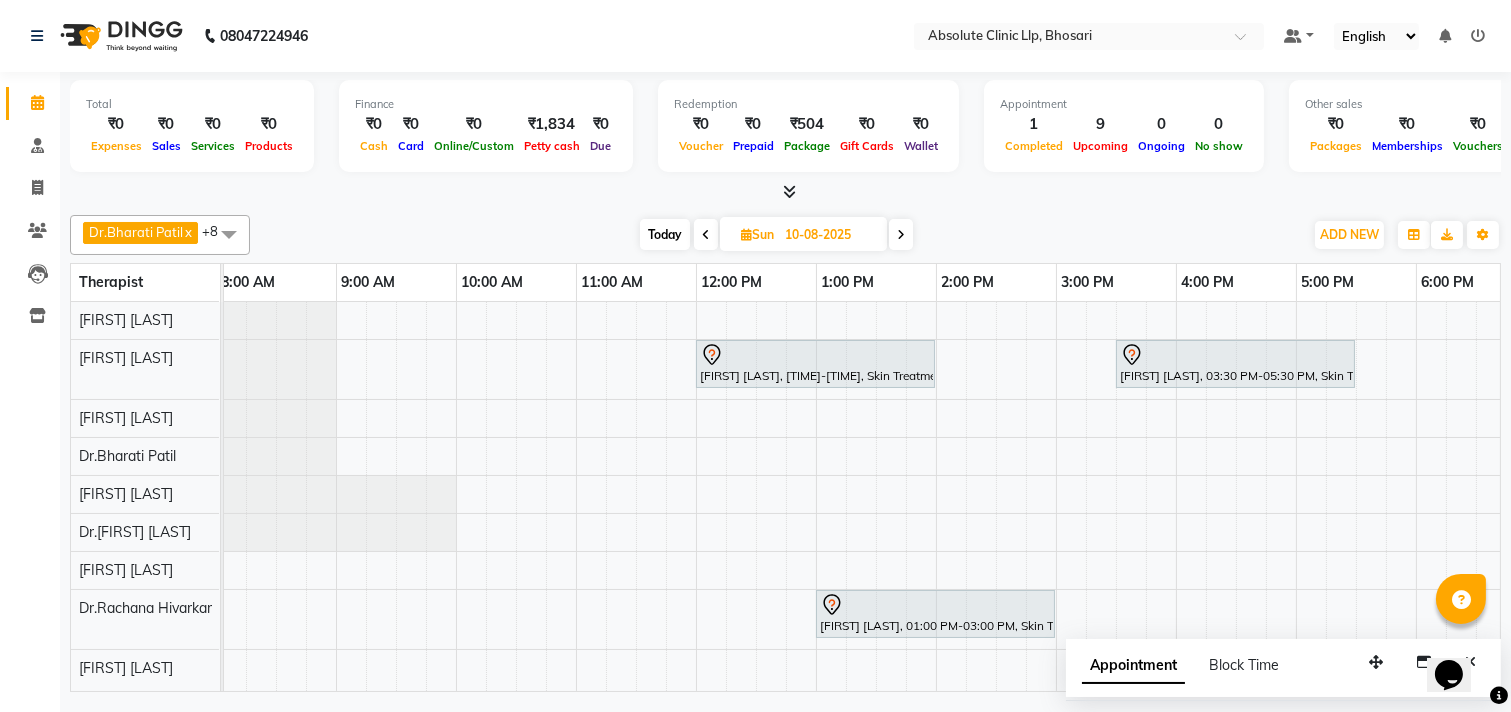 click at bounding box center (746, 234) 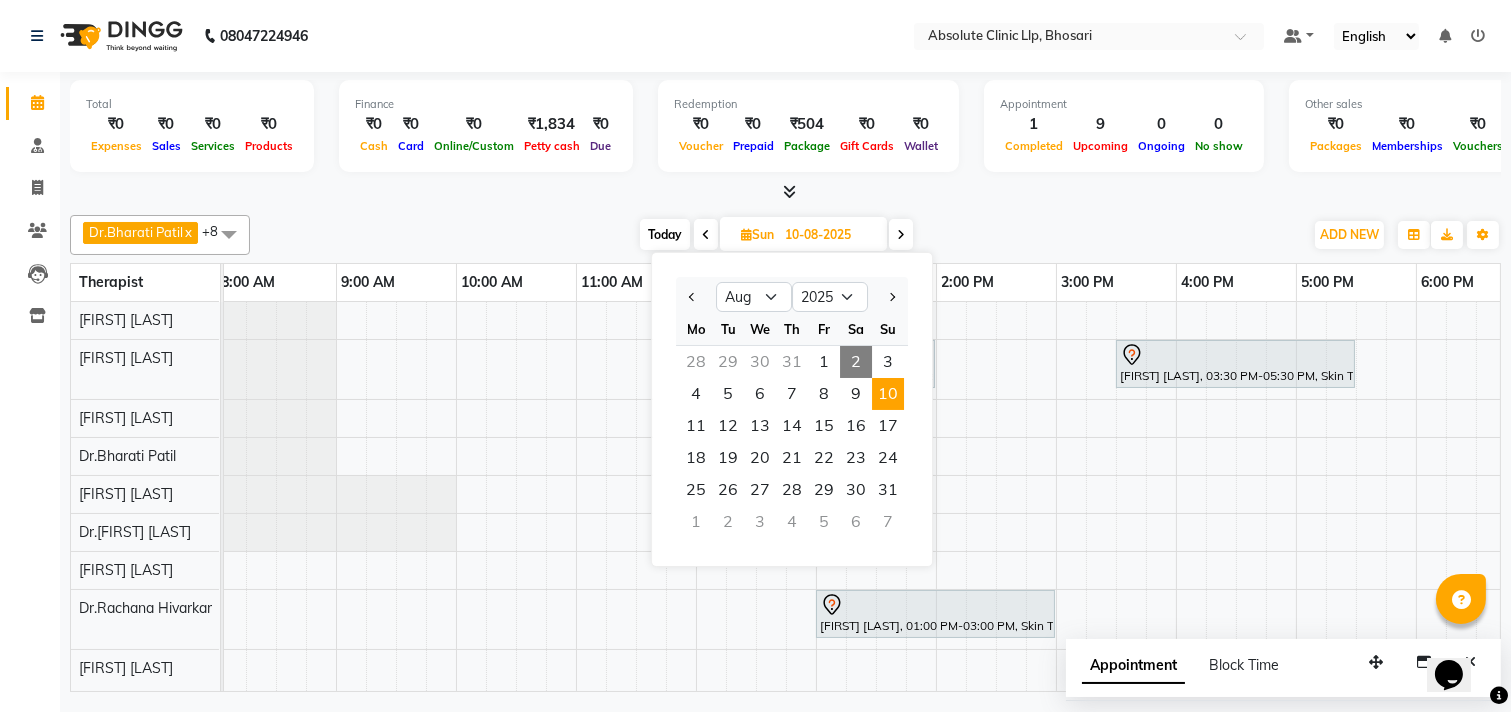 click on "2" at bounding box center (856, 362) 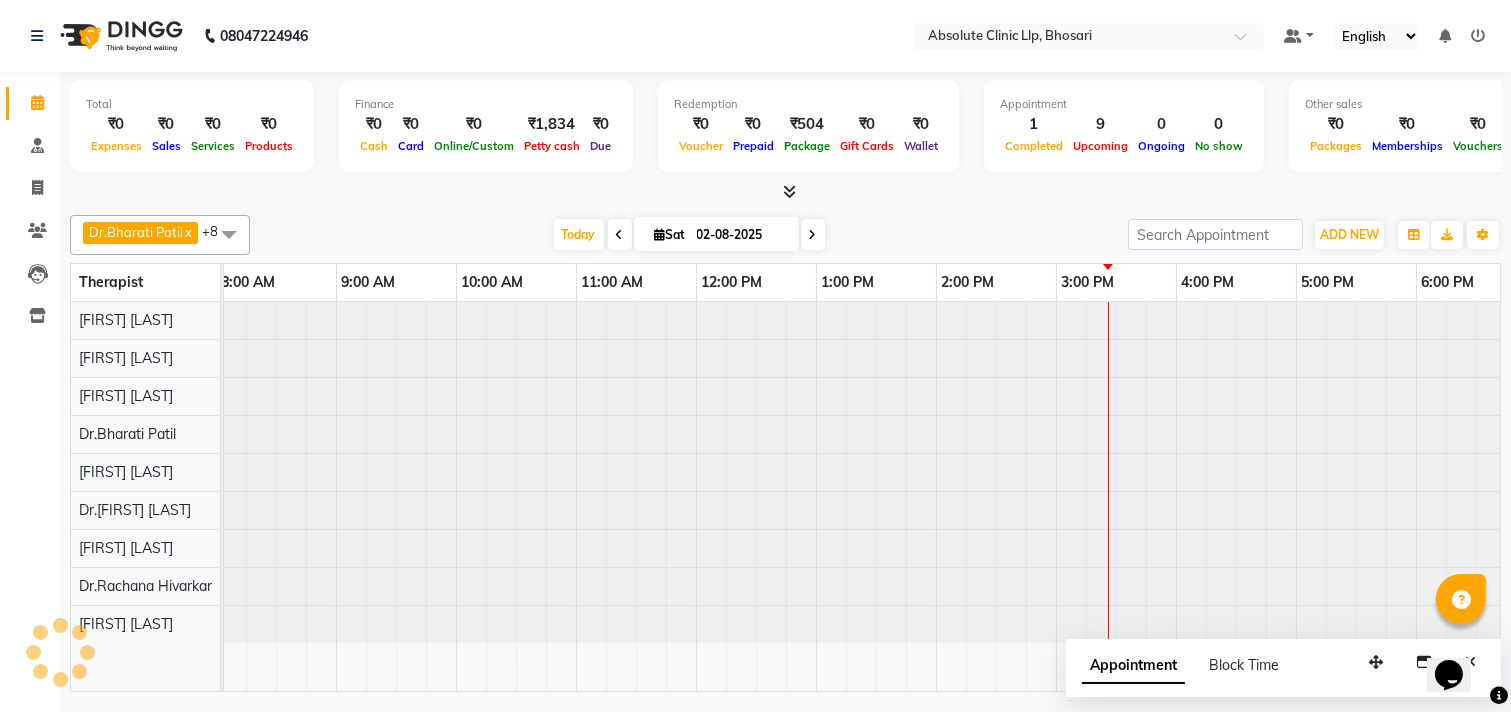 scroll, scrollTop: 0, scrollLeft: 524, axis: horizontal 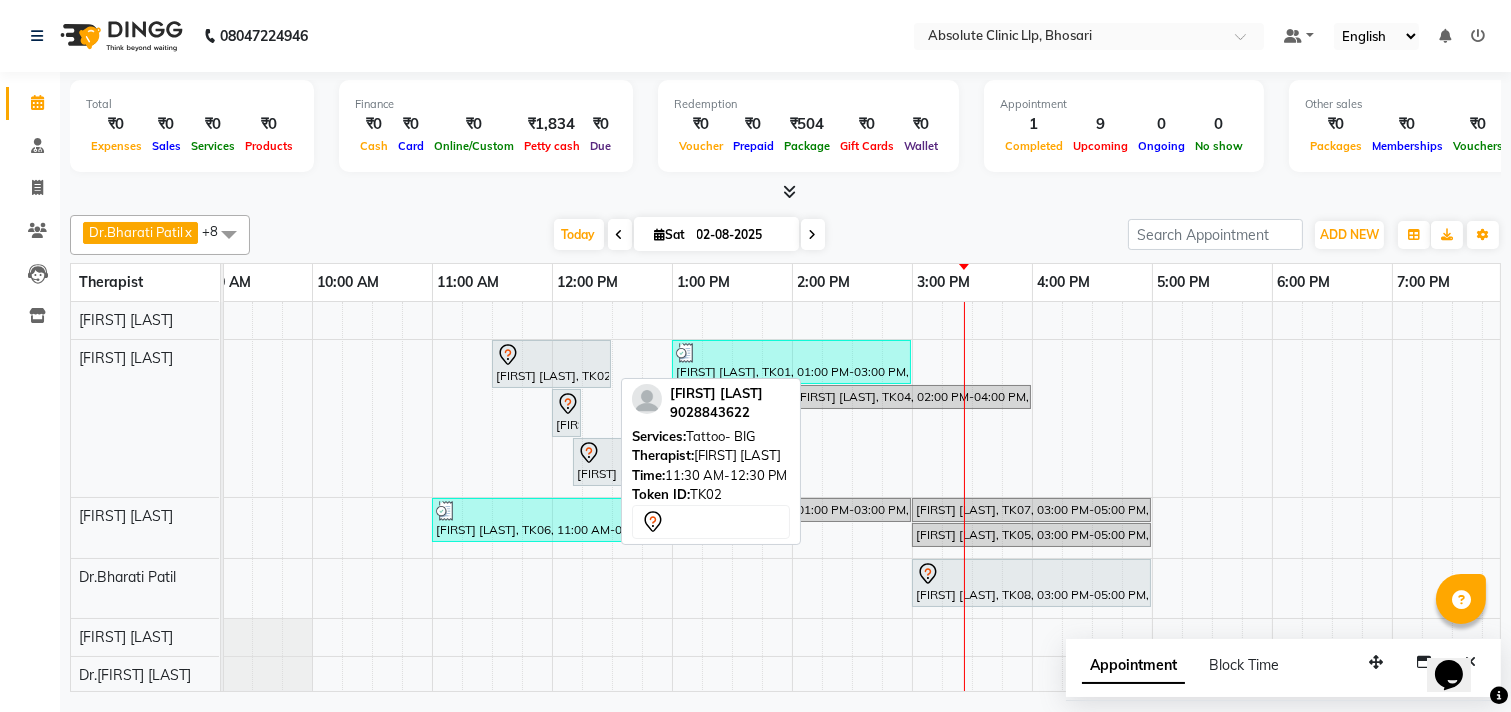 click 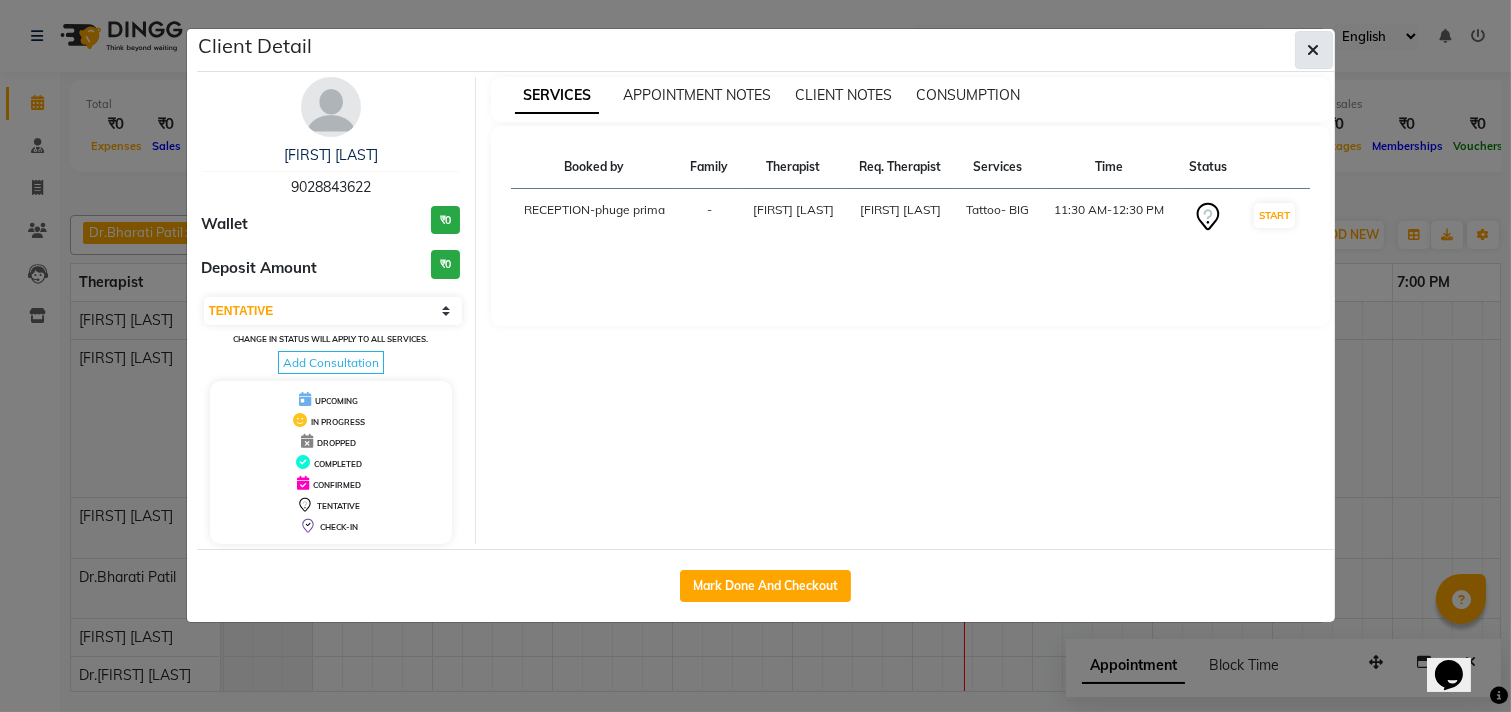 click 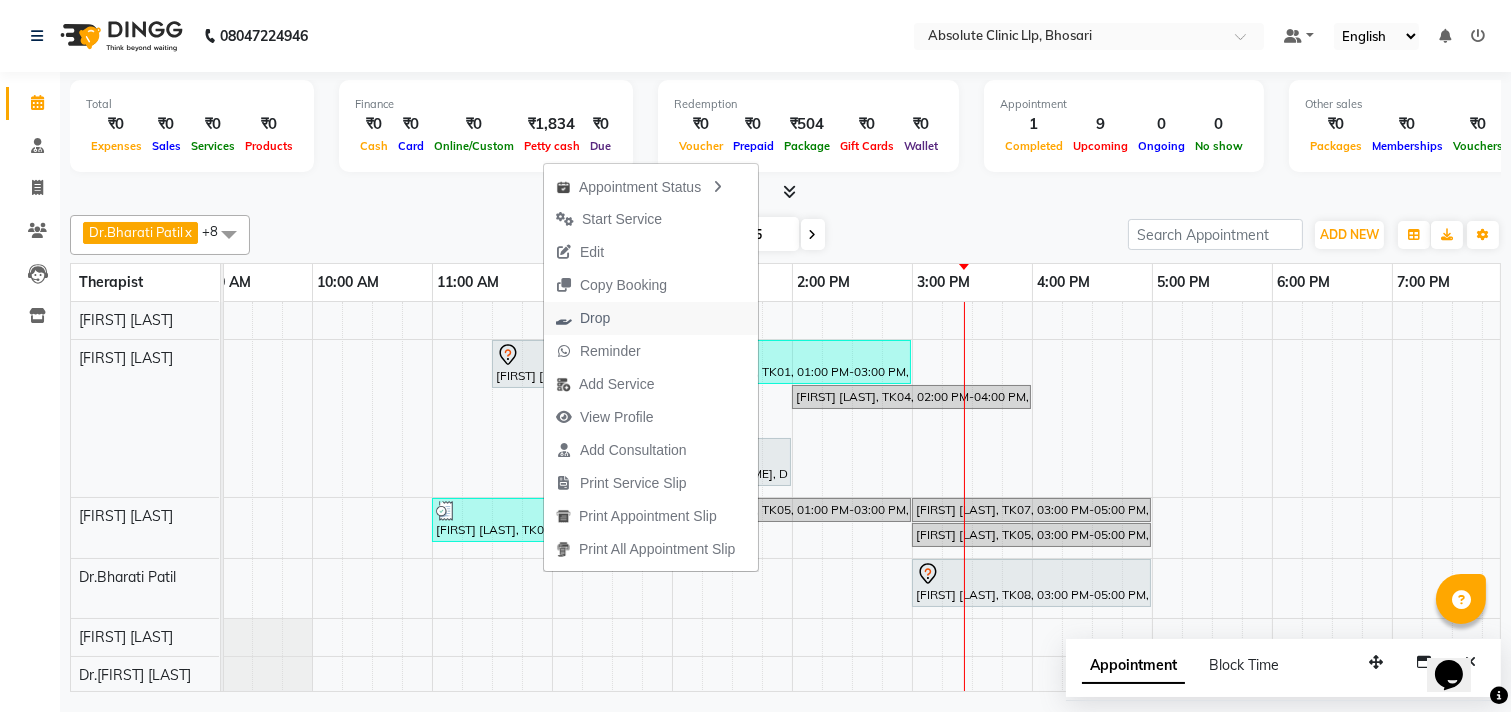 click on "Drop" at bounding box center [595, 318] 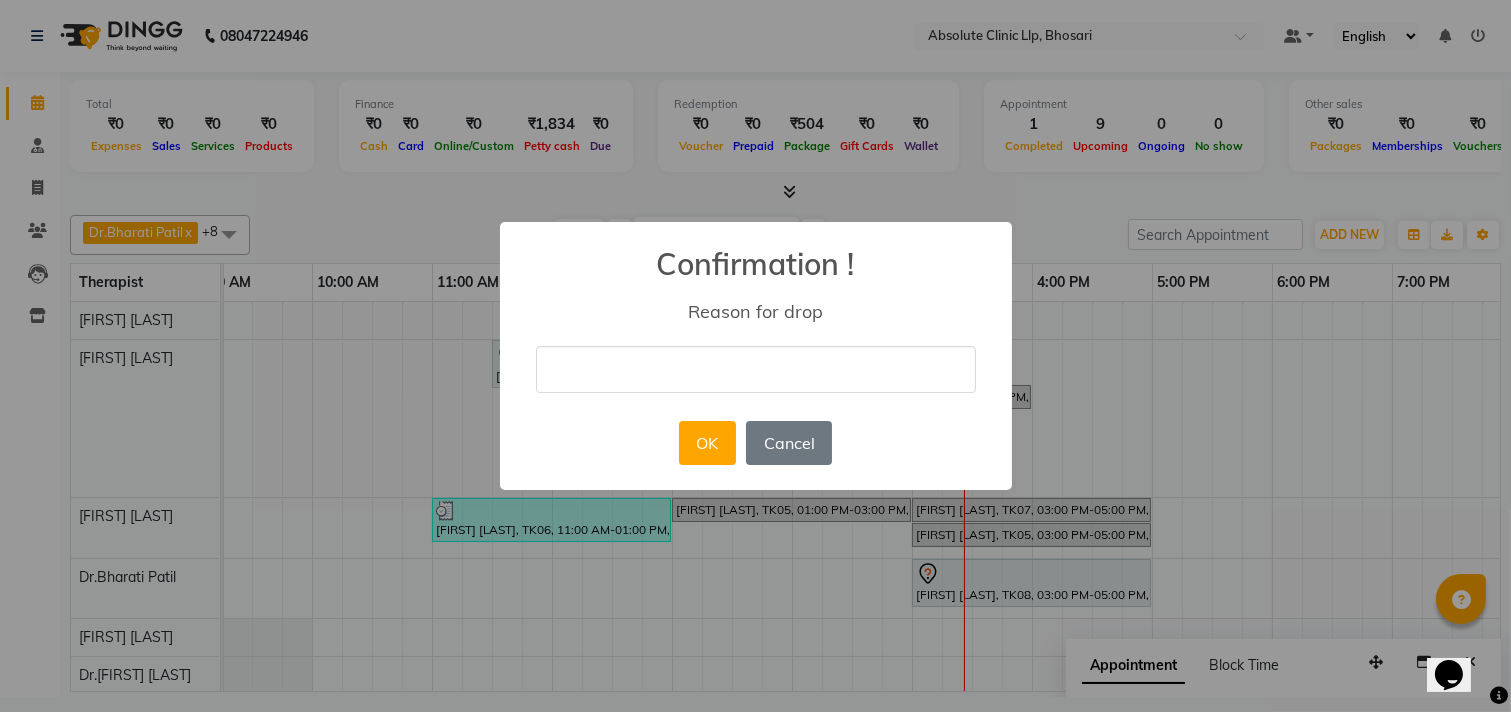 drag, startPoint x: 643, startPoint y: 372, endPoint x: 652, endPoint y: 388, distance: 18.35756 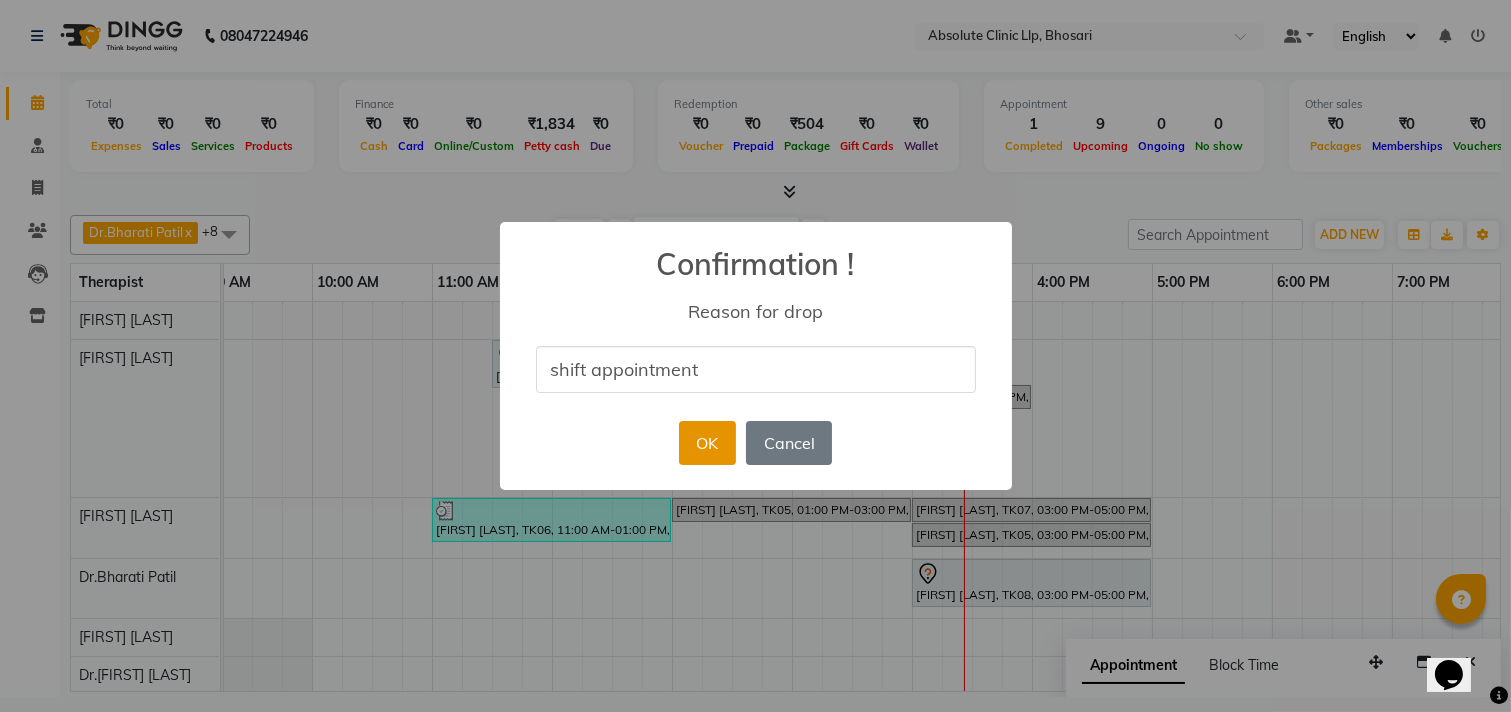 click on "OK" at bounding box center (707, 443) 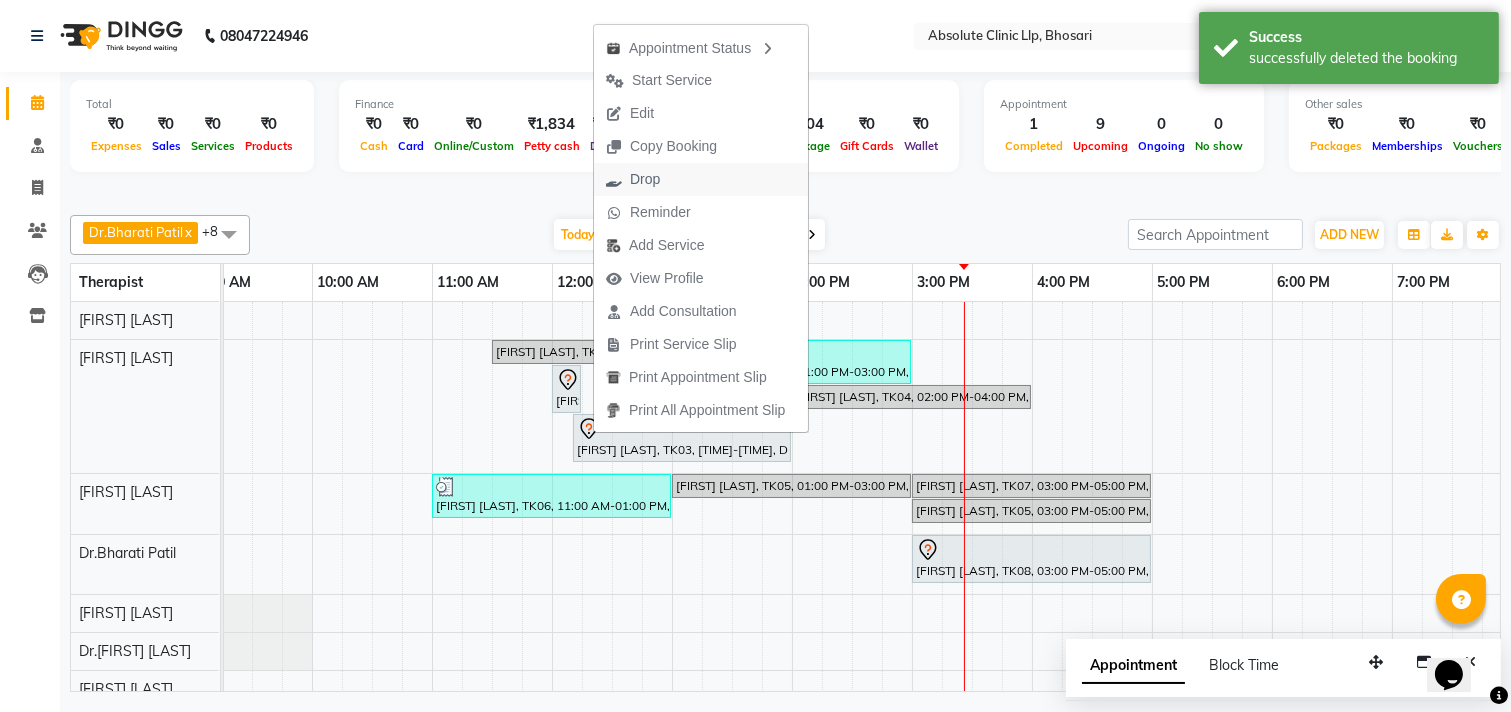 click at bounding box center (614, 180) 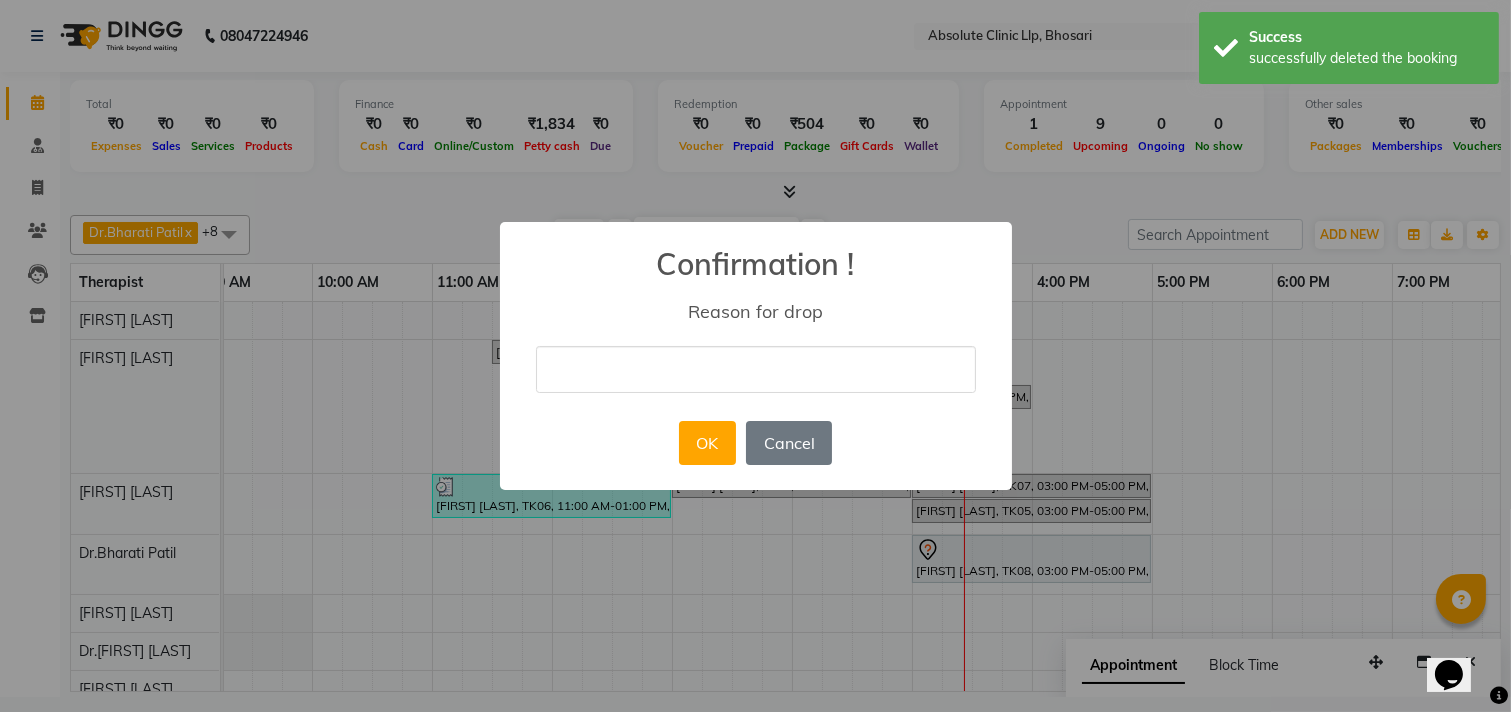 click at bounding box center [756, 369] 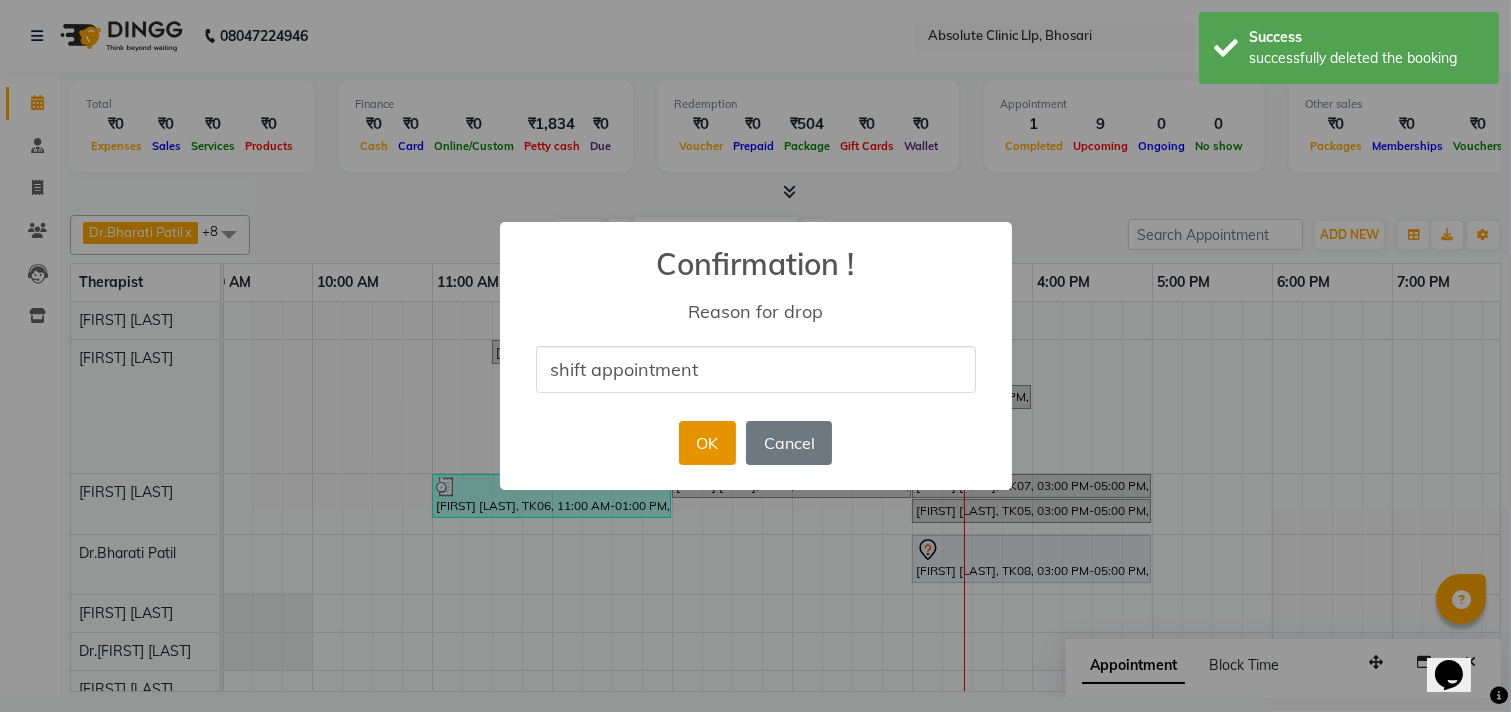 click on "OK" at bounding box center (707, 443) 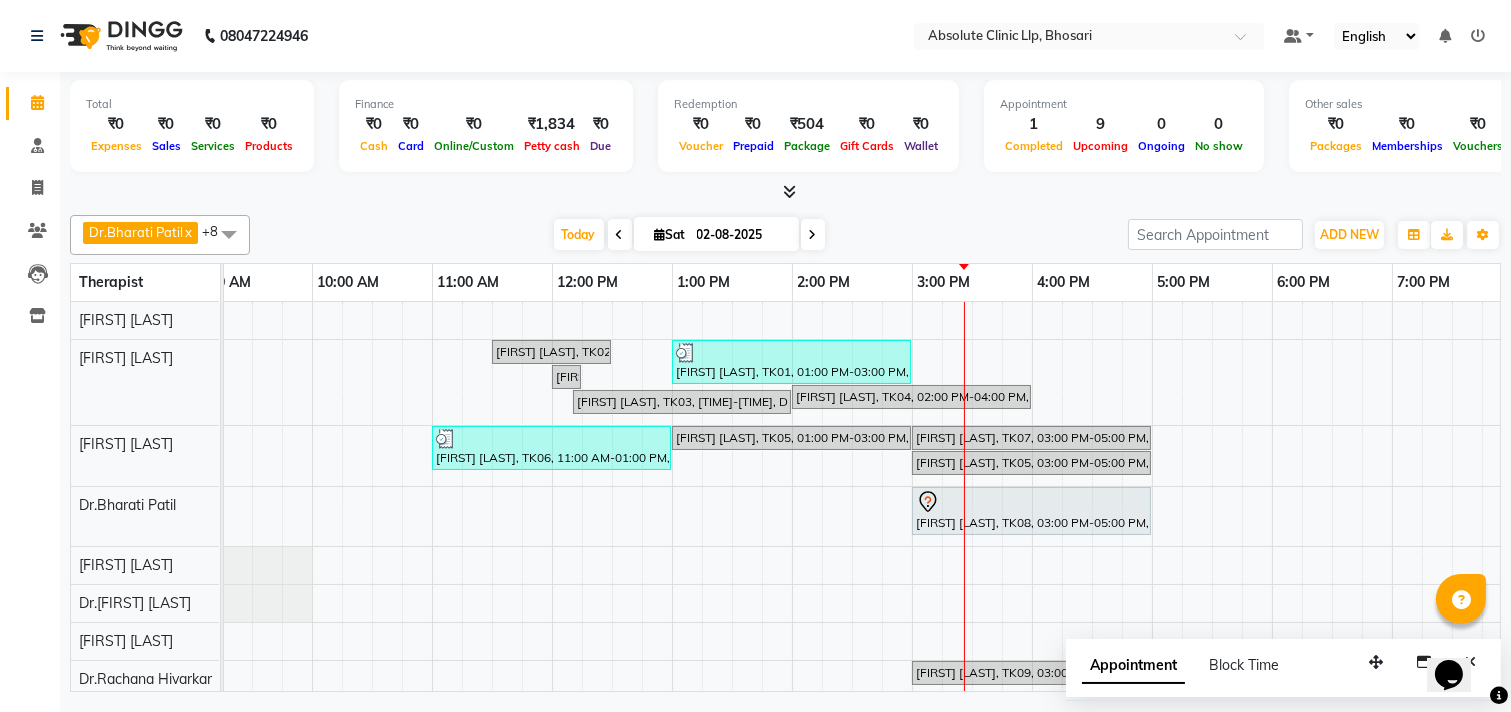 scroll, scrollTop: 62, scrollLeft: 272, axis: both 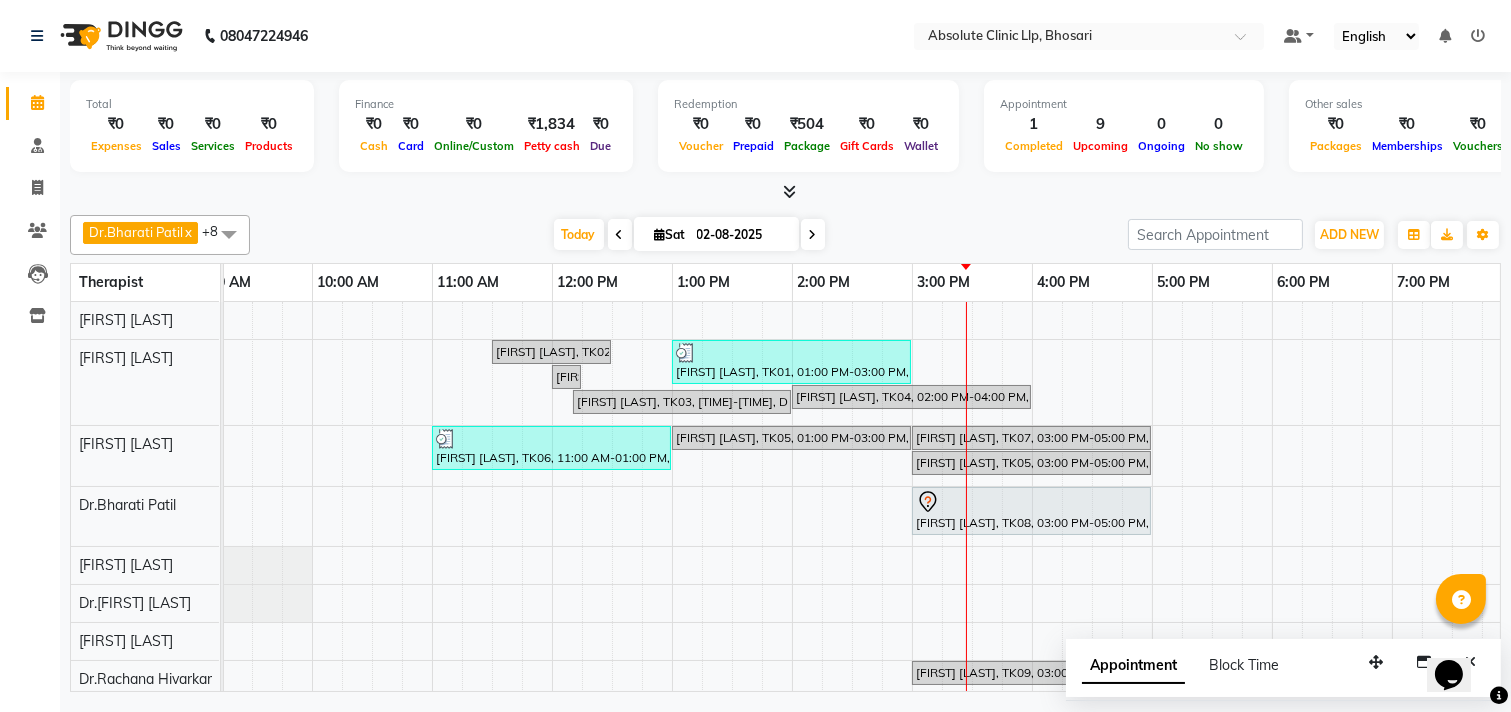 click on "[FIRST] [LAST], TK02, 11:30 AM-12:30 PM, Skin Treatment - Hydra Facial    [FIRST] [LAST], TK01, 01:00 PM-03:00 PM, Skin Treatment - Hydra Facial    [FIRST] [LAST], TK03, 12:00 PM-02:00 PM, DERMA PEN4    [FIRST] [LAST], TK04, 02:00 PM-04:00 PM, Hair Treatment - Hair Prp    [FIRST] [LAST], TK03, 12:00 PM-02:00 PM, DERMA PEN4     [FIRST] [LAST], TK06, 11:00 AM-01:00 PM, Skin Treatment - Medicine Insertion    [FIRST] [LAST], TK05, 01:00 PM-03:00 PM, Skin Treatment - Medicine Insertion    [FIRST] [LAST], TK07, 03:00 PM-05:00 PM, Skin Treatment - Hydra Facial    [FIRST] [LAST], TK05, 03:00 PM-05:00 PM, Laser Hair Reduction Treatment - Under Arm             [FIRST] [LAST], TK08, 03:00 PM-05:00 PM, Hair Treatment - Hair Prp    [FIRST] [LAST], TK09, 03:00 PM-05:00 PM, Skin Treatment - Peel(Face)" at bounding box center [852, 519] 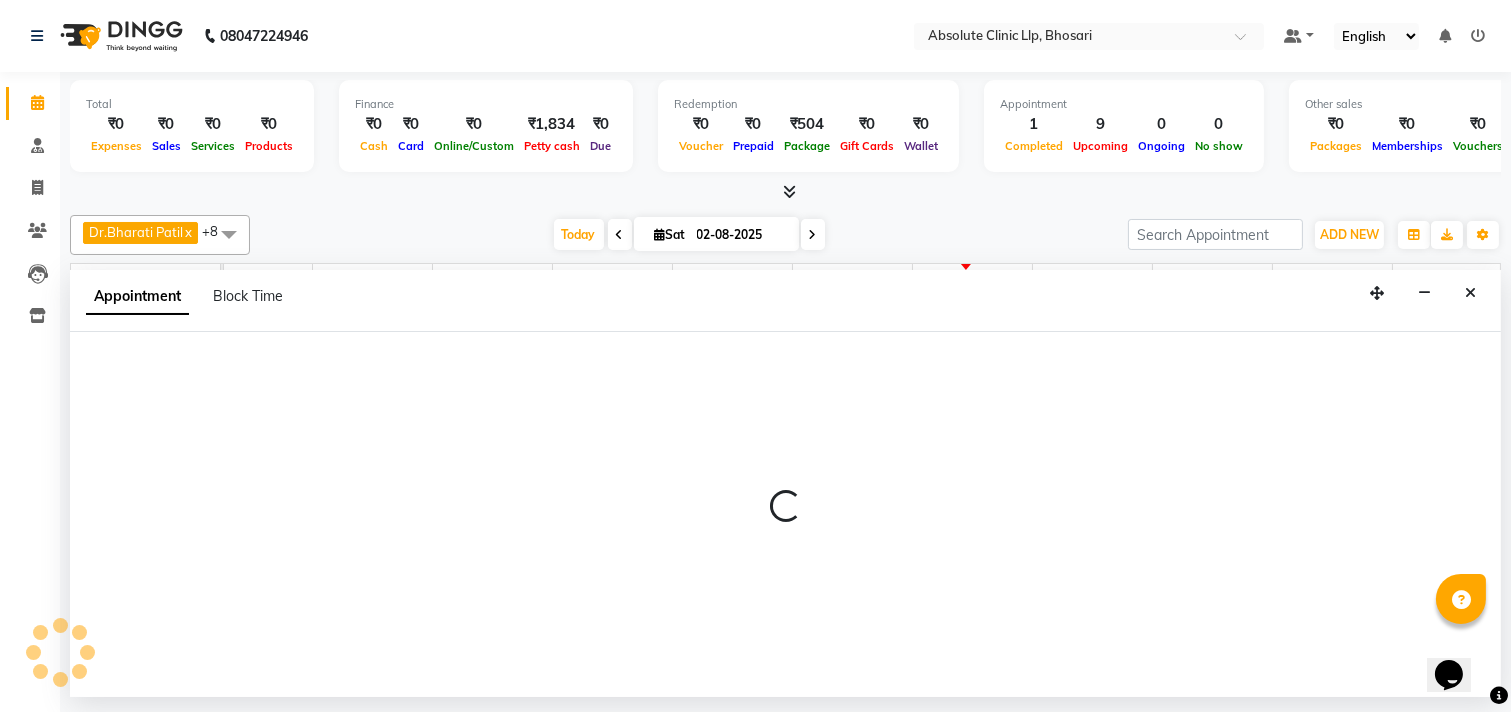 select on "27986" 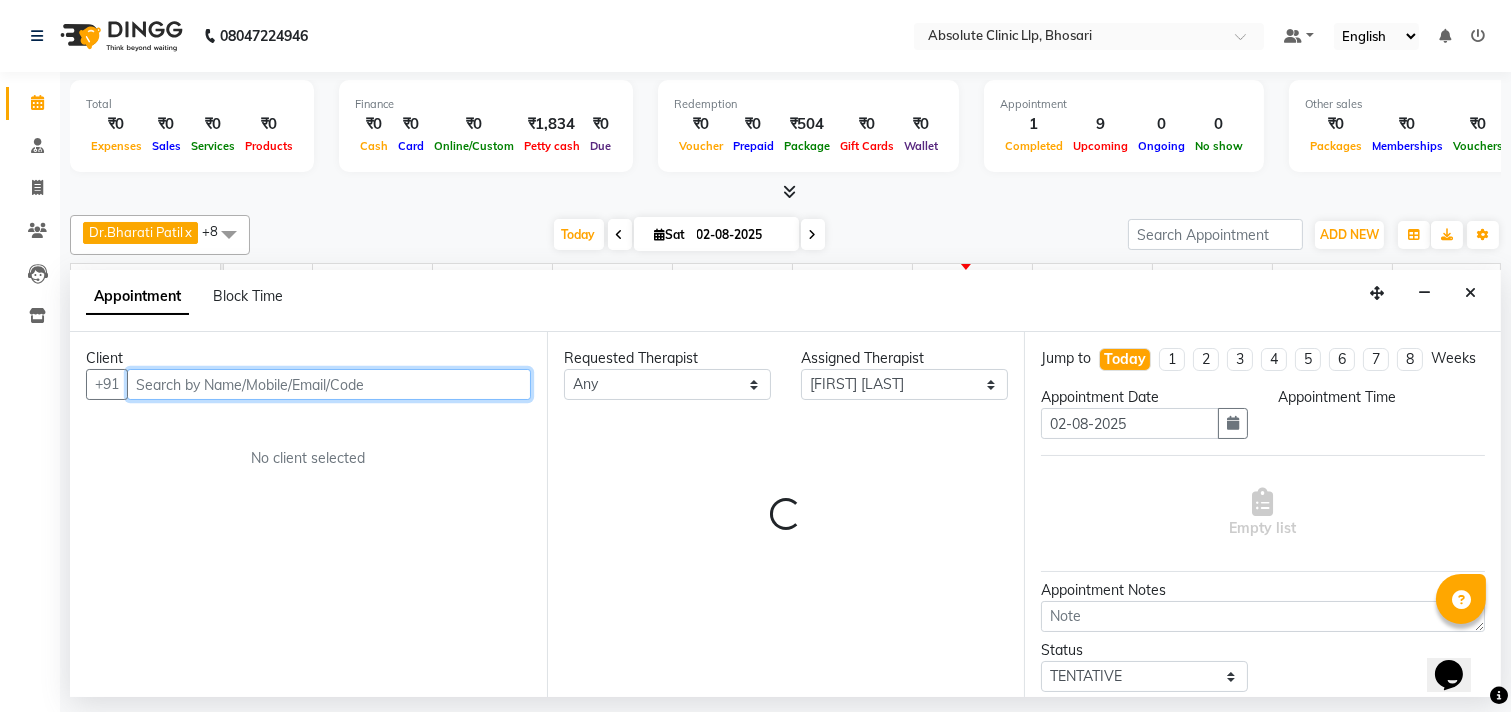select on "900" 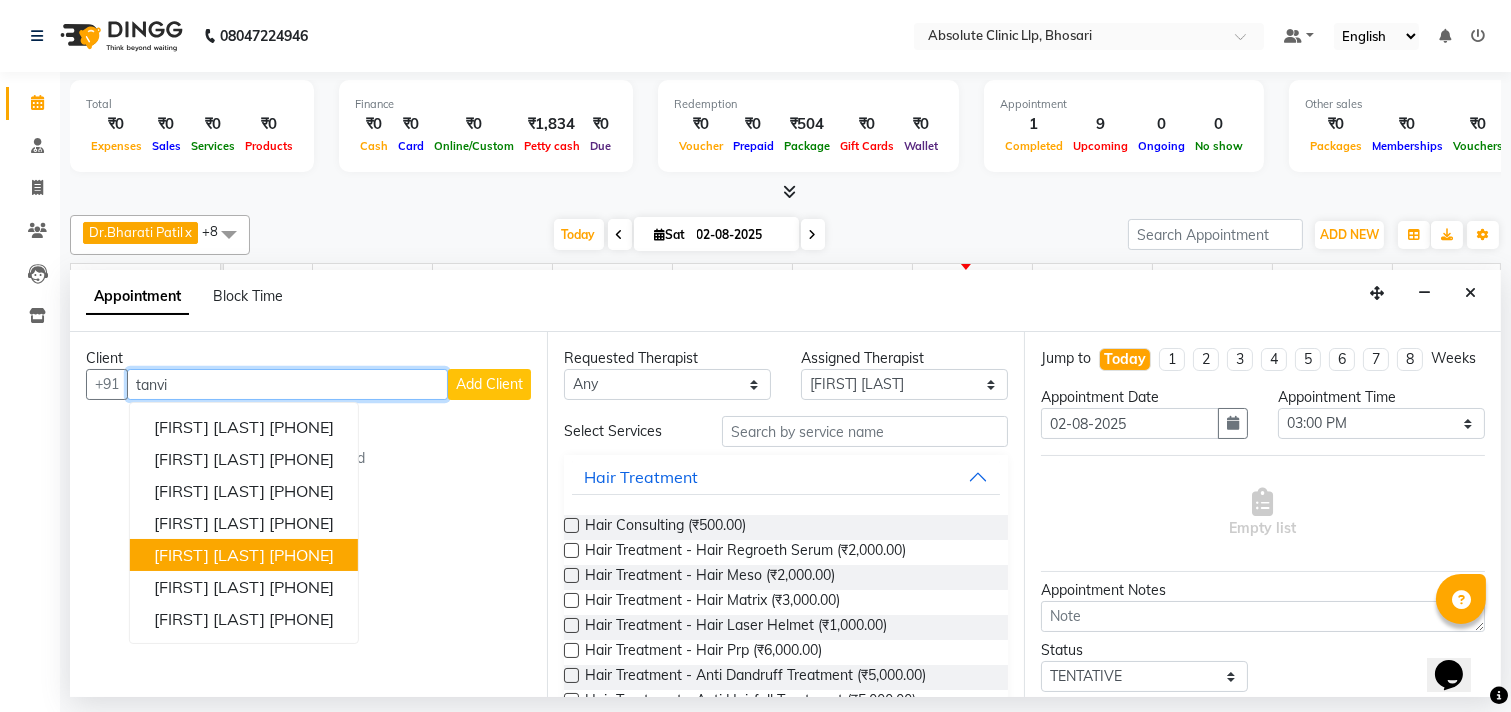 click on "[FIRST] [LAST]" at bounding box center (209, 555) 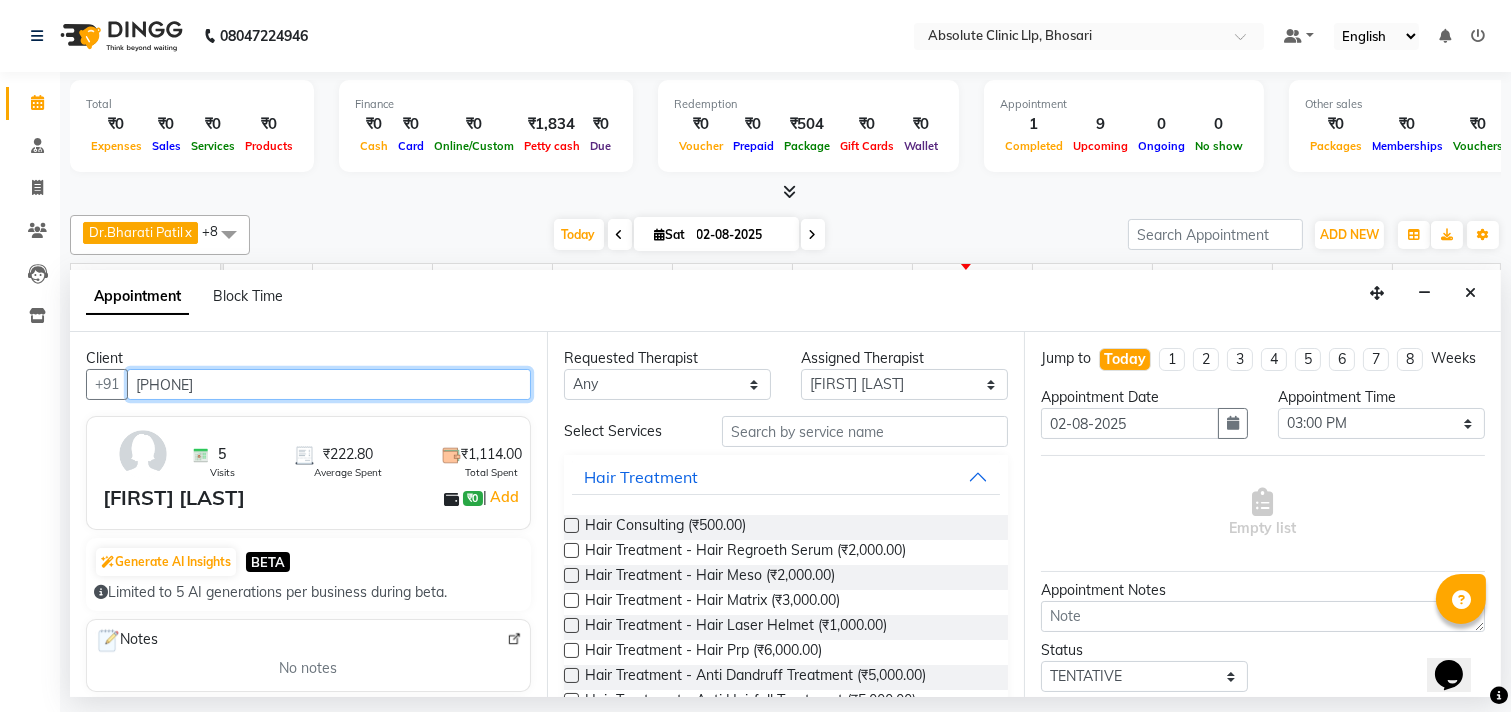 type on "[PHONE]" 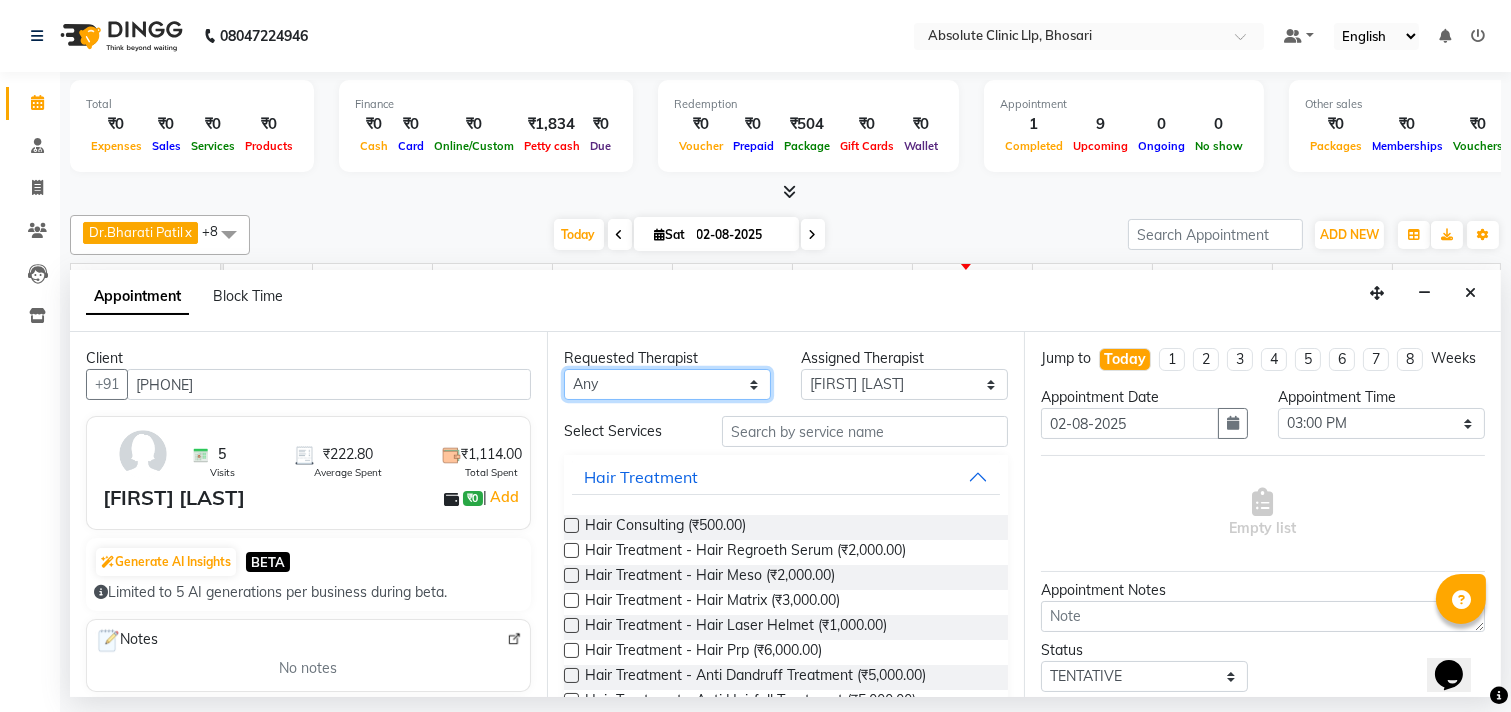 click on "Any [FIRST] [LAST]	 Dr. [FIRST] [LAST] Dr. [FIRST] [LAST] Dr. [FIRST] [LAST] [FIRST] [LAST] [FIRST] [LAST] [FIRST] [LAST]	 [FIRST] [LAST]	 [FIRST] [LAST]	 [FIRST] [LAST]" at bounding box center (667, 384) 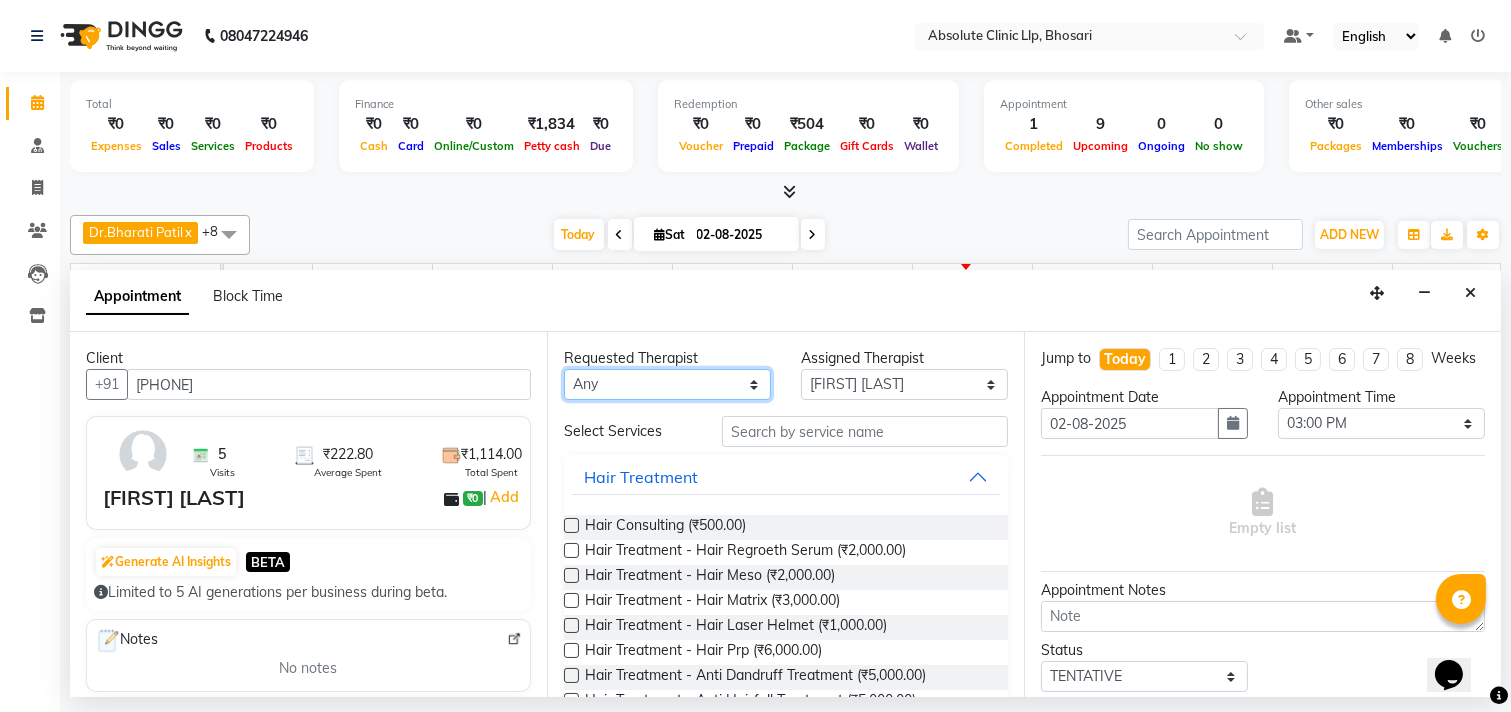 select on "27986" 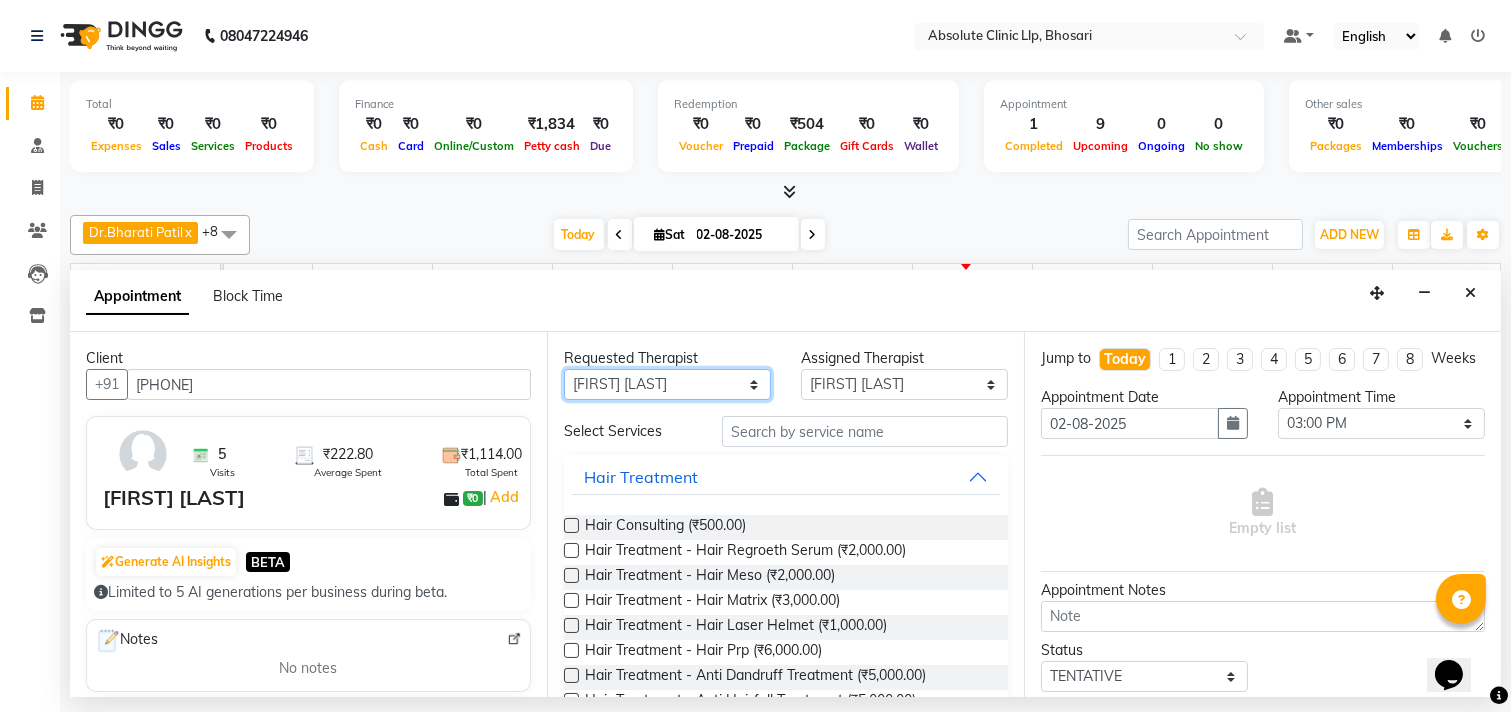 click on "Any [FIRST] [LAST]	 Dr. [FIRST] [LAST] Dr. [FIRST] [LAST] Dr. [FIRST] [LAST] [FIRST] [LAST] [FIRST] [LAST] [FIRST] [LAST]	 [FIRST] [LAST]	 [FIRST] [LAST]	 [FIRST] [LAST]" at bounding box center (667, 384) 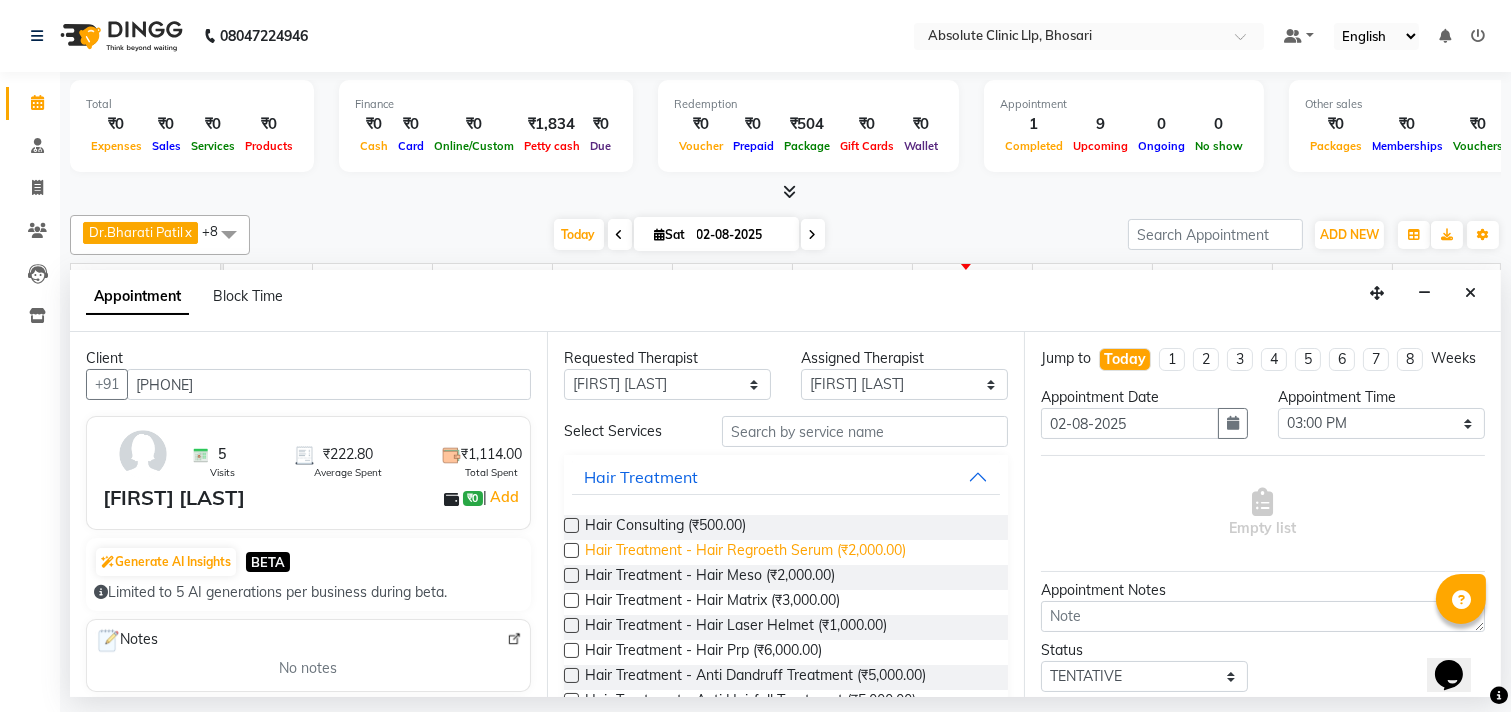 click on "Hair Treatment - Hair Regroeth Serum (₹2,000.00)" at bounding box center [745, 552] 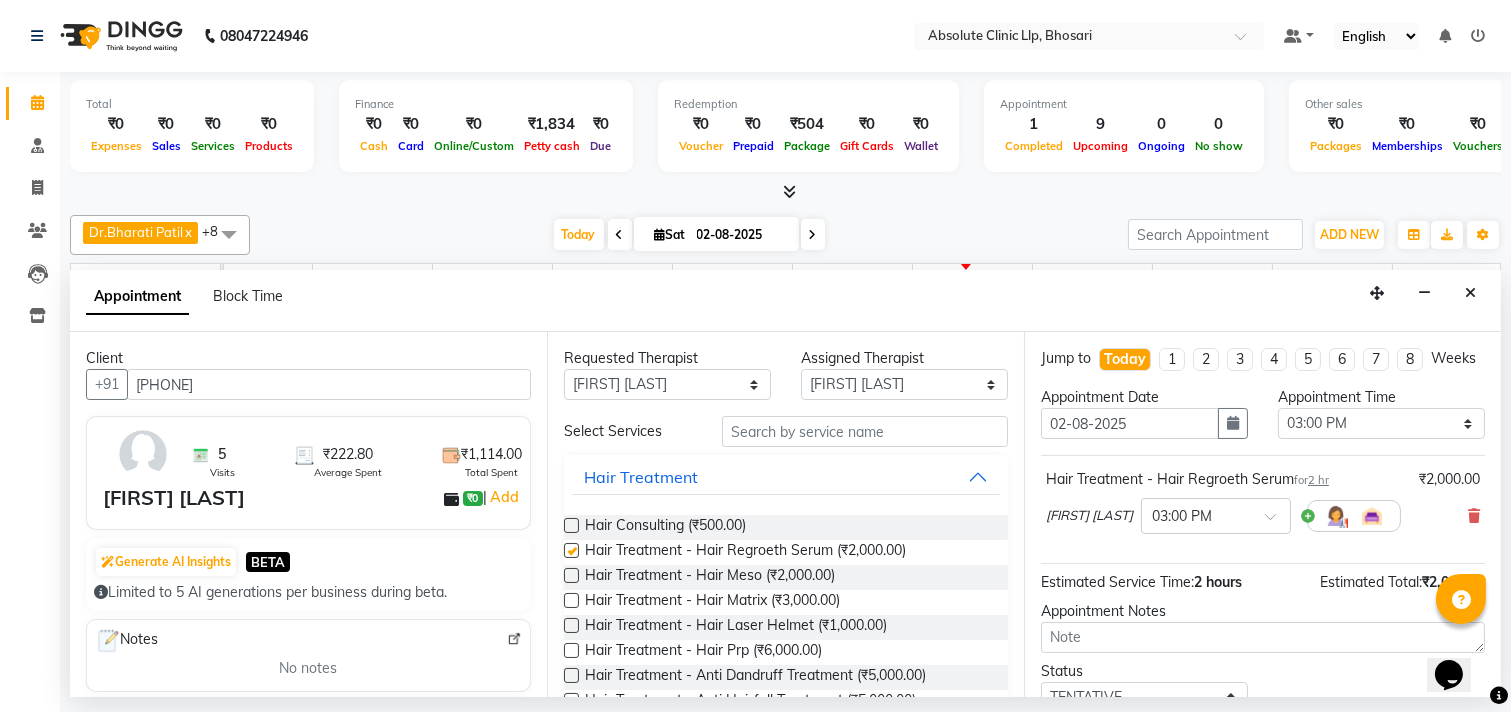 checkbox on "false" 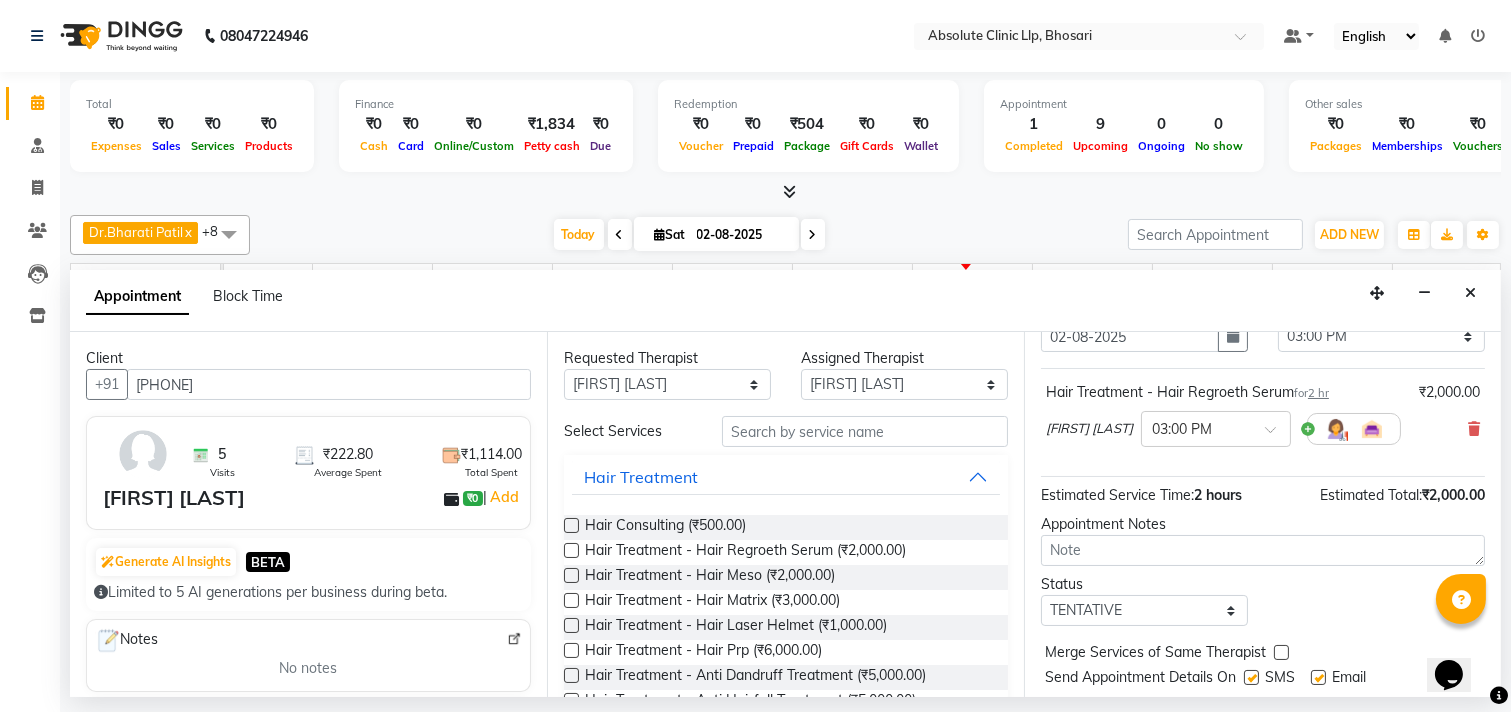 scroll, scrollTop: 161, scrollLeft: 0, axis: vertical 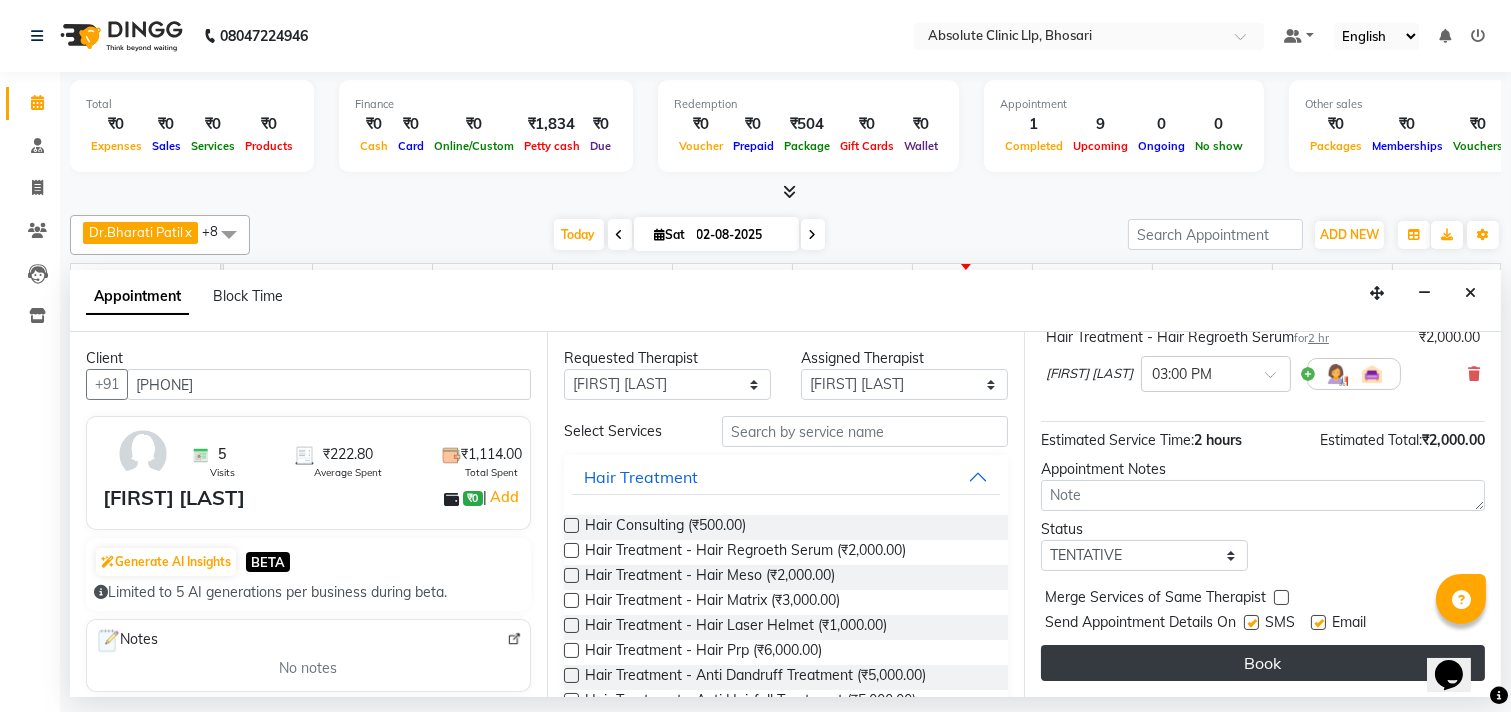 click on "Book" at bounding box center [1263, 663] 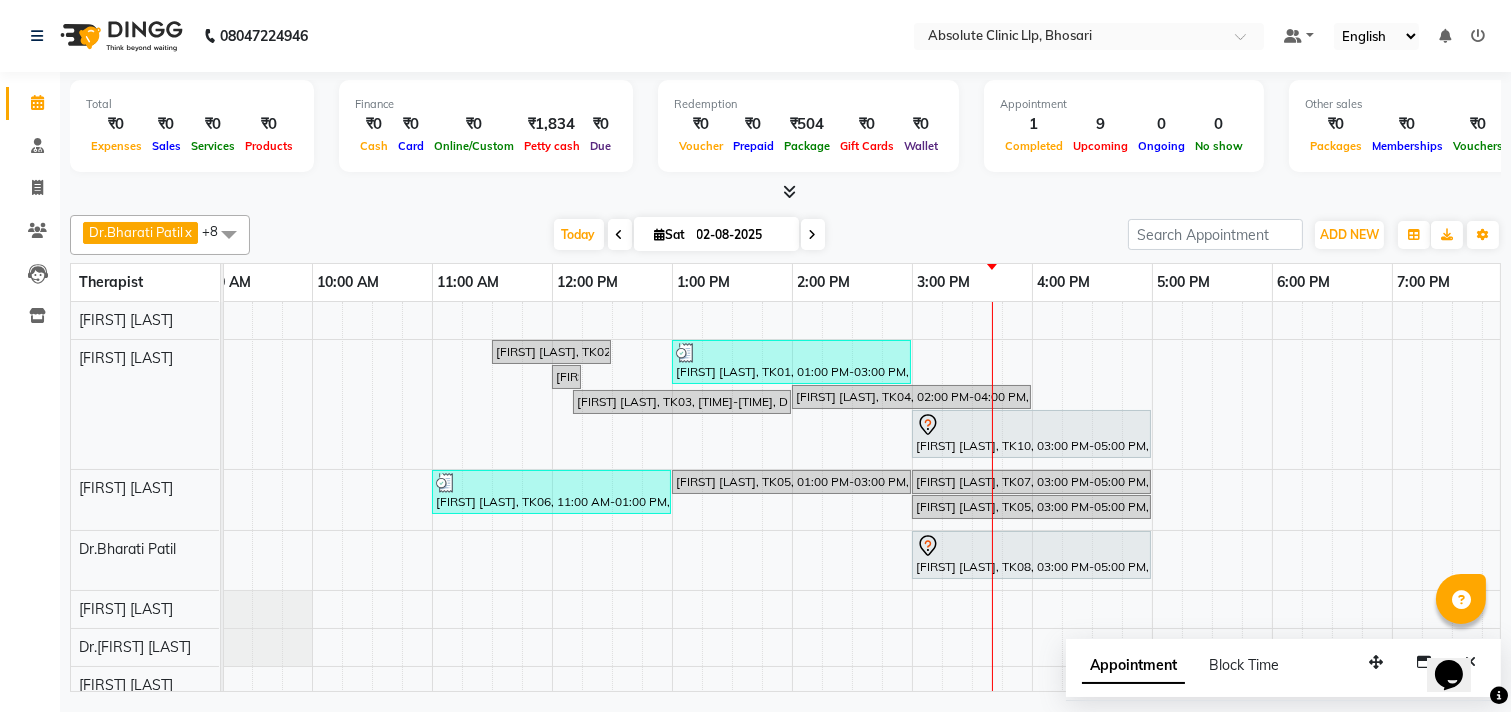click at bounding box center [660, 234] 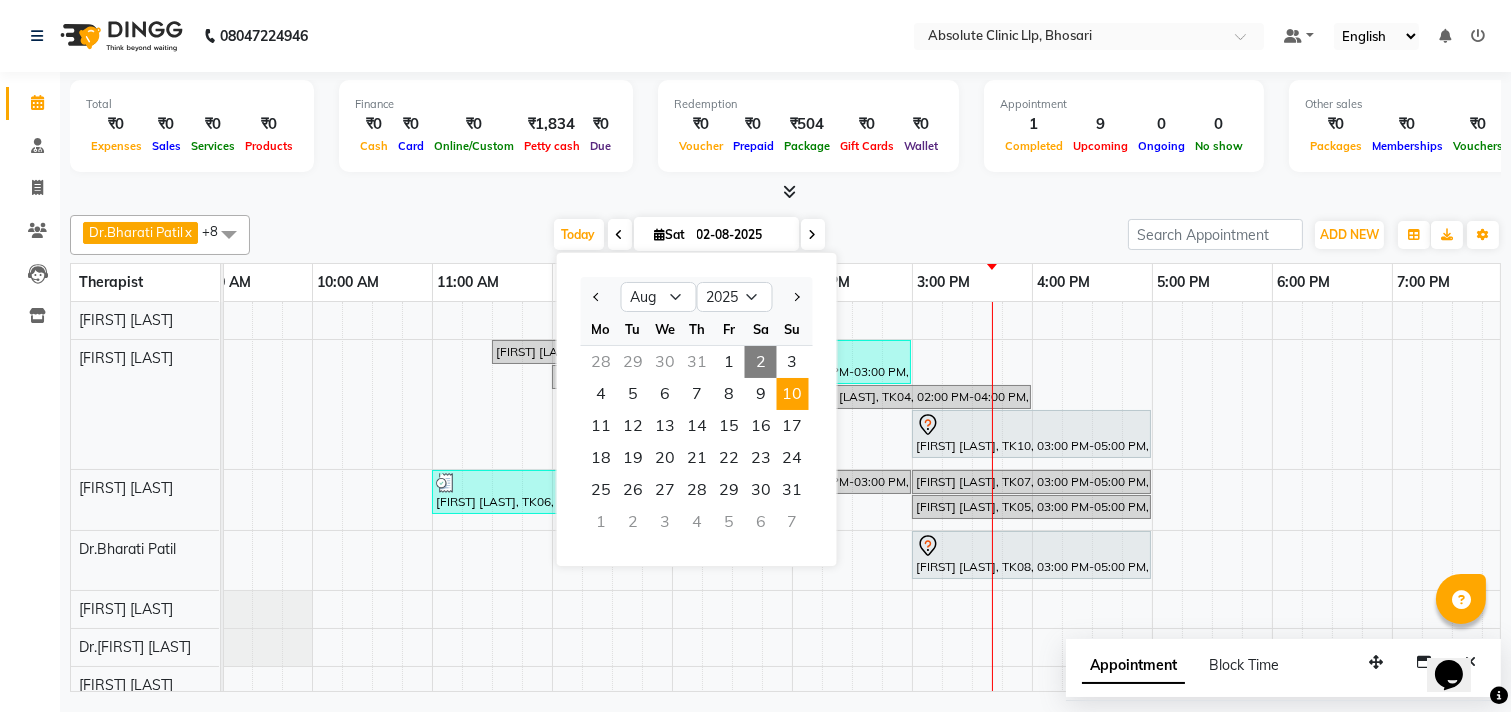 click on "10" at bounding box center (793, 394) 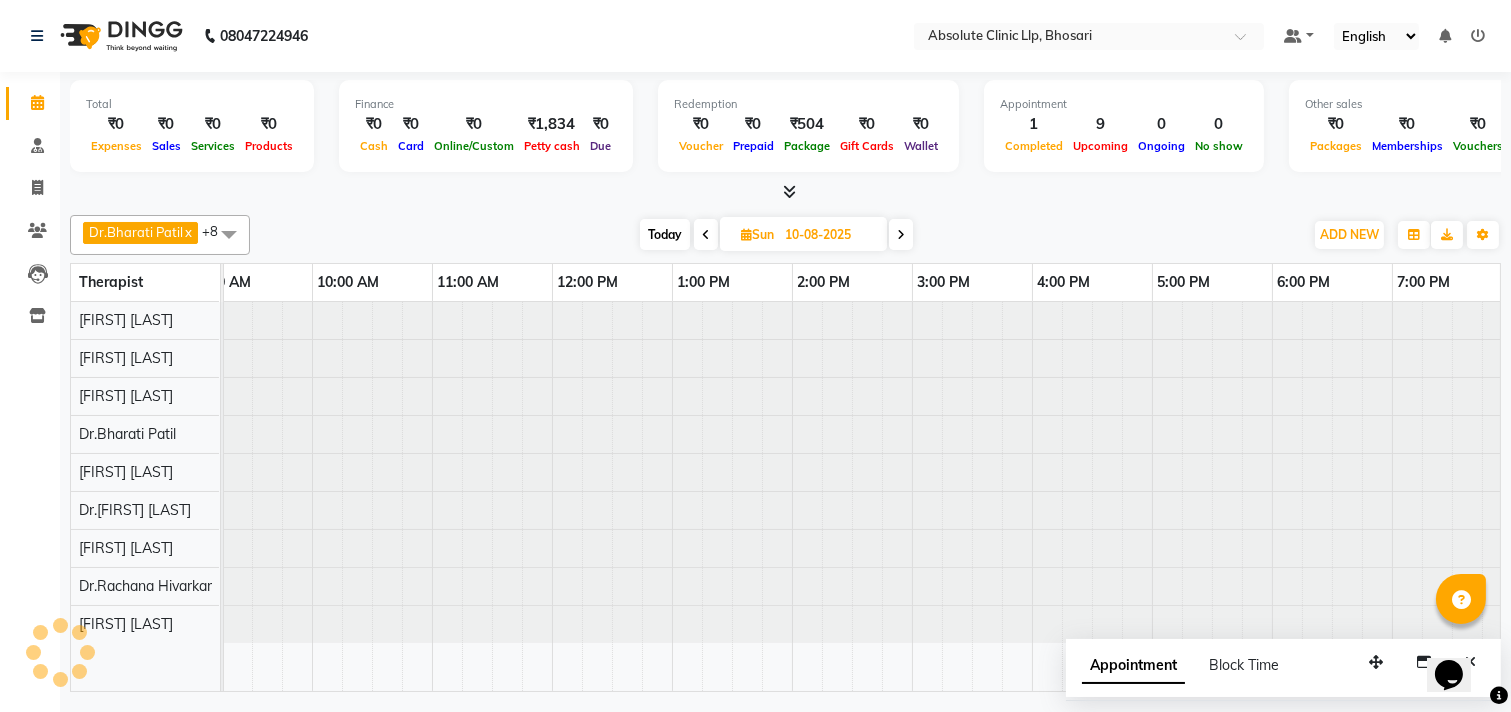 scroll, scrollTop: 0, scrollLeft: 0, axis: both 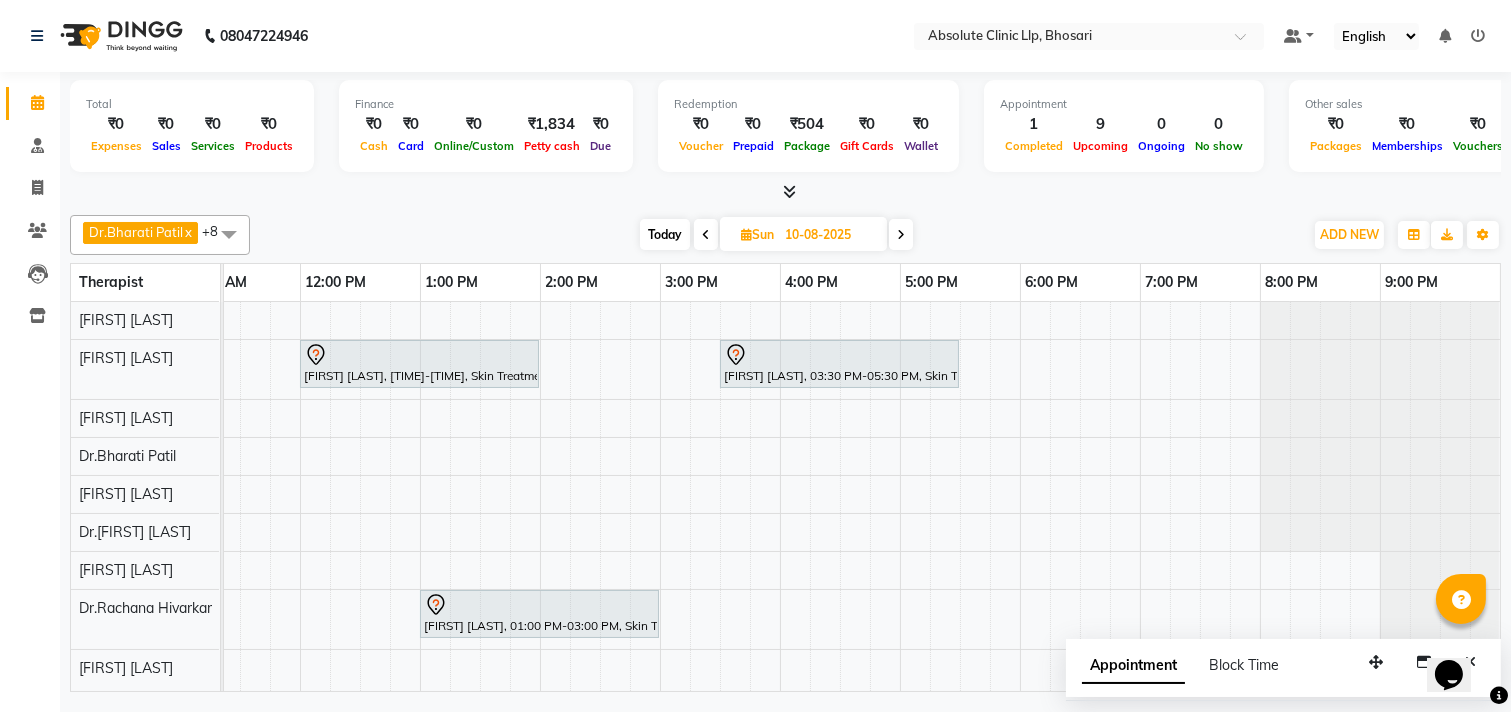 click at bounding box center [746, 234] 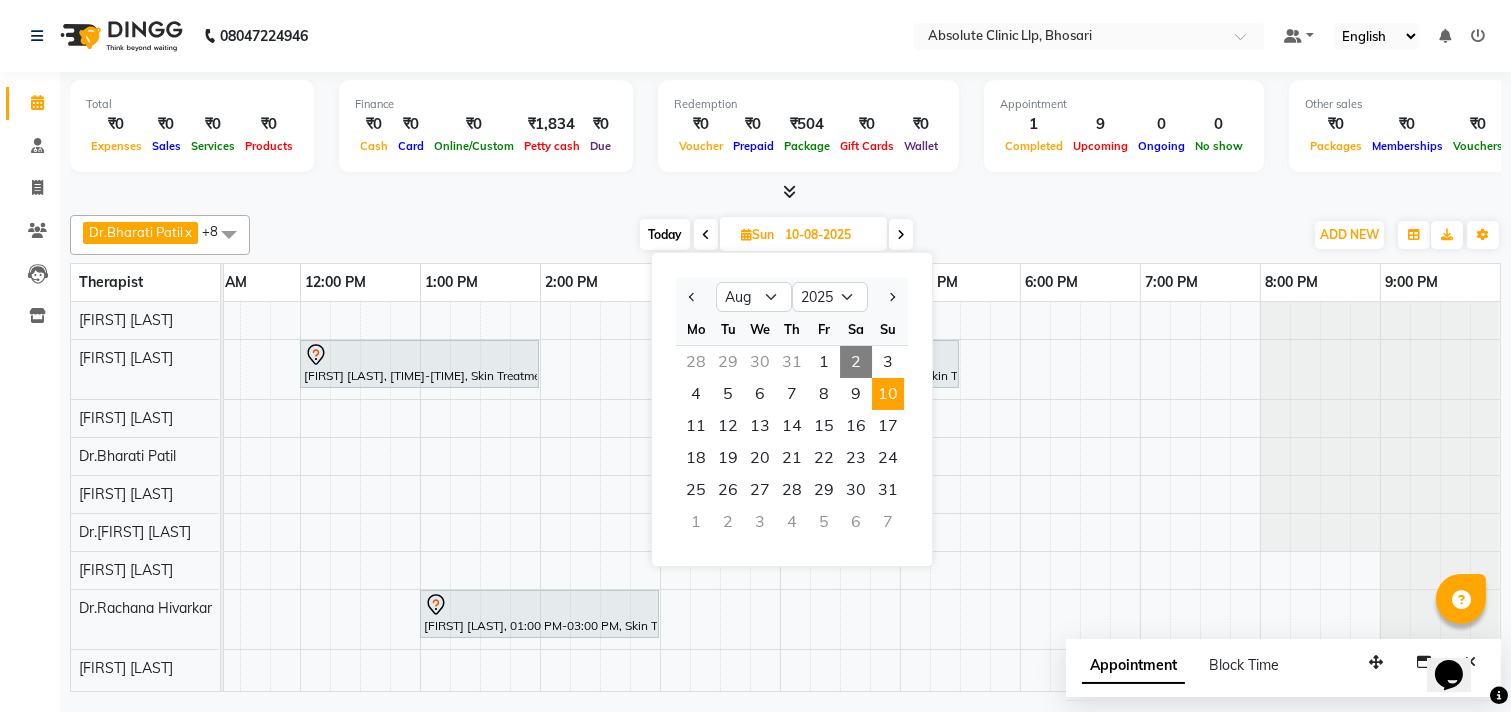 click on "10" at bounding box center (888, 394) 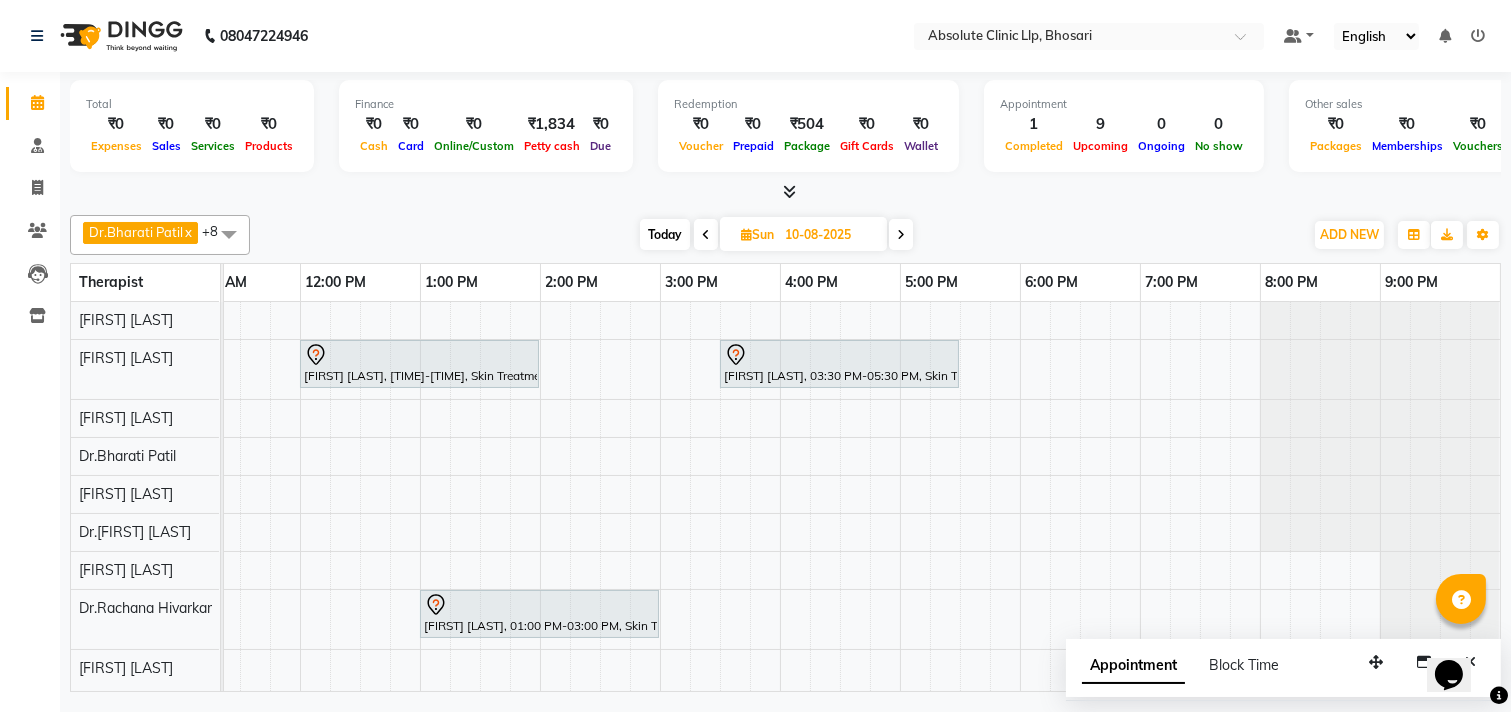 click on "[FIRST] [LAST], [TIME]-[TIME], Skin Treatment - Medicine Insertion             [FIRST] [LAST], [TIME]-[TIME], Skin Treatment - Serum Insertion (Vit C)             [FIRST] [LAST], [TIME]-[TIME], Skin Treatment - Peel(Face)" at bounding box center [600, 496] 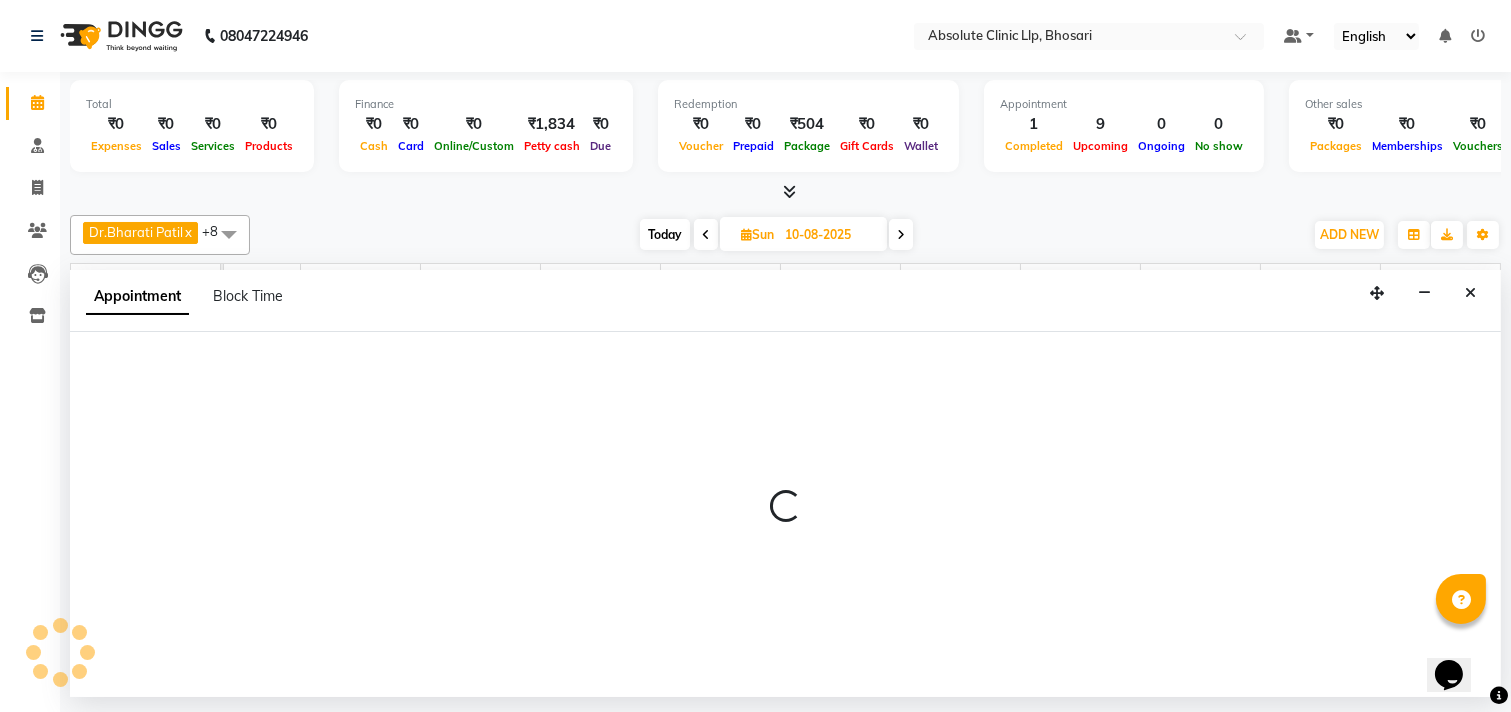 select on "27986" 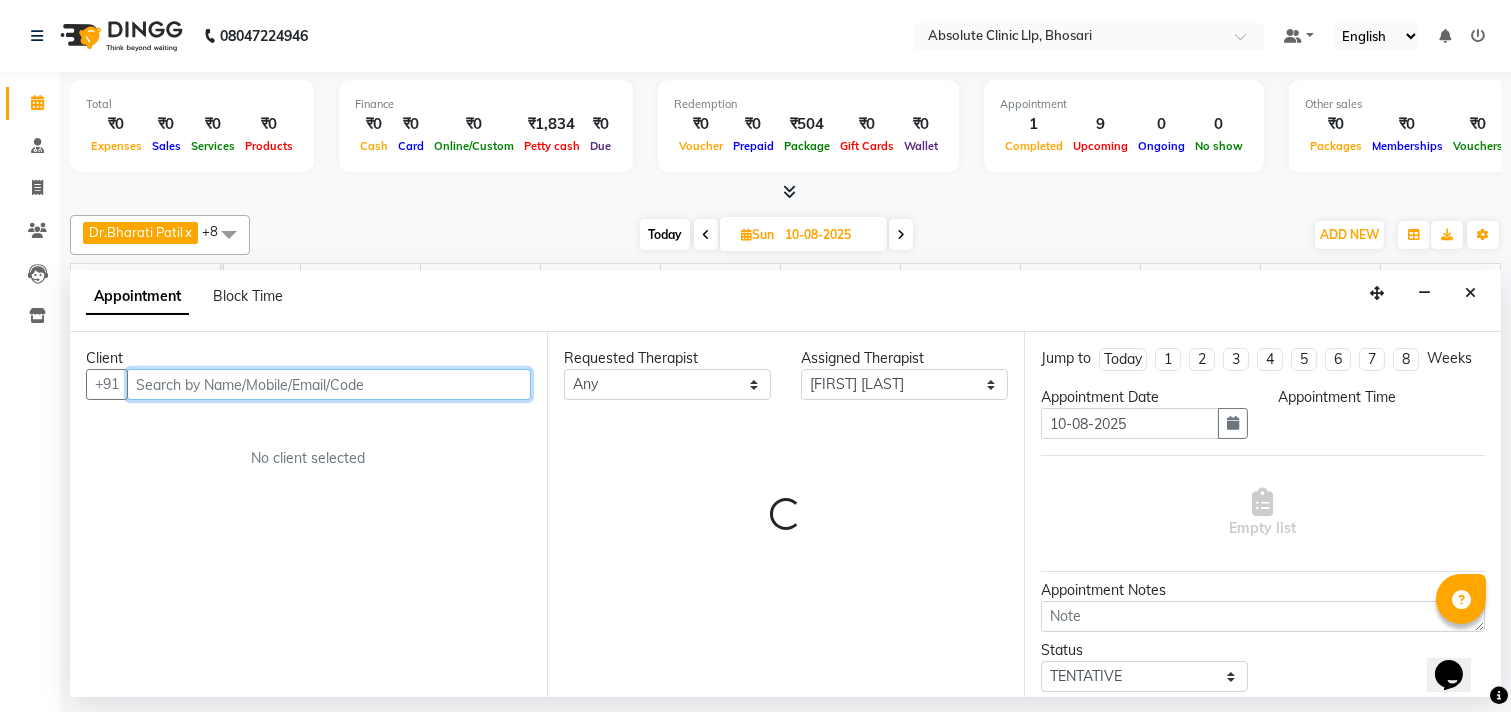 select on "840" 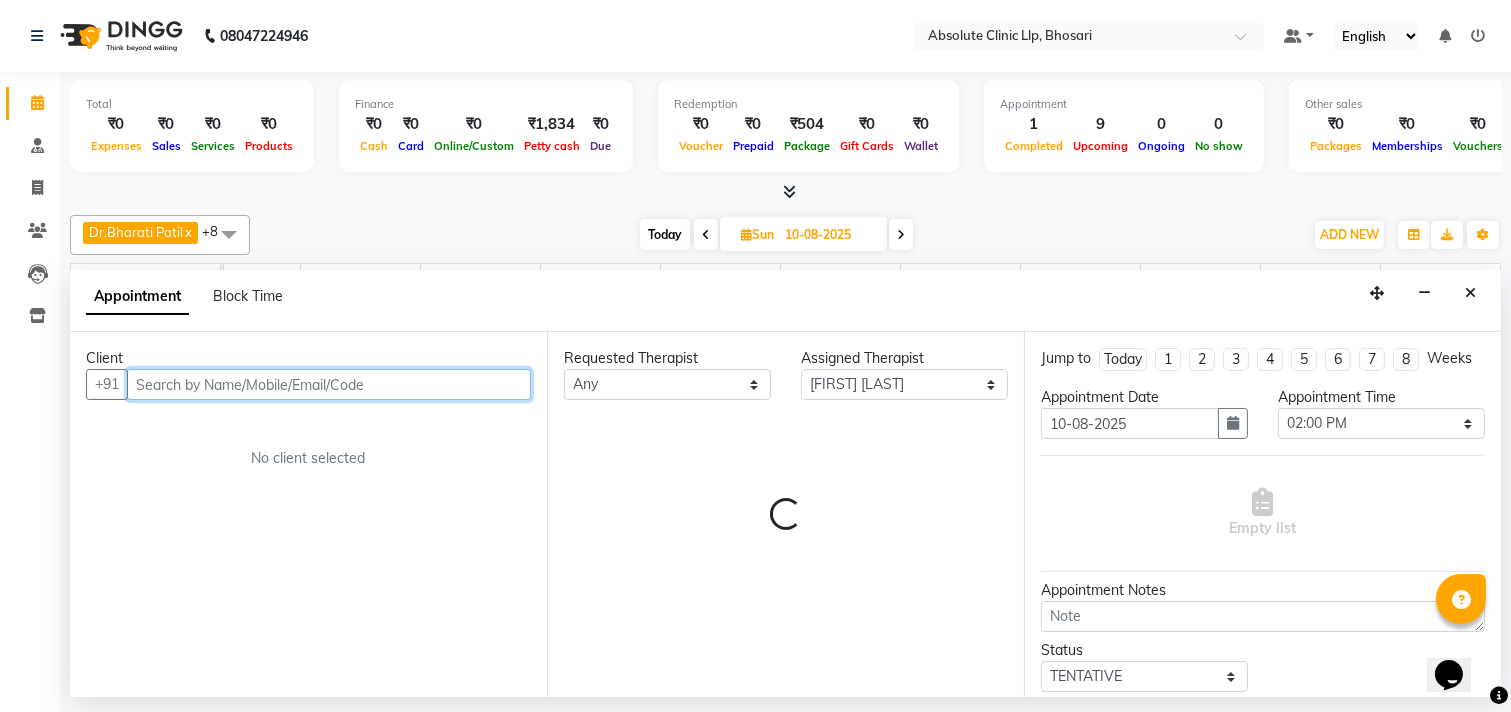 drag, startPoint x: 257, startPoint y: 391, endPoint x: 278, endPoint y: 403, distance: 24.186773 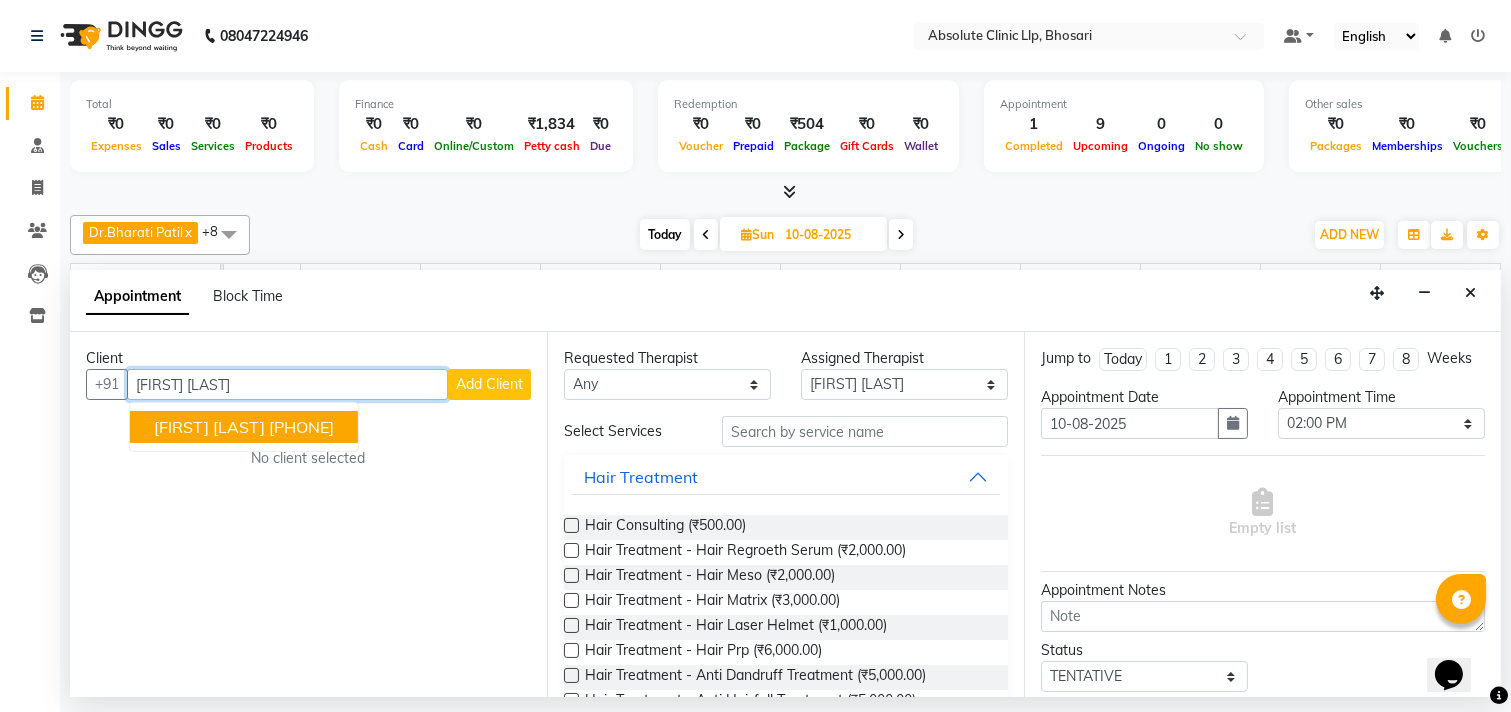 click on "[PHONE]" at bounding box center [301, 427] 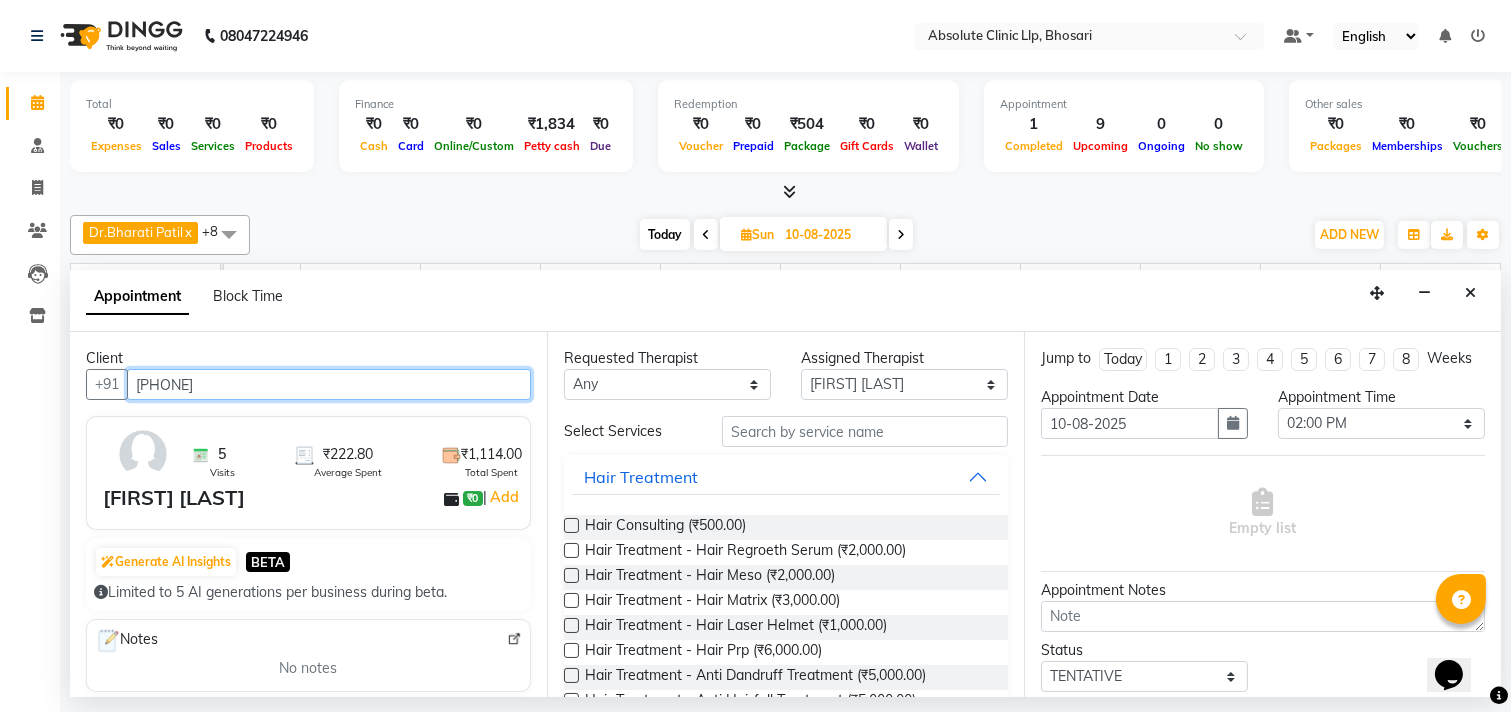 type on "[PHONE]" 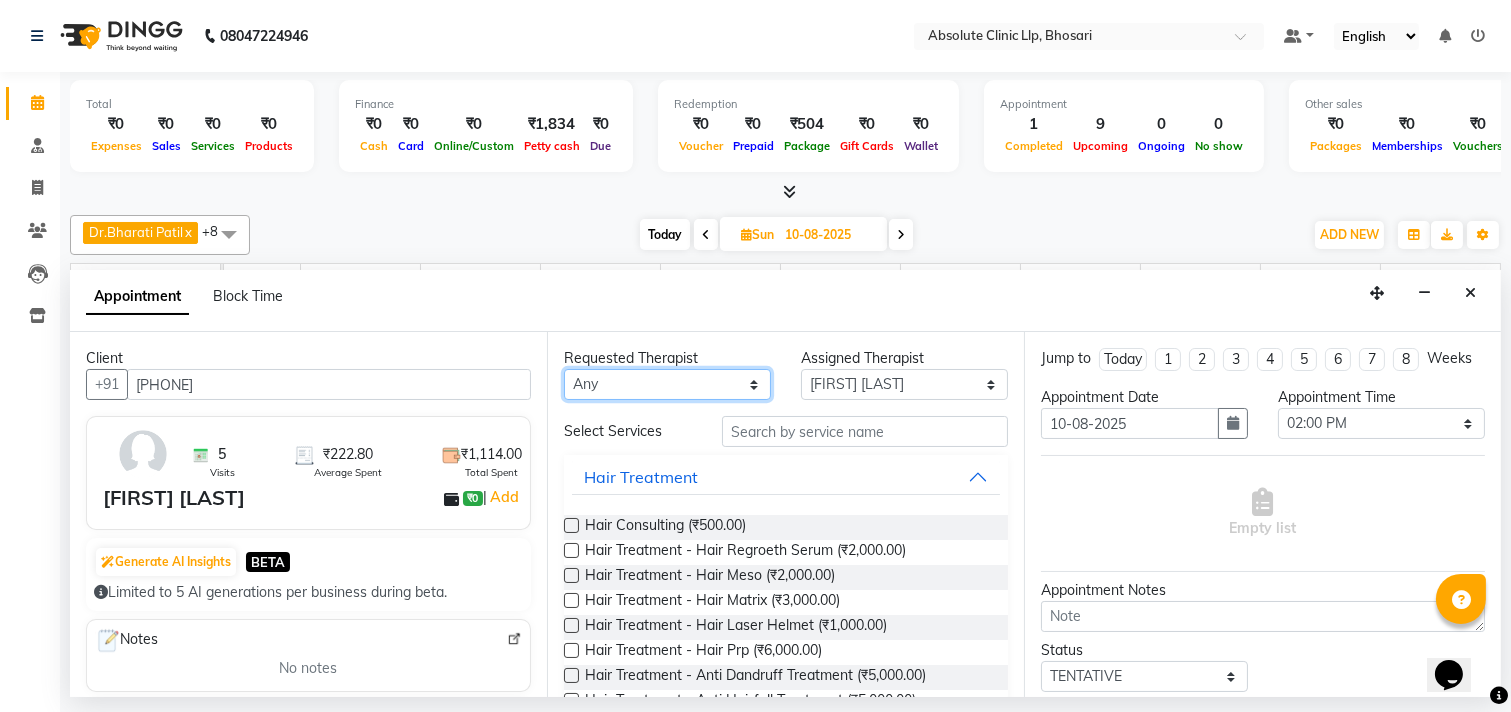 click on "Any [FIRST] [LAST]	 Dr. [FIRST] [LAST] Dr. [FIRST] [LAST] Dr. [FIRST] [LAST] [FIRST] [LAST] [FIRST] [LAST] [FIRST] [LAST]	 [FIRST] [LAST]	 [FIRST] [LAST]	 [FIRST] [LAST]" at bounding box center [667, 384] 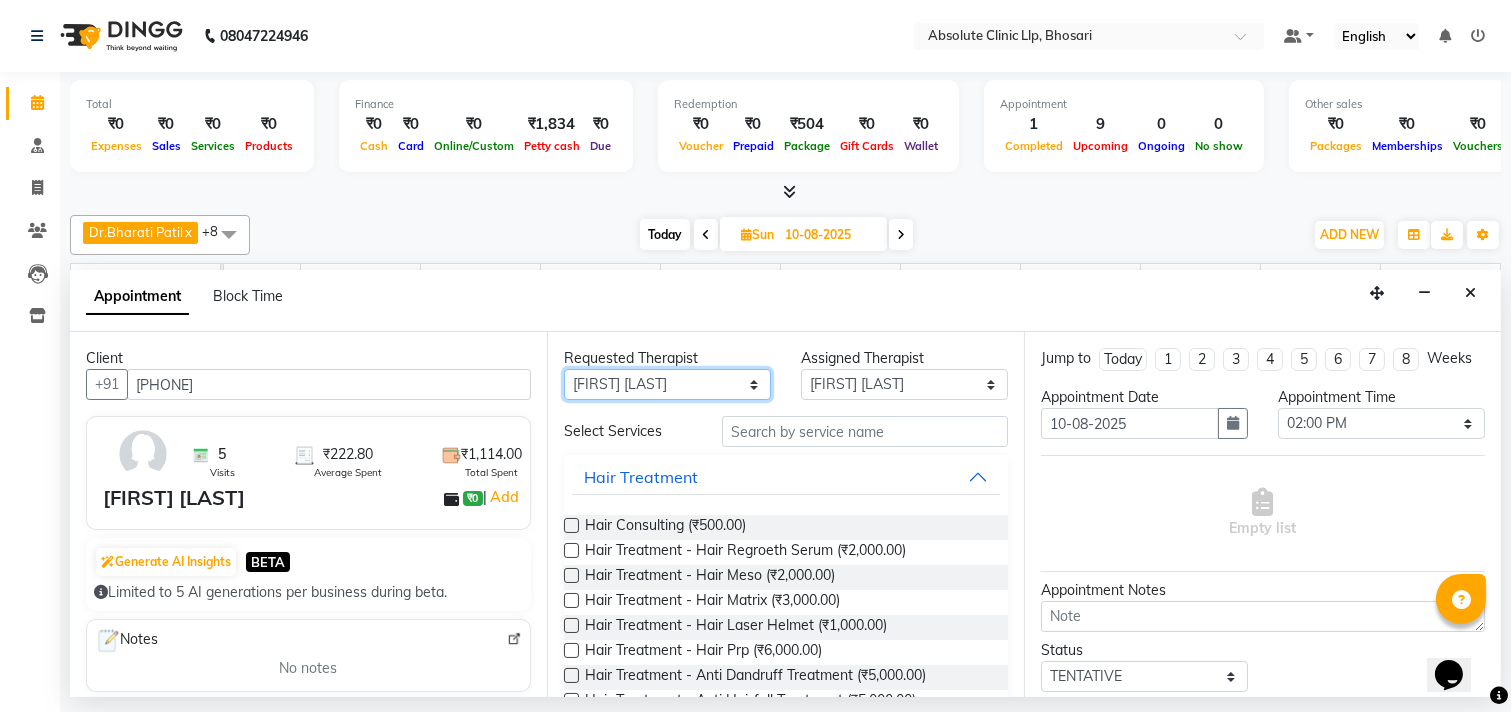 click on "Any [FIRST] [LAST]	 Dr. [FIRST] [LAST] Dr. [FIRST] [LAST] Dr. [FIRST] [LAST] [FIRST] [LAST] [FIRST] [LAST] [FIRST] [LAST]	 [FIRST] [LAST]	 [FIRST] [LAST]	 [FIRST] [LAST]" at bounding box center (667, 384) 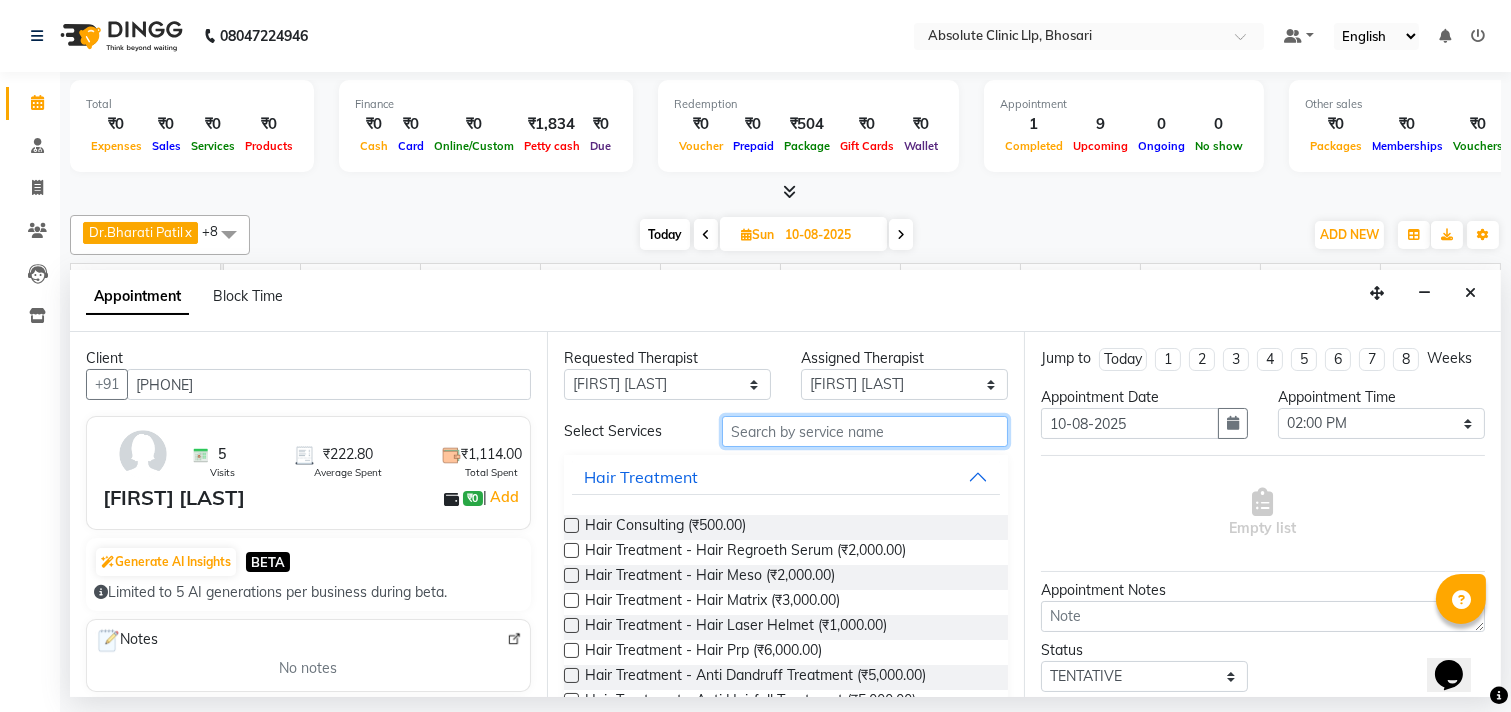 click at bounding box center (865, 431) 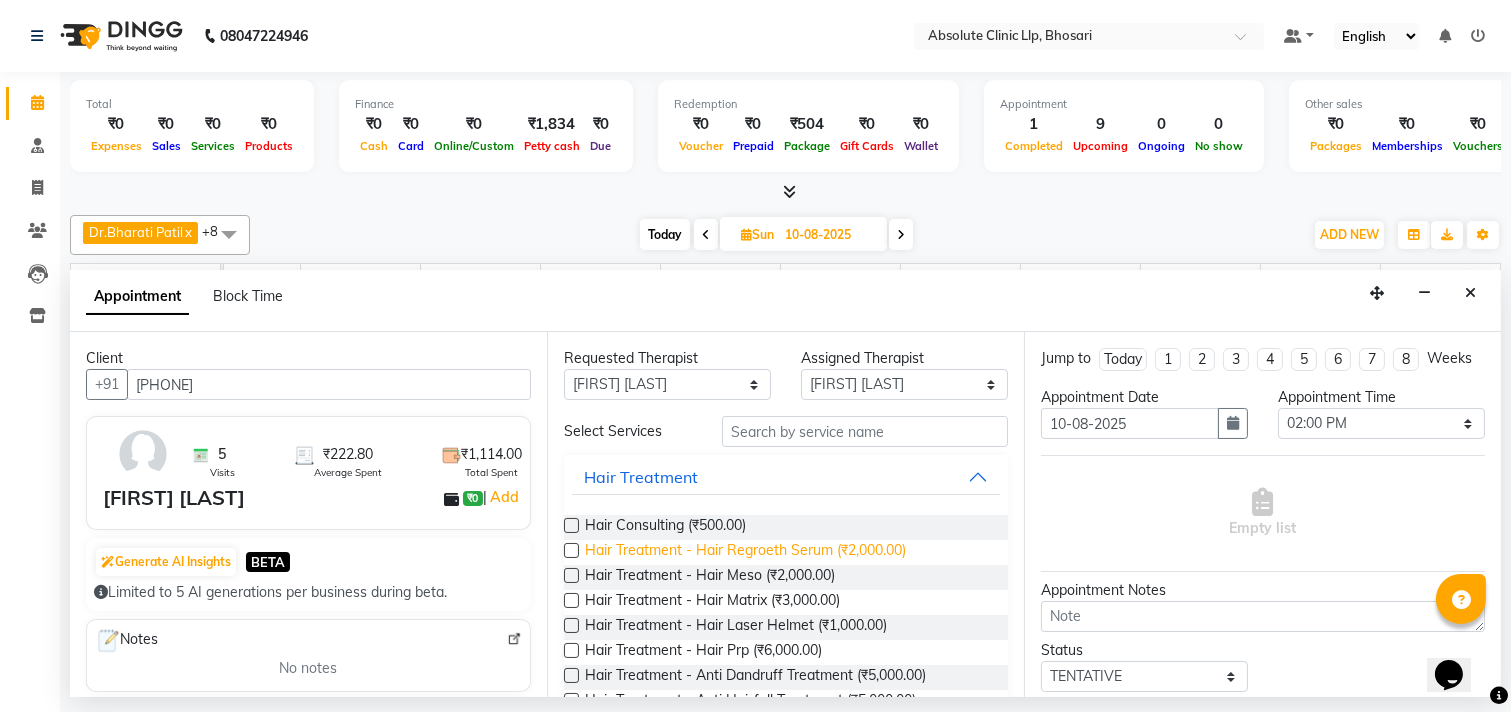 click on "Hair Treatment - Hair Regroeth Serum (₹2,000.00)" at bounding box center (745, 552) 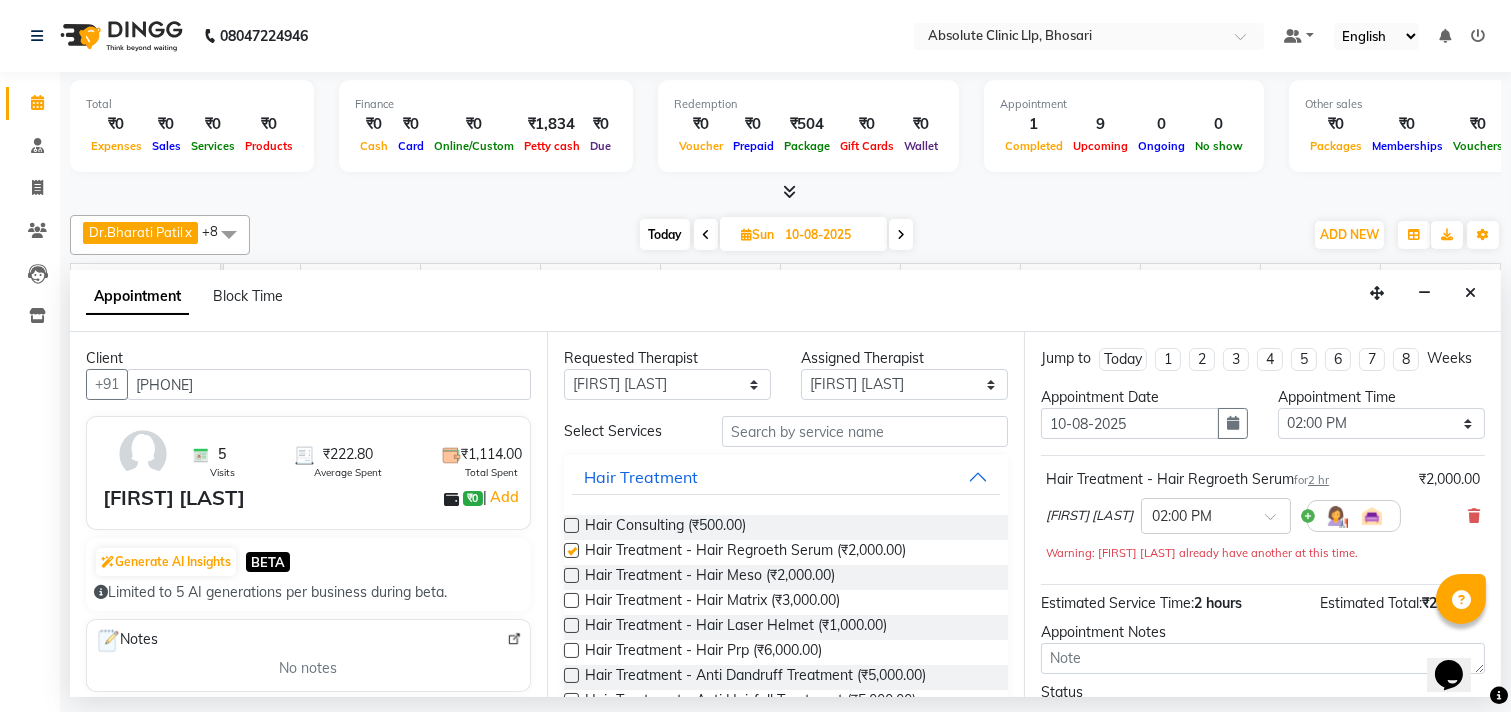 checkbox on "false" 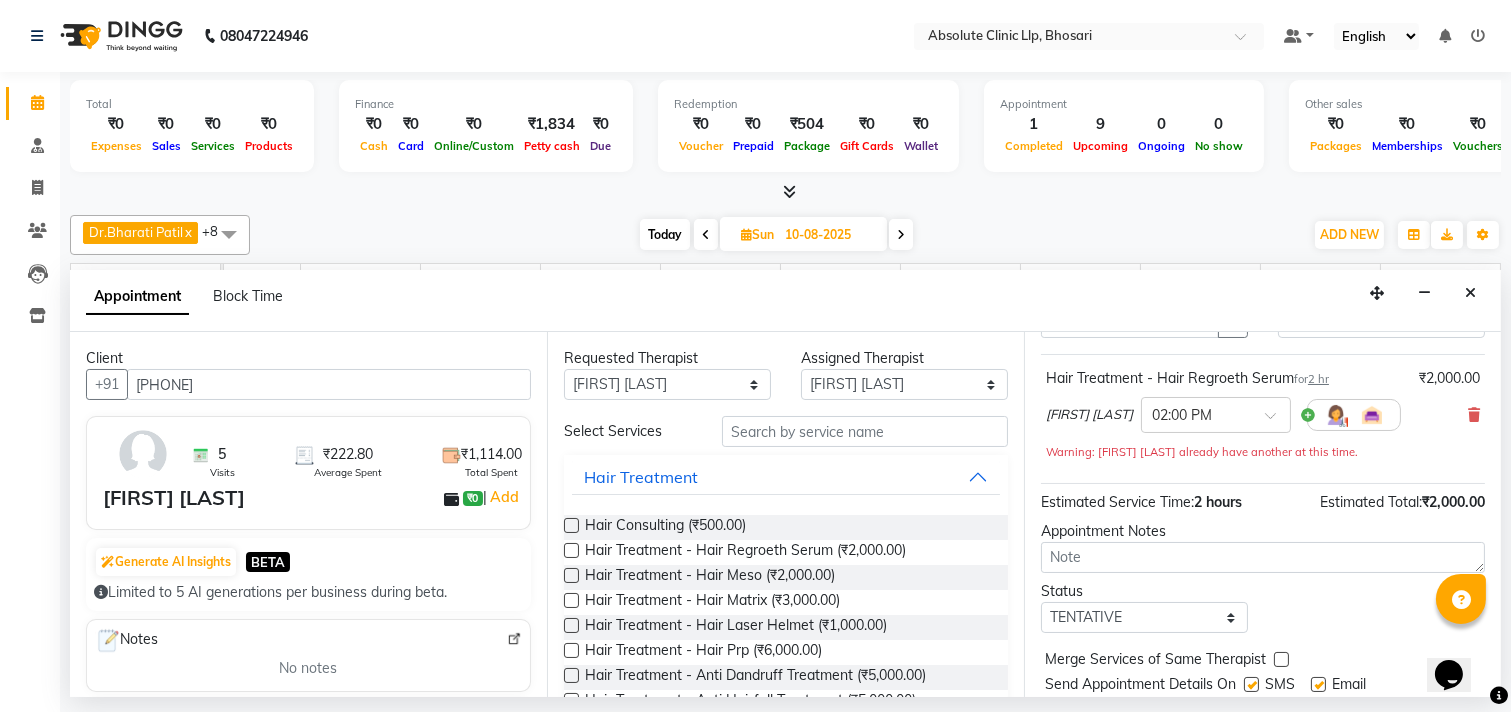 scroll, scrollTop: 182, scrollLeft: 0, axis: vertical 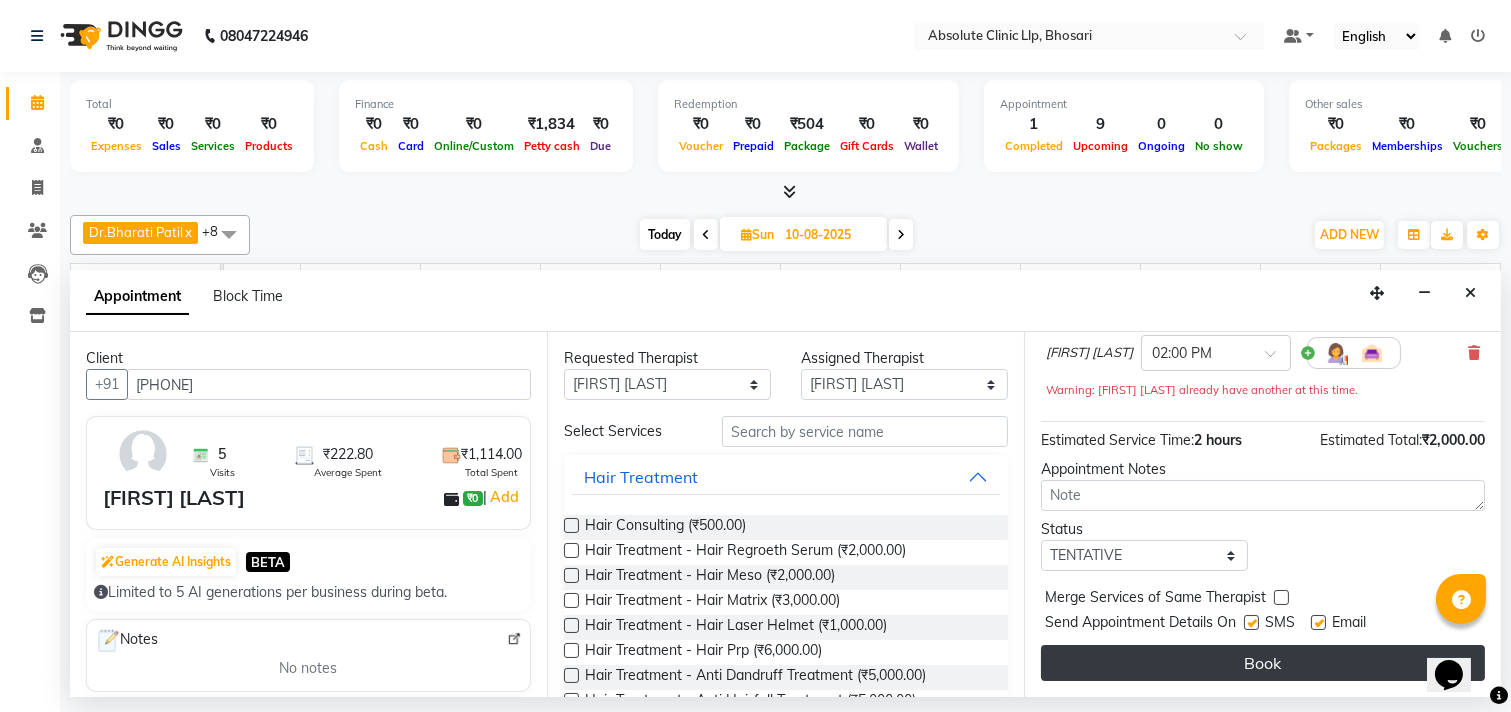 click on "Book" at bounding box center [1263, 663] 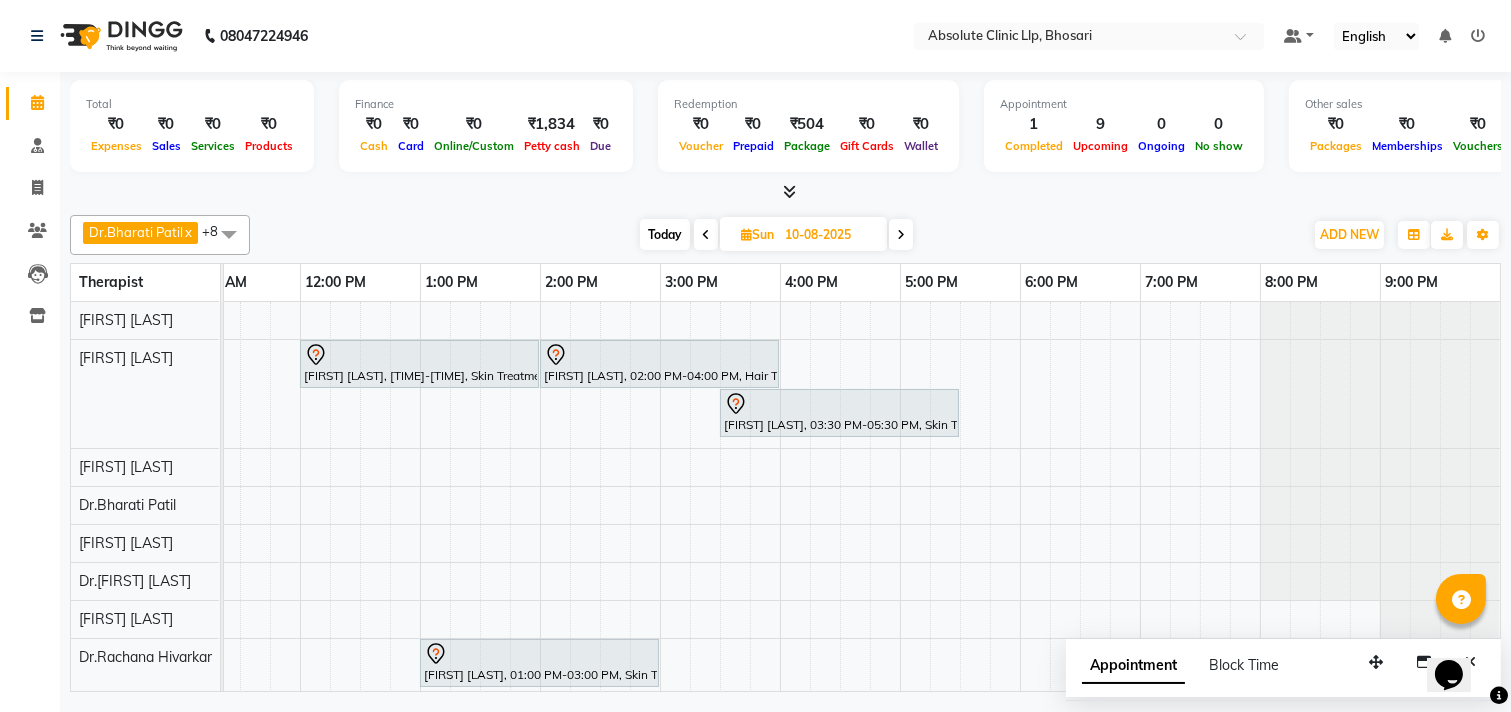 click on "[FIRST] [LAST], 12:00 PM-02:00 PM, Skin Treatment - Medicine Insertion             [FIRST] [LAST], 02:00 PM-04:00 PM, Hair Treatment - Hair Regroeth Serum             [FIRST] [LAST], 03:30 PM-05:30 PM, Skin Treatment - Serum Insertion (Vit C)             [FIRST] [LAST], 01:00 PM-03:00 PM, Skin Treatment - Peel(Face)" at bounding box center [600, 519] 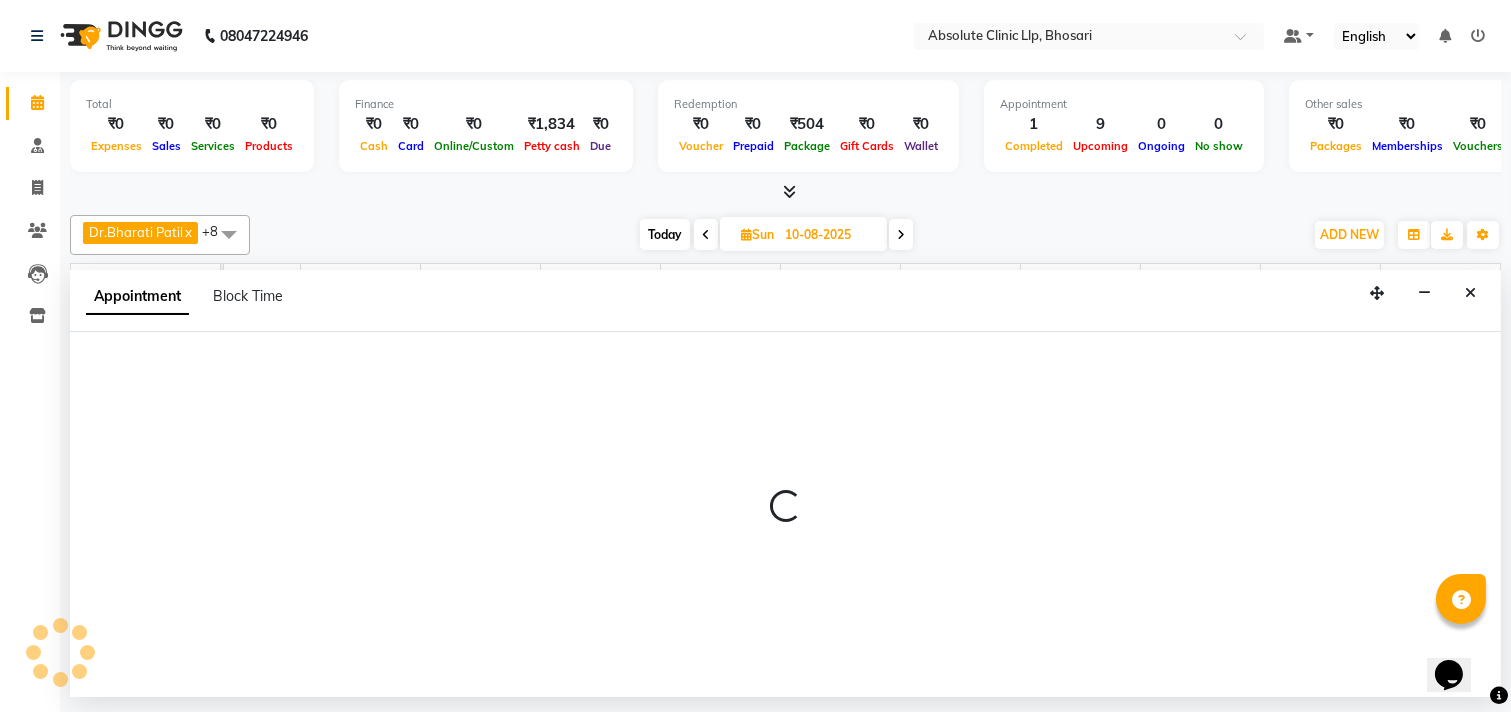 select on "28128" 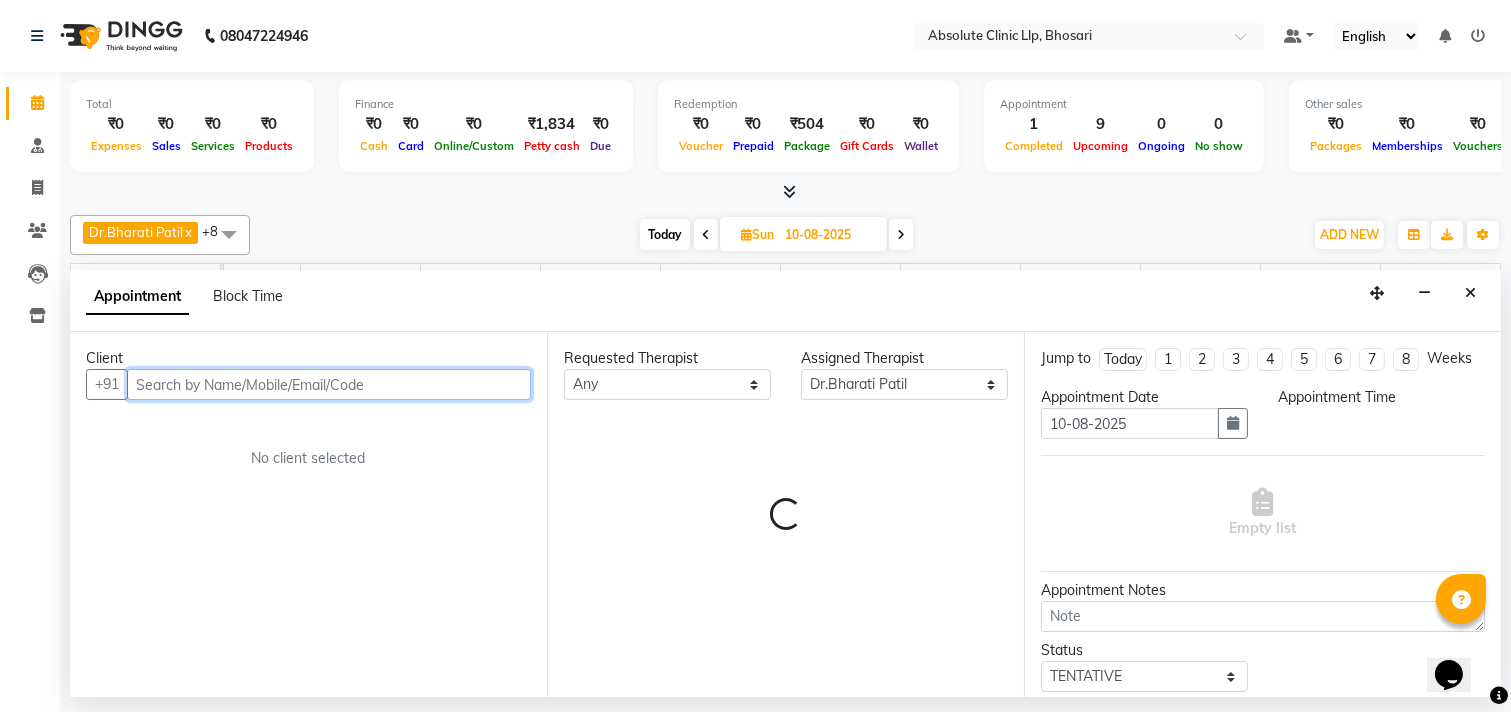 select on "780" 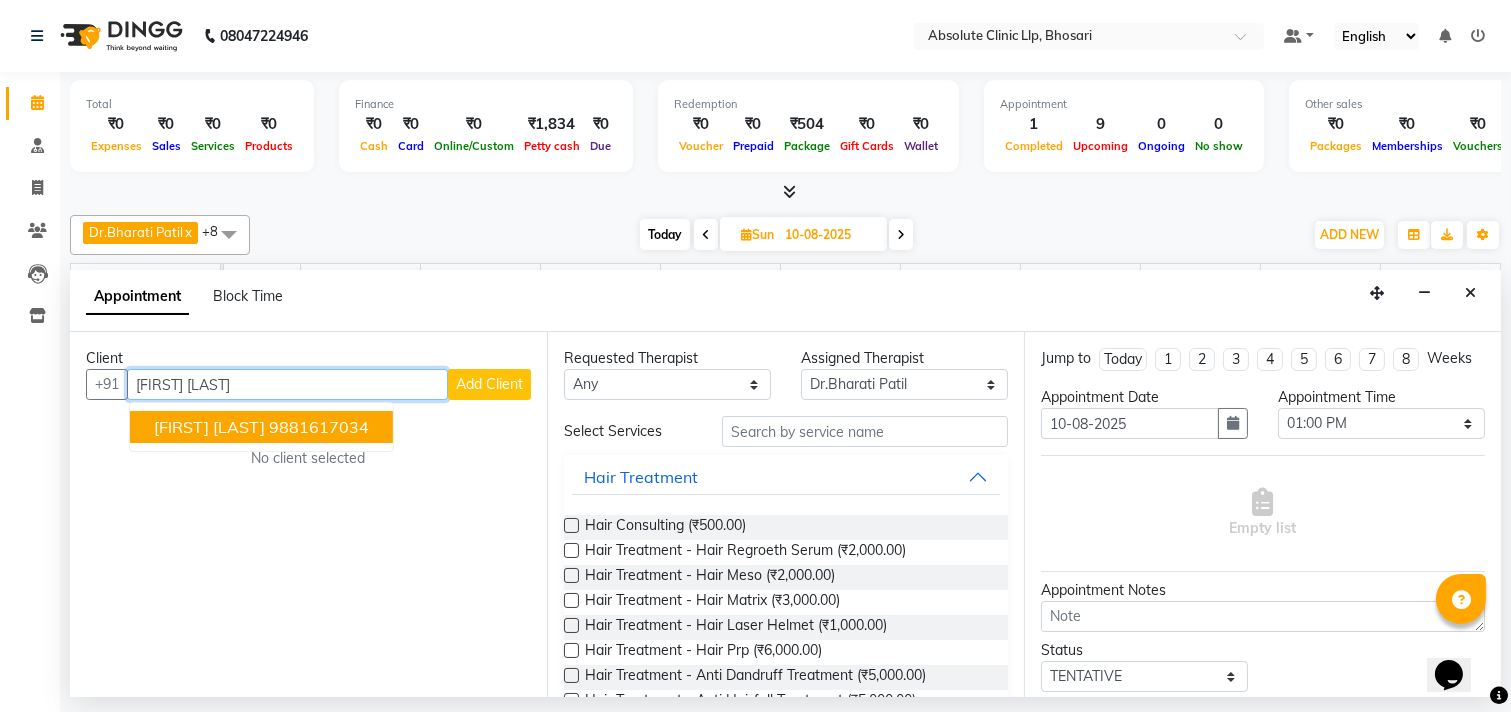 click on "[FIRST] [LAST]  [PHONE]" at bounding box center (261, 427) 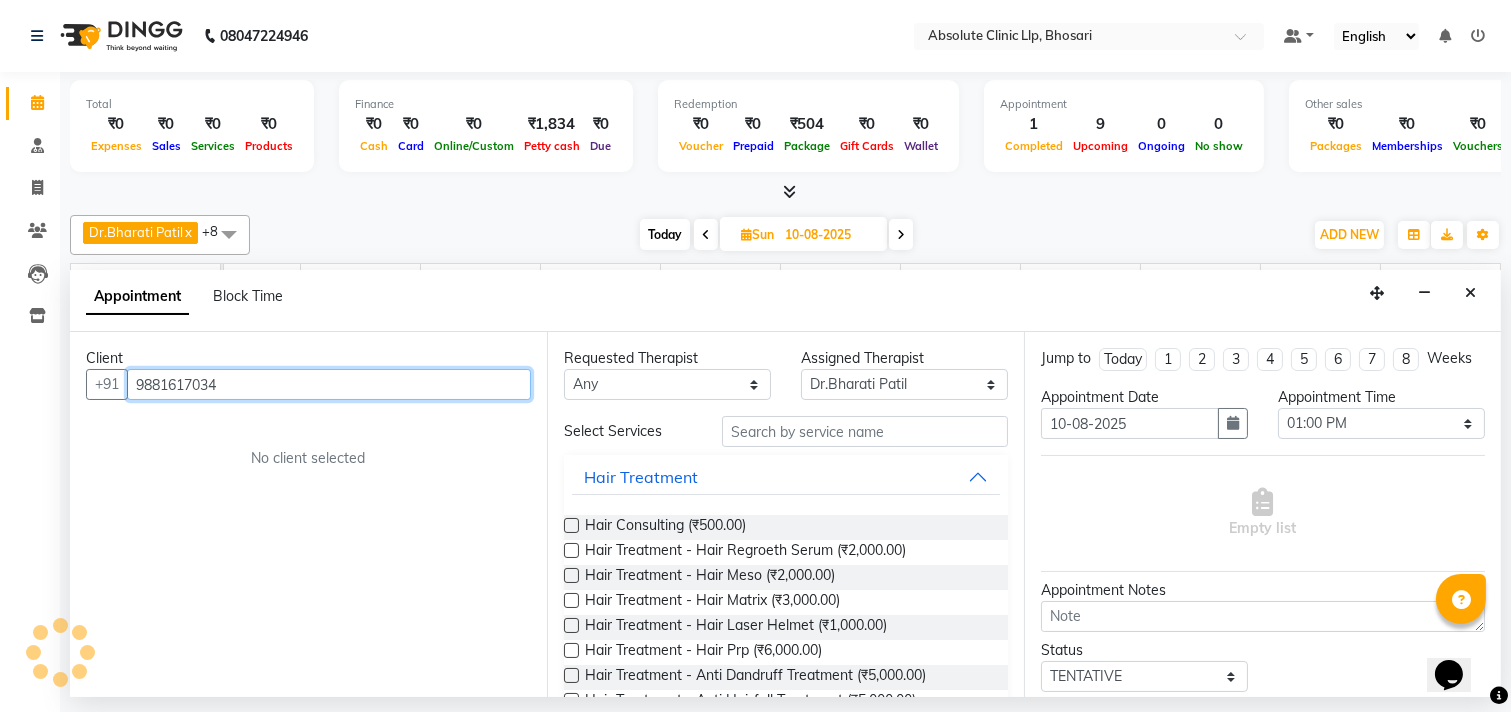 type on "9881617034" 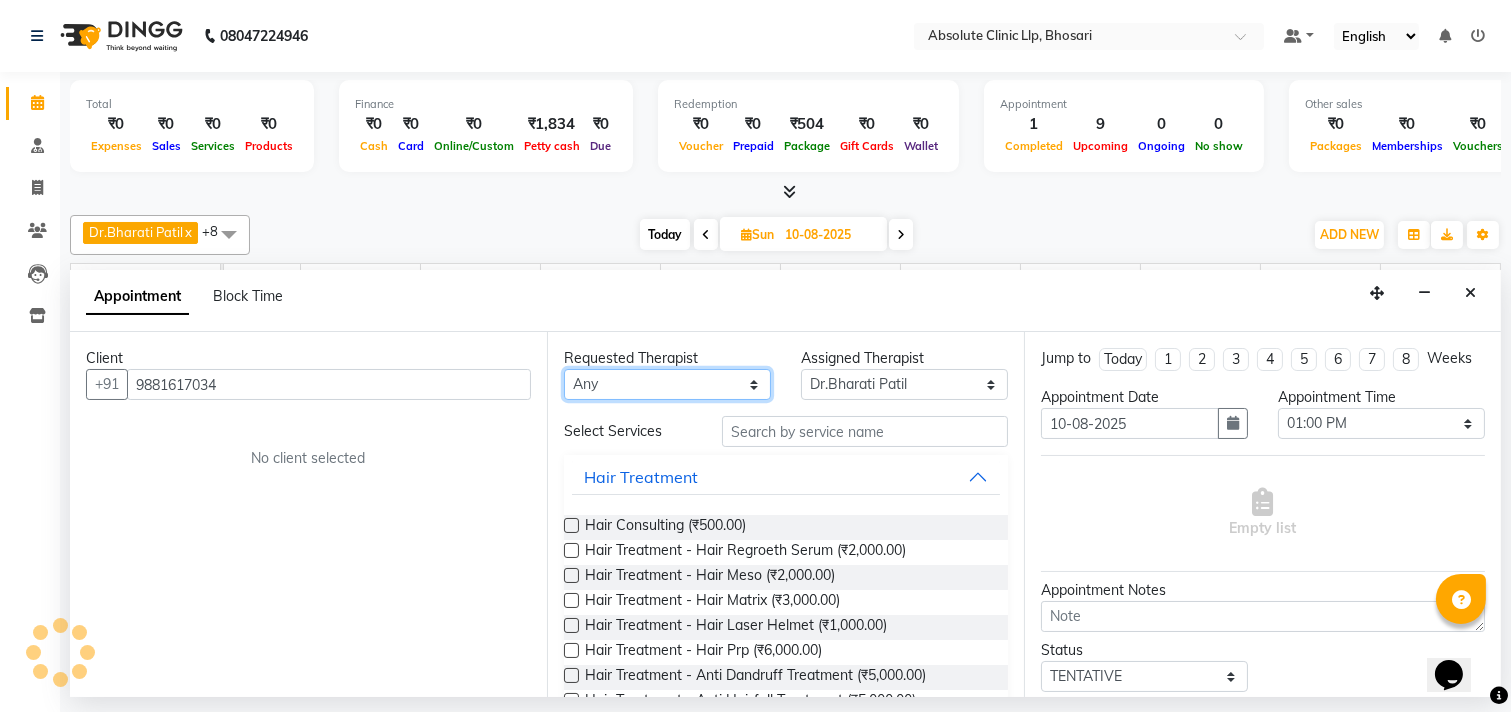 click on "Any [FIRST] [LAST]	 Dr. [FIRST] [LAST] Dr. [FIRST] [LAST] Dr. [FIRST] [LAST] [FIRST] [LAST] [FIRST] [LAST] [FIRST] [LAST]	 [FIRST] [LAST]	 [FIRST] [LAST]	 [FIRST] [LAST]" at bounding box center [667, 384] 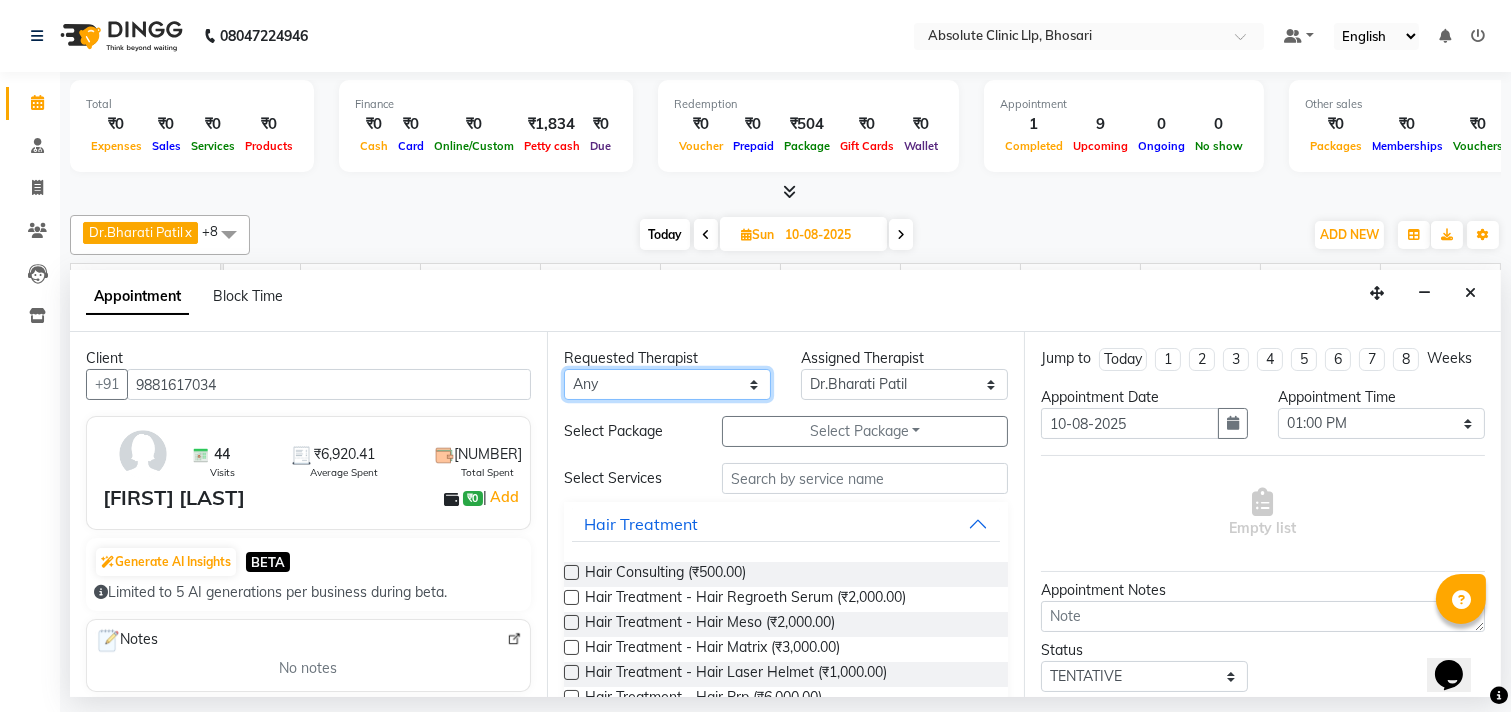 select on "27986" 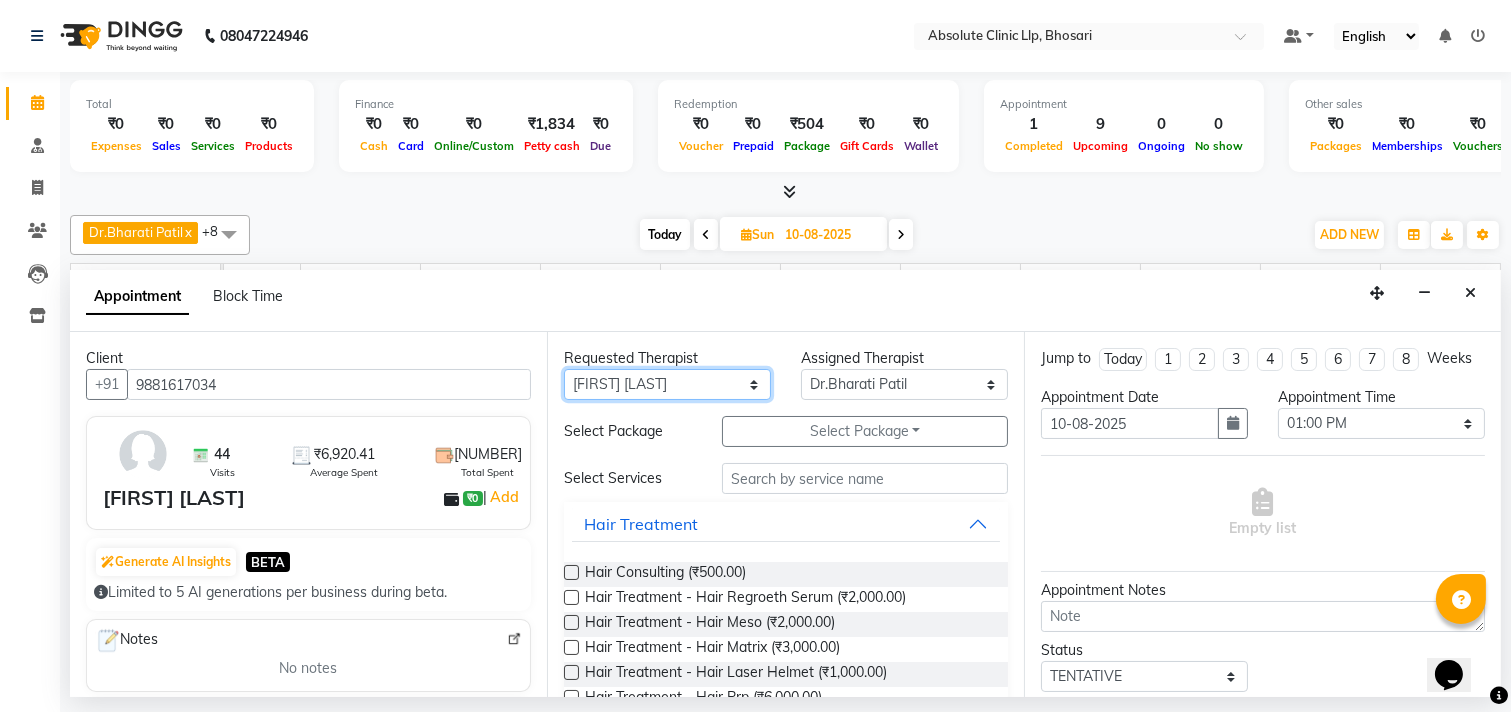 click on "Any [FIRST] [LAST]	 Dr. [FIRST] [LAST] Dr. [FIRST] [LAST] Dr. [FIRST] [LAST] [FIRST] [LAST] [FIRST] [LAST] [FIRST] [LAST]	 [FIRST] [LAST]	 [FIRST] [LAST]	 [FIRST] [LAST]" at bounding box center [667, 384] 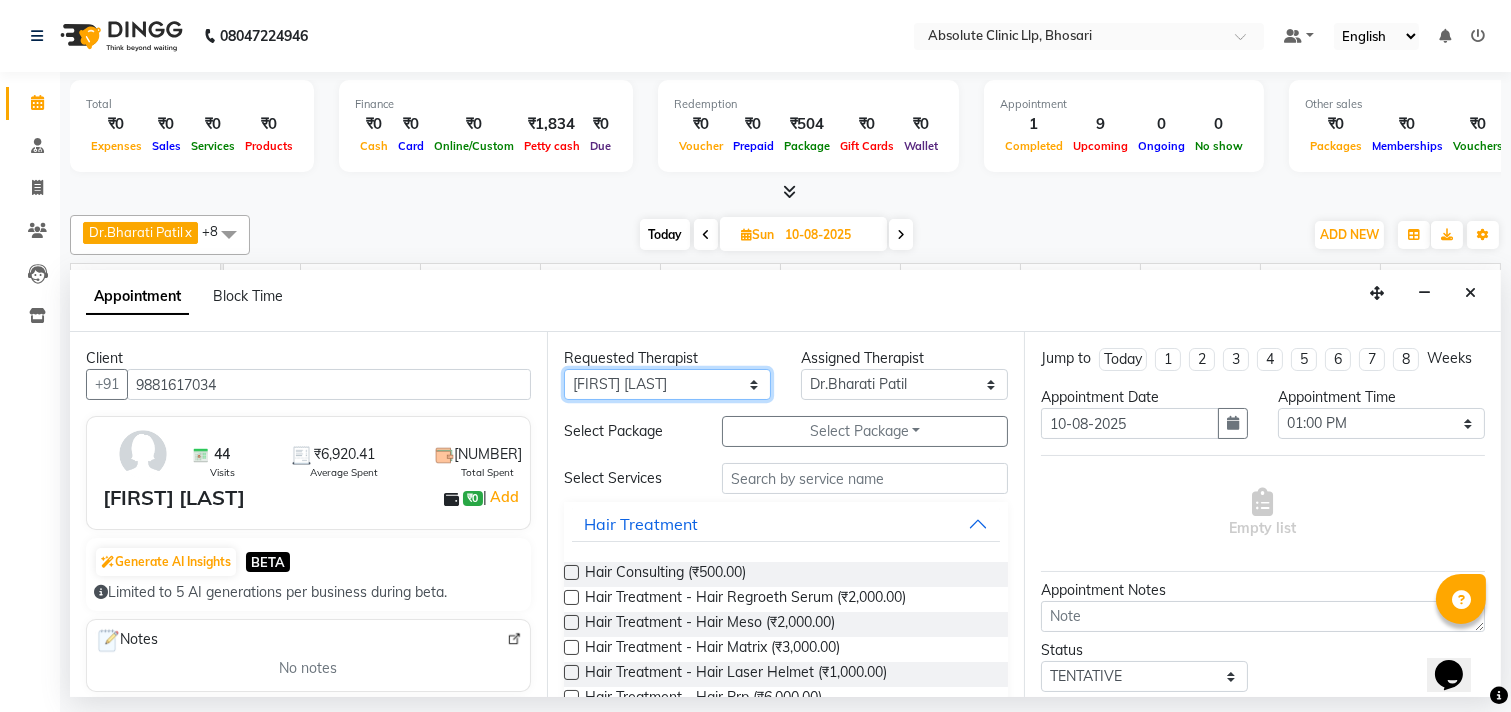 select on "27986" 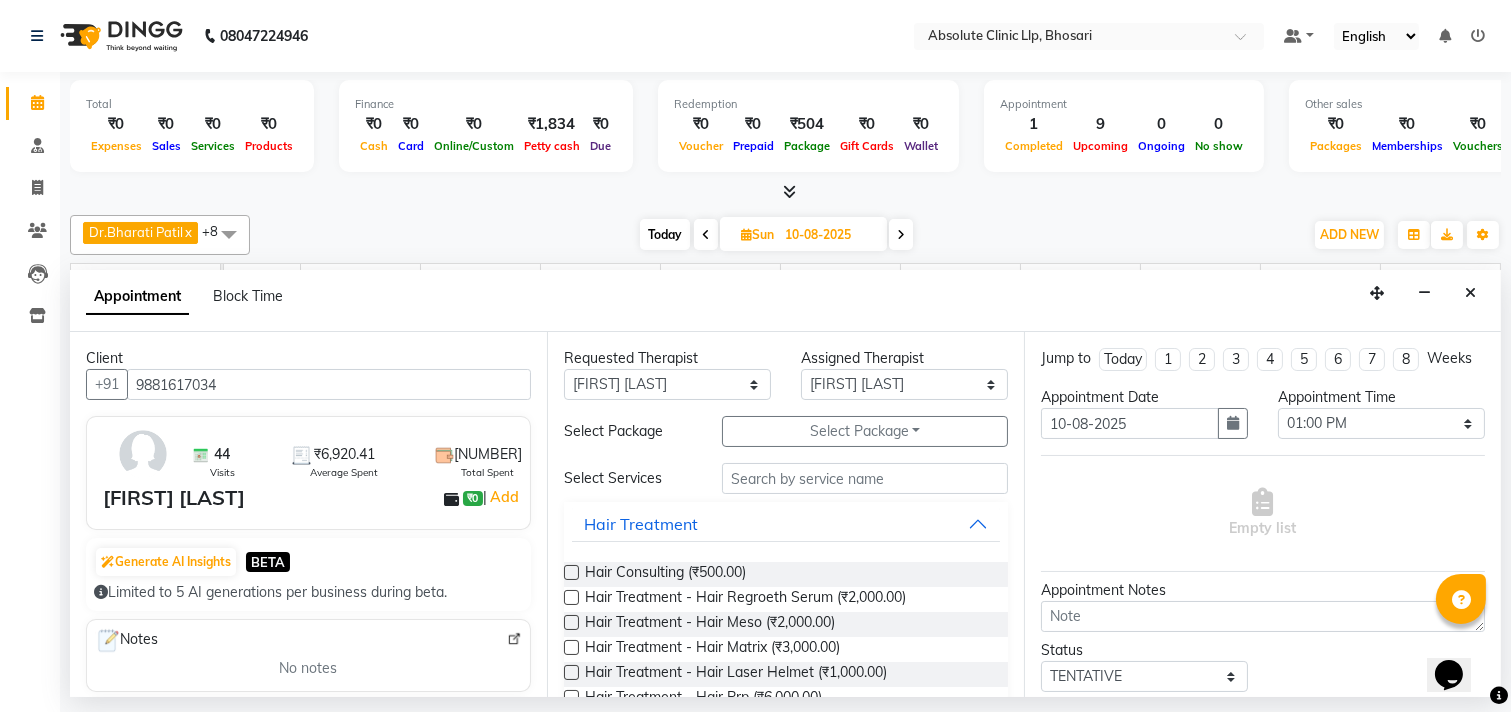 click on "Requested Therapist Any [FIRST] [LAST]	 Dr. [FIRST] [LAST] Dr. [FIRST] [LAST] Dr. [FIRST] [LAST] [FIRST] [LAST] [FIRST] [LAST] [FIRST] [LAST]	 [FIRST] [LAST]	 [FIRST] [LAST]	 [FIRST] [LAST] Assigned Therapist Select [FIRST] [LAST]	 Dr. [FIRST] [LAST] Dr. [FIRST] [LAST] Dr. [FIRST] [LAST] [FIRST] [LAST] [FIRST] [LAST] [FIRST] [LAST]	 [FIRST] [LAST]	 [FIRST] [LAST]	 [FIRST] [LAST] Select Package Select Package  Toggle Dropdown [EMAIL] Select Services    Hair Treatment Hair Consulting (₹500.00) Hair Treatment - Hair Regroeth Serum (₹2,000.00) Hair Treatment - Hair Meso (₹2,000.00) Hair Treatment - Hair Matrix (₹3,000.00) Hair Treatment - Hair Laser Helmet (₹1,000.00) Hair Treatment - Hair Prp (₹6,000.00) Hair Treatment - Anti Dandruff Treatment (₹5,000.00) Hair Treatment - Anti Hairfall Treatment (₹5,000.00) Hair Treatment - Psorisys Treatment (₹3,000.00) Hair Treatment - Hair Roller Serum (₹2,000.00) Hair Treatment- Hair Mask (₹1,500.00) Hair Treatment- GFC  (₹9,000.00)    Skin Treatment" at bounding box center [785, 514] 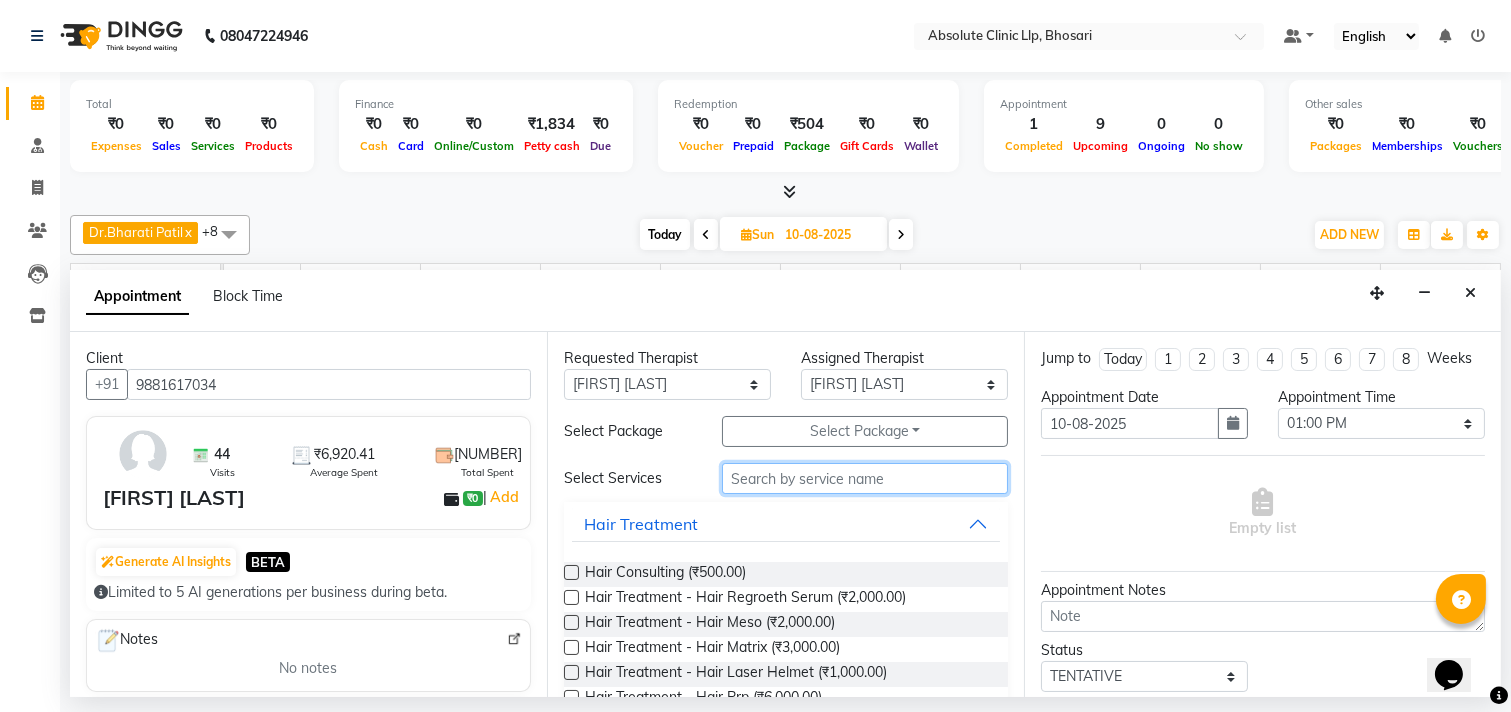 click at bounding box center [865, 478] 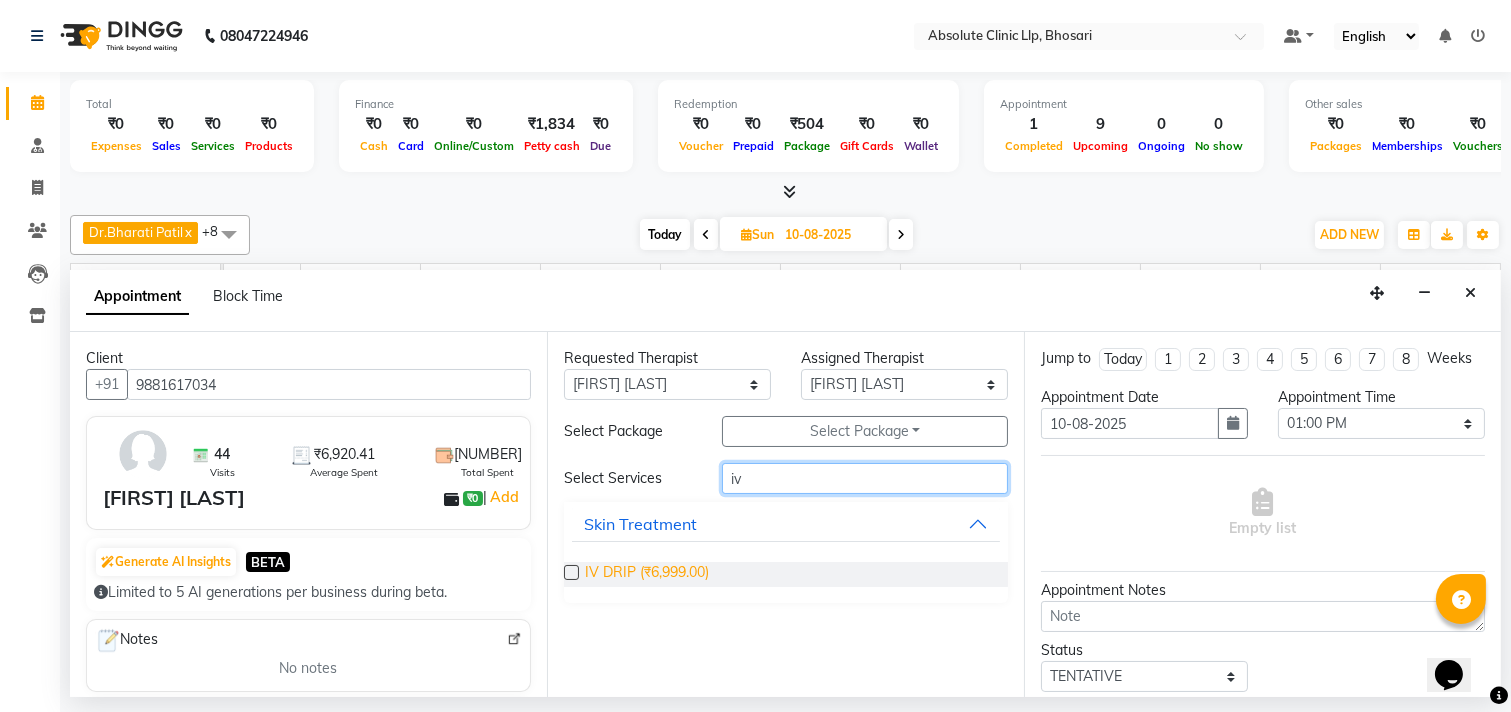 type on "iv" 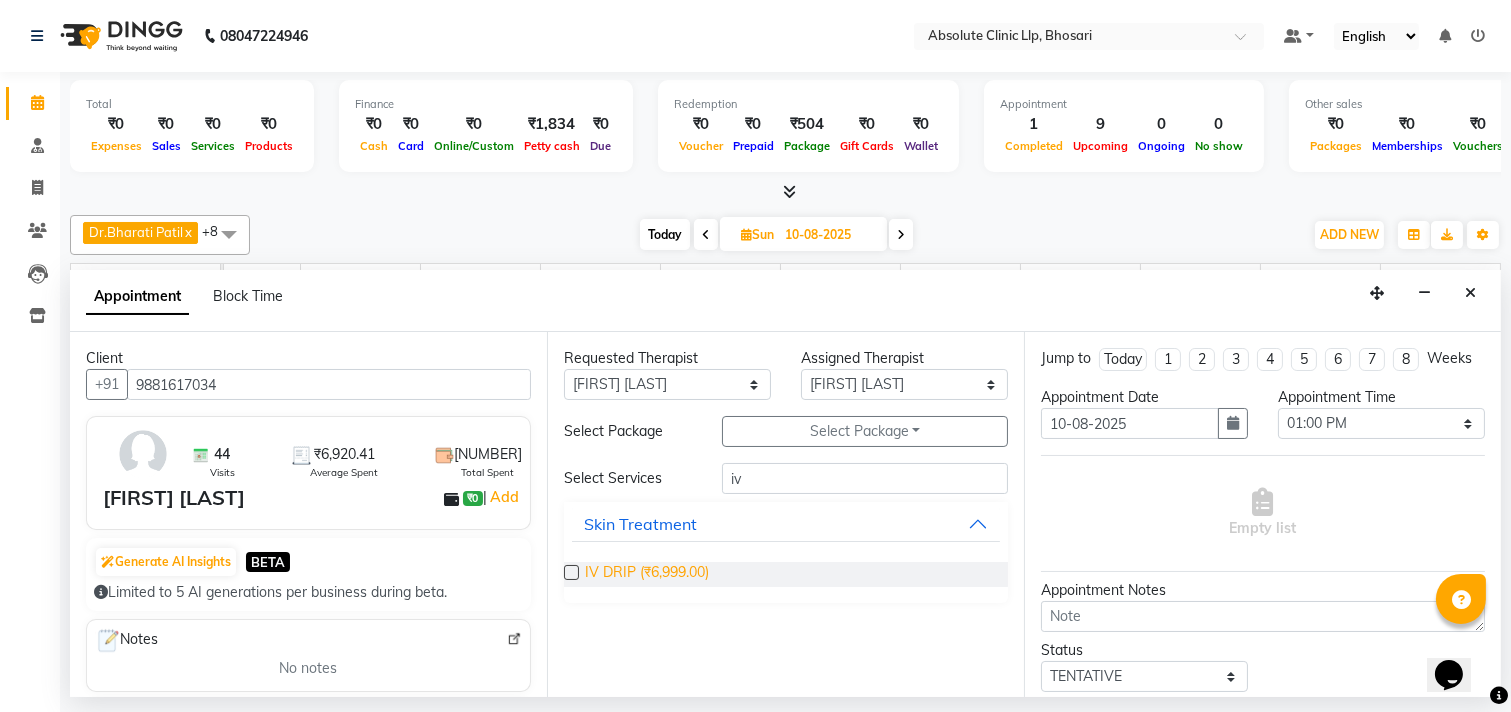 click on "IV DRIP (₹6,999.00)" at bounding box center [647, 574] 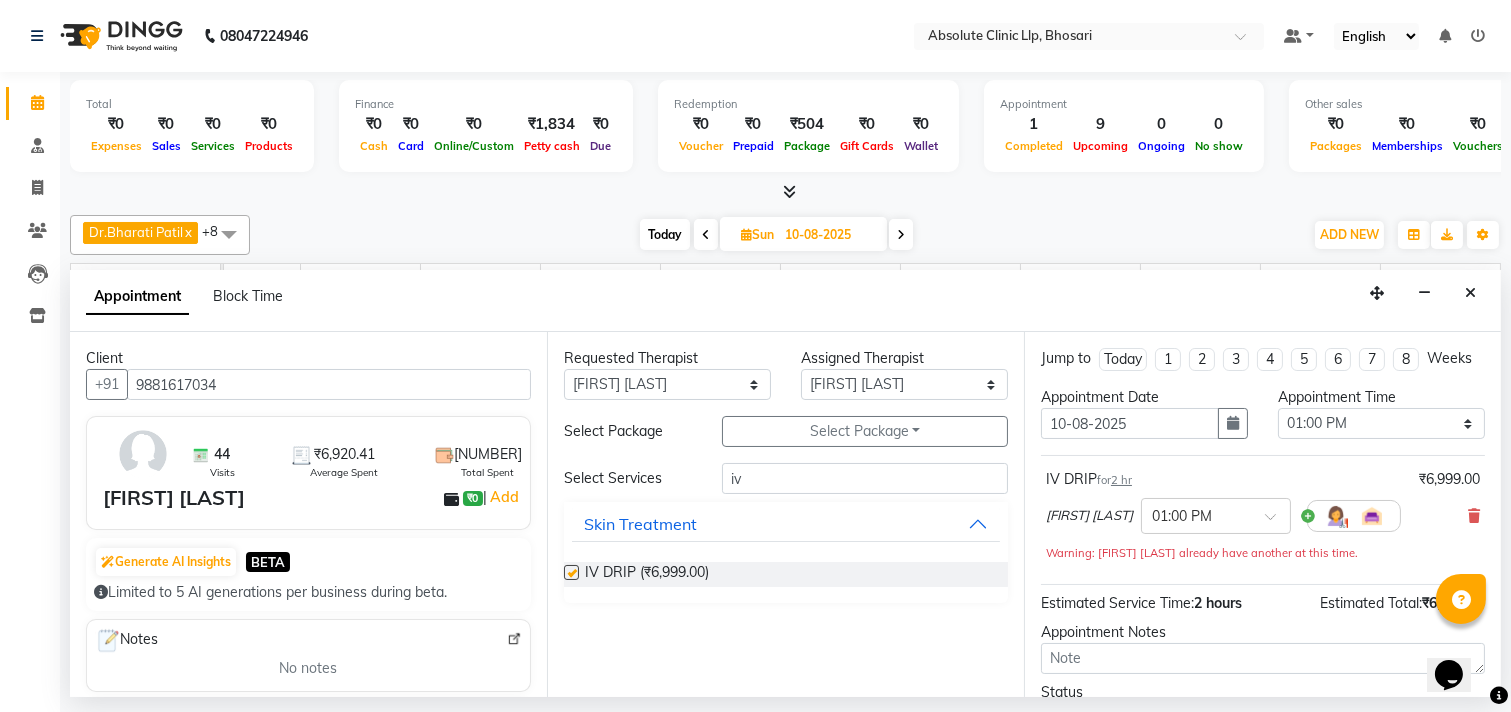 checkbox on "false" 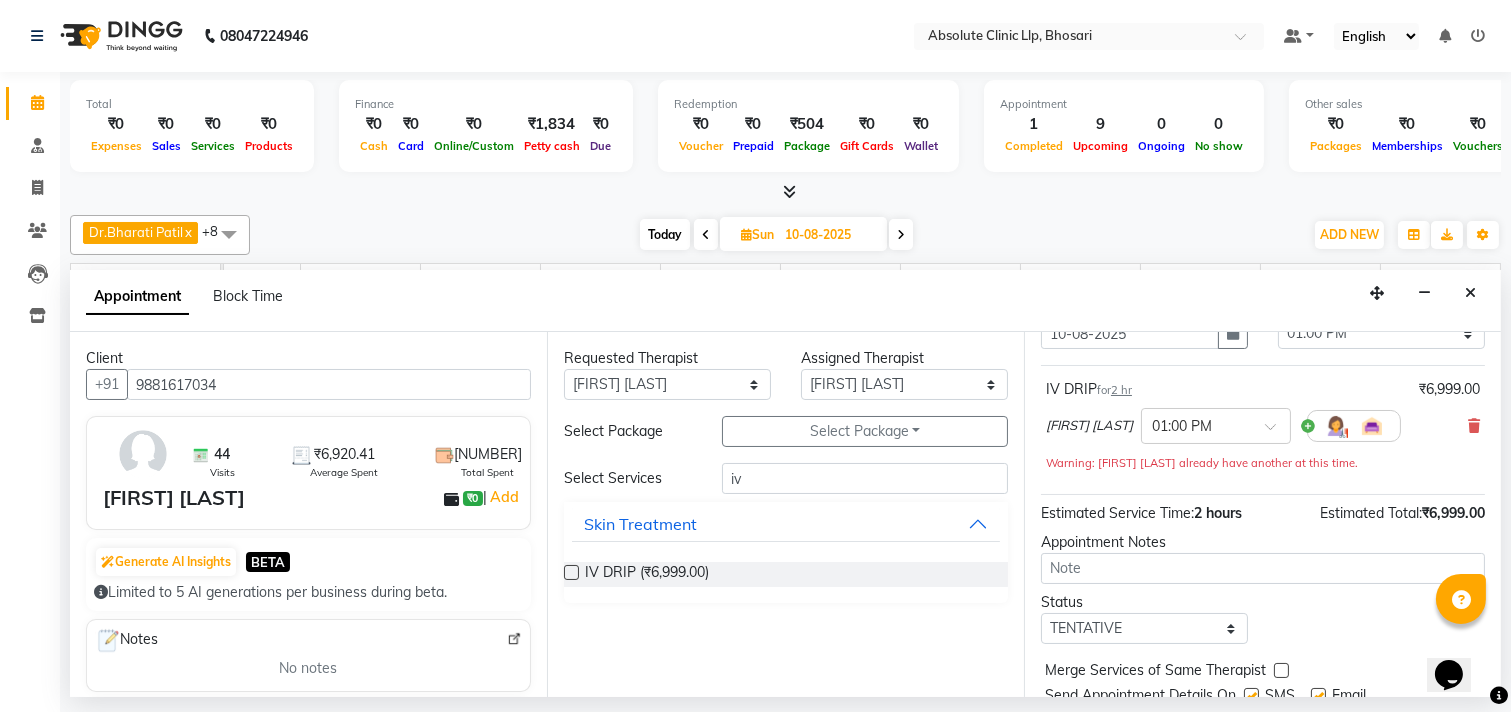 scroll, scrollTop: 182, scrollLeft: 0, axis: vertical 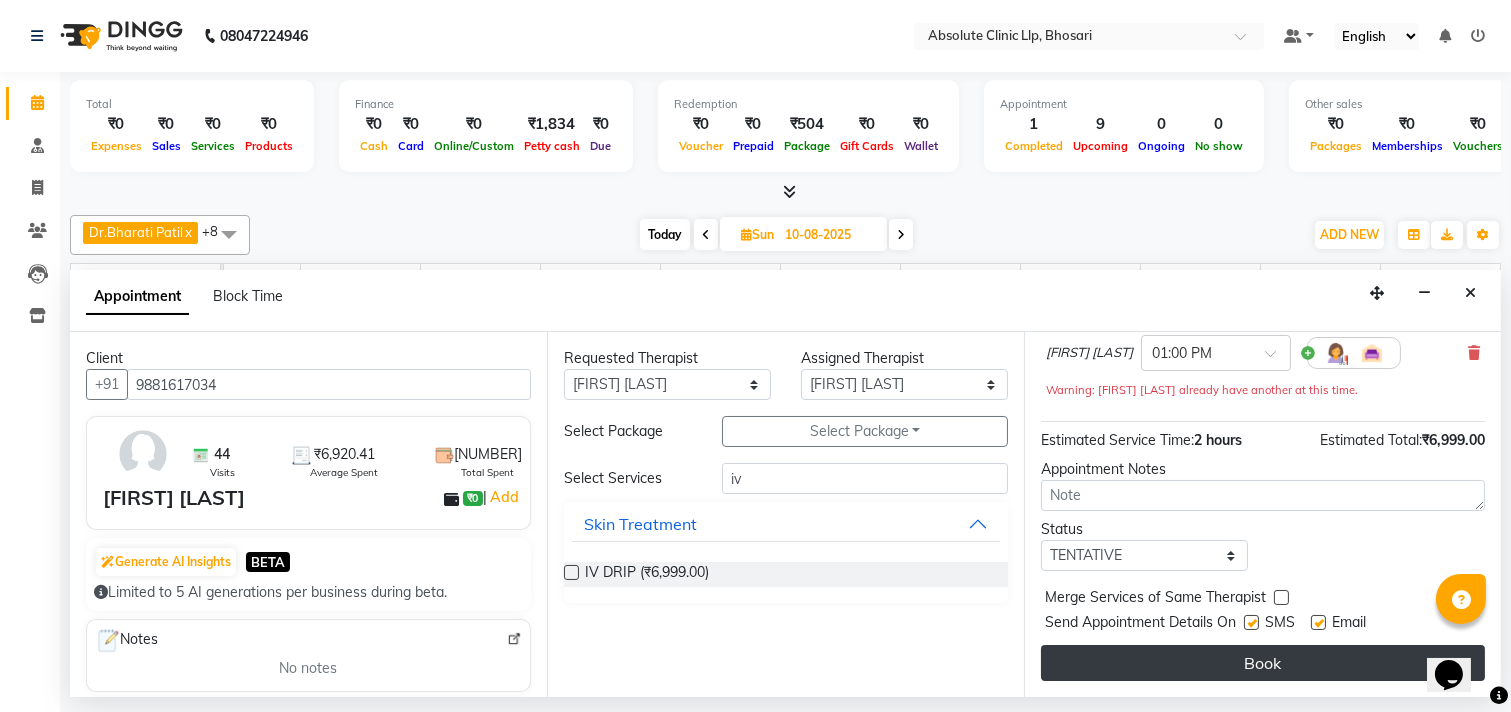 click on "Book" at bounding box center (1263, 663) 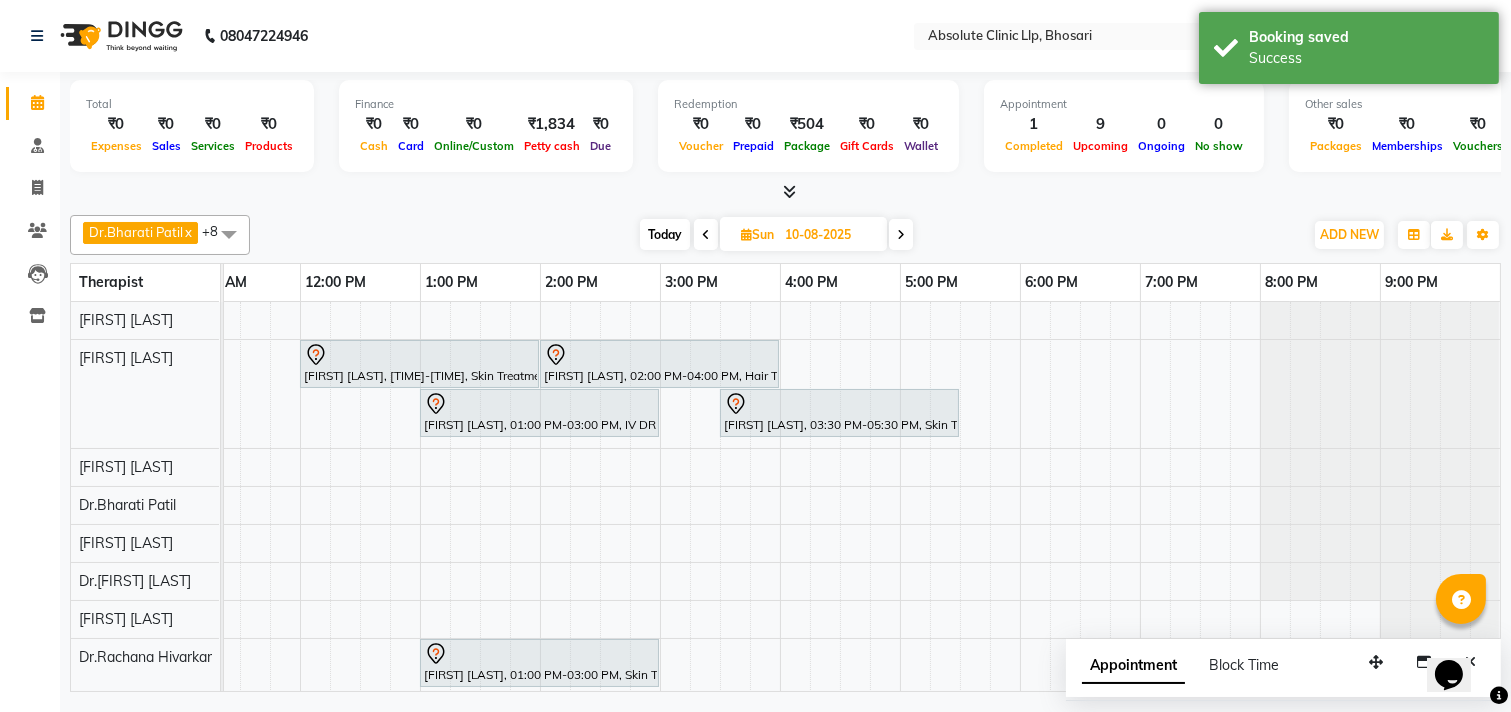 scroll, scrollTop: 0, scrollLeft: 338, axis: horizontal 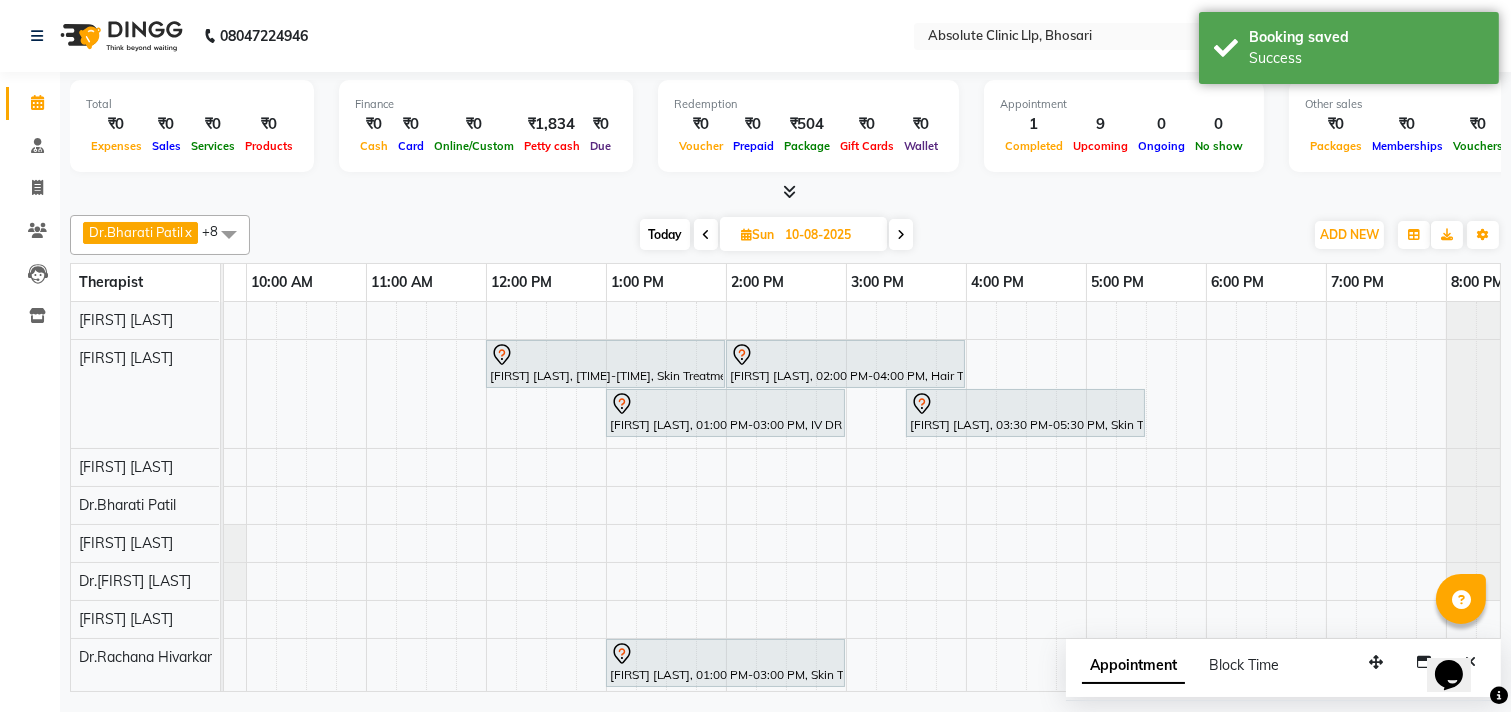click at bounding box center (746, 234) 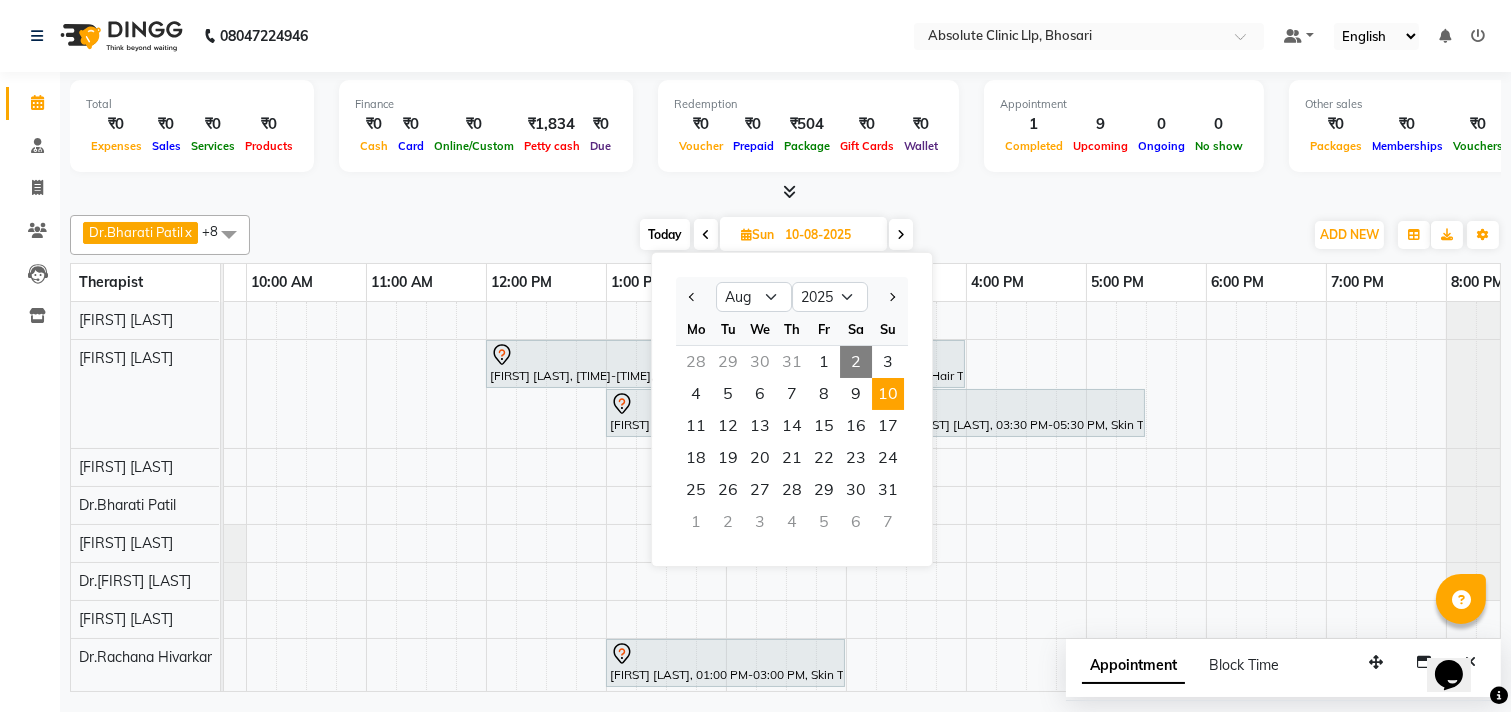 click on "2" at bounding box center [856, 362] 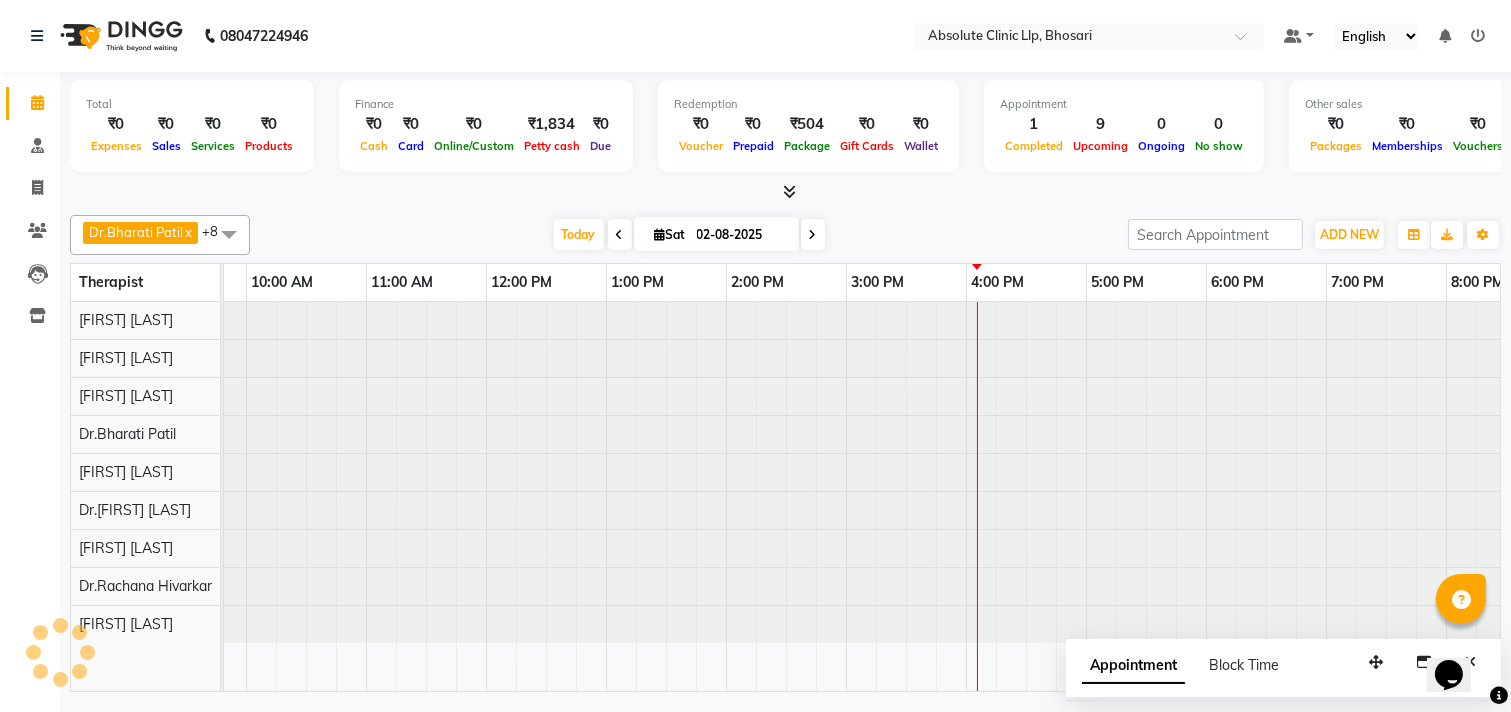scroll, scrollTop: 0, scrollLeft: 0, axis: both 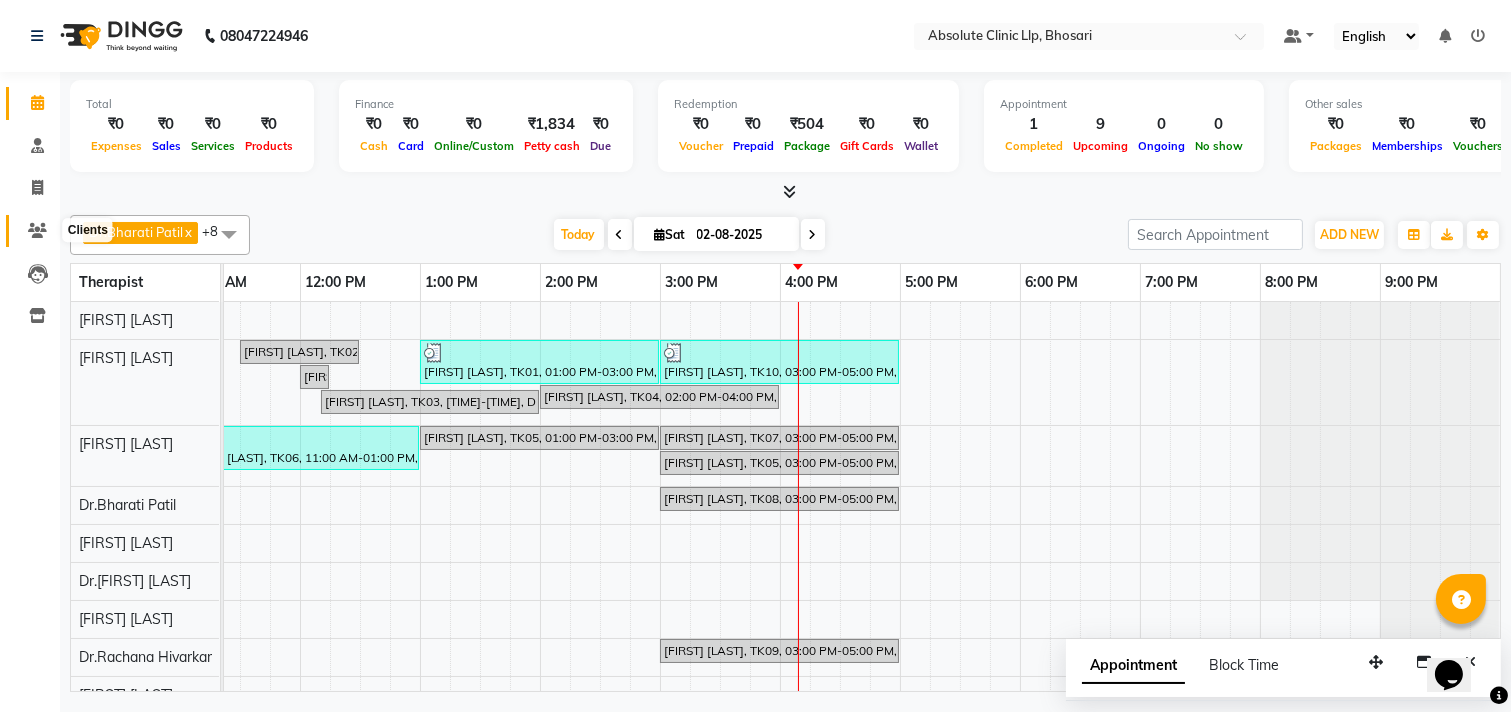 click 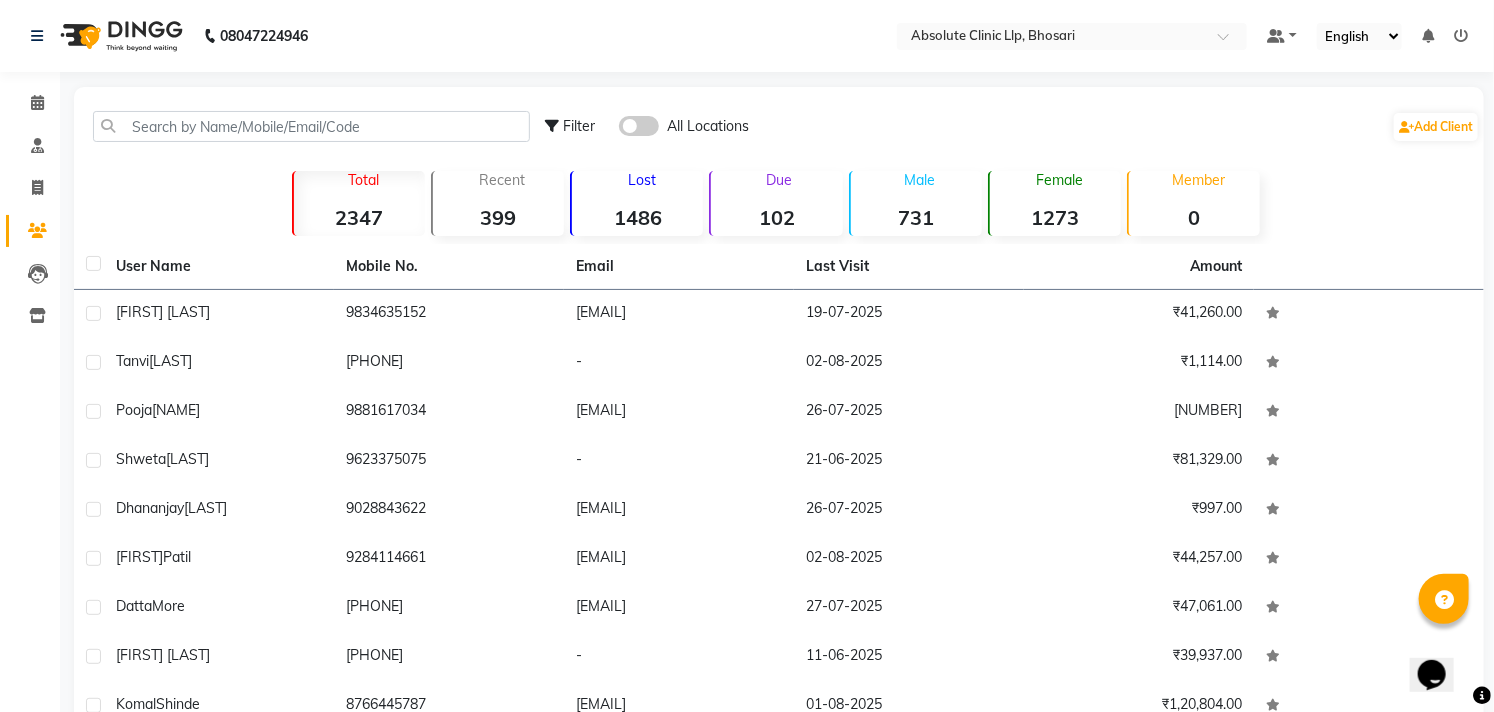 click on "Add Client" 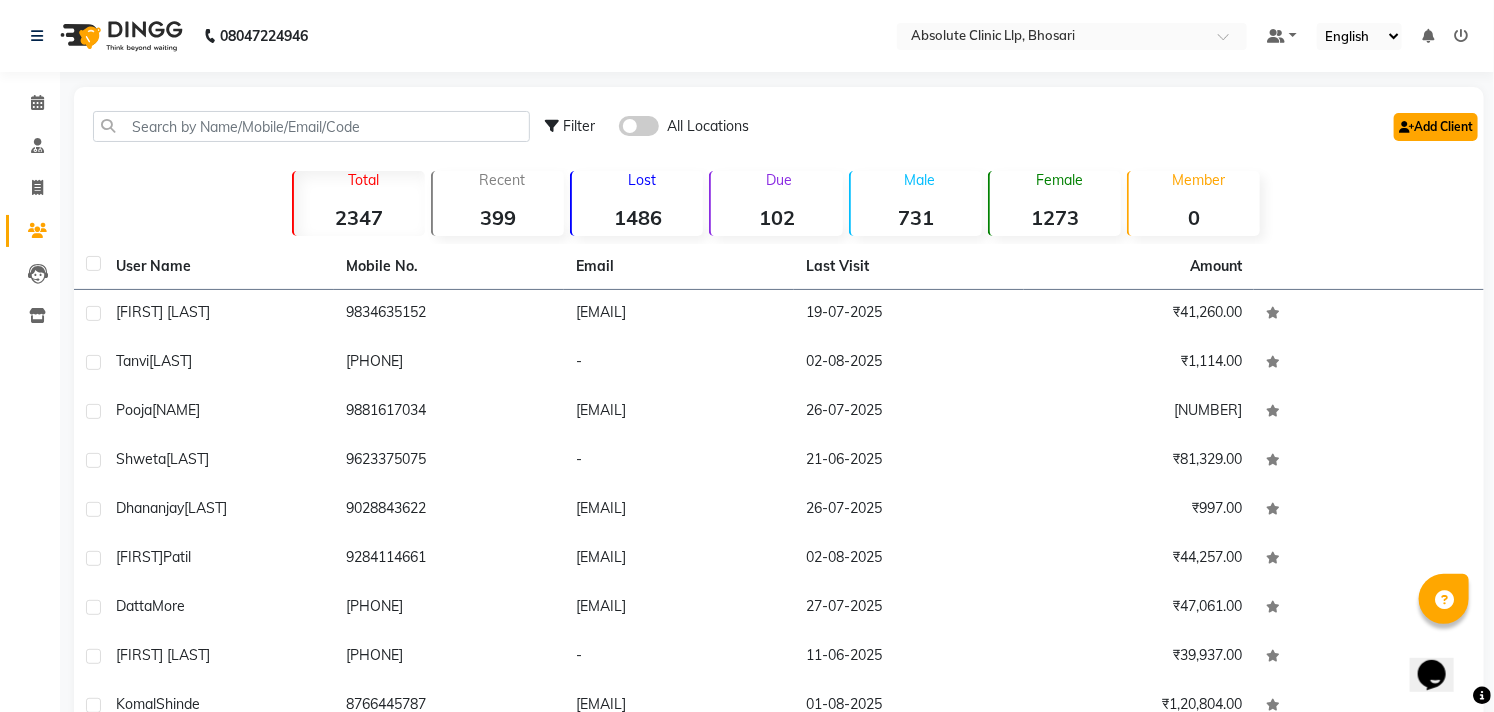 click on "Add Client" 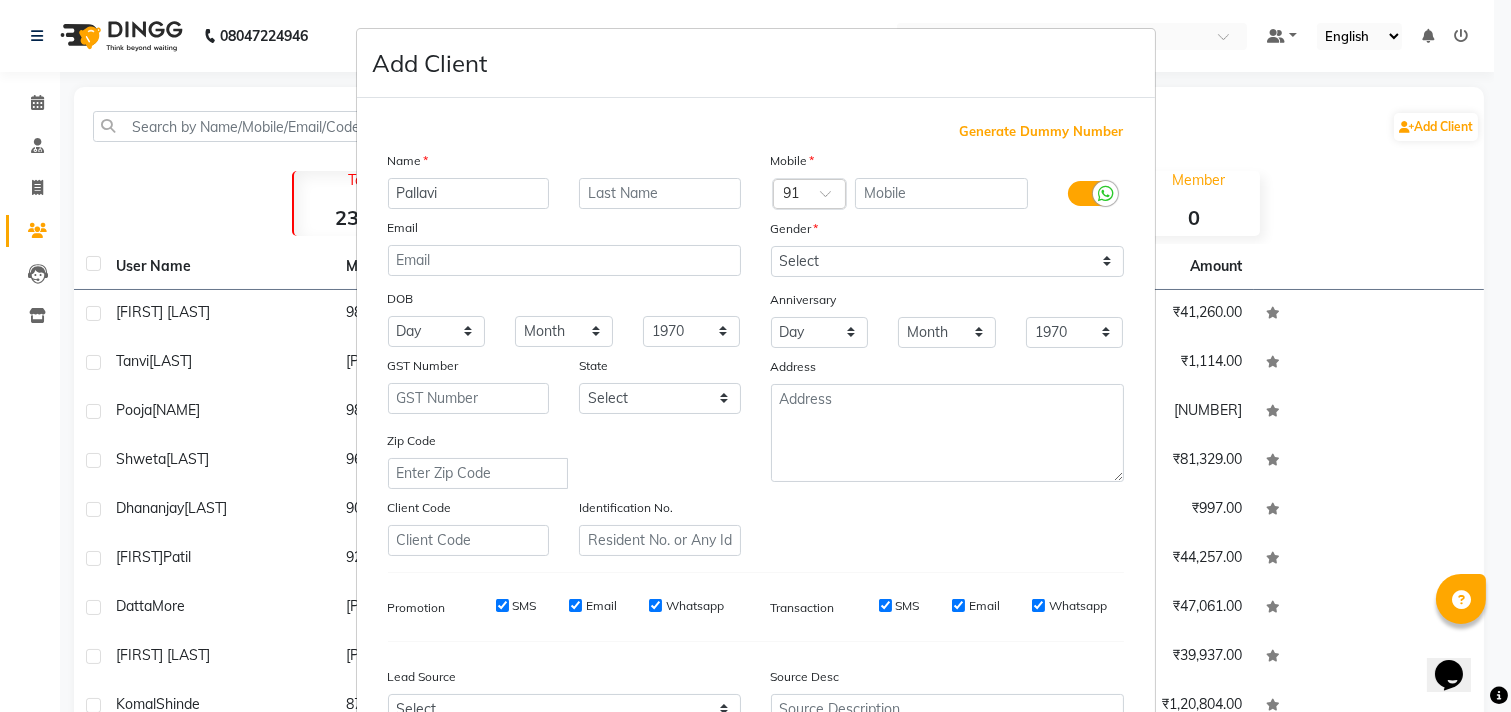 type on "Pallavi" 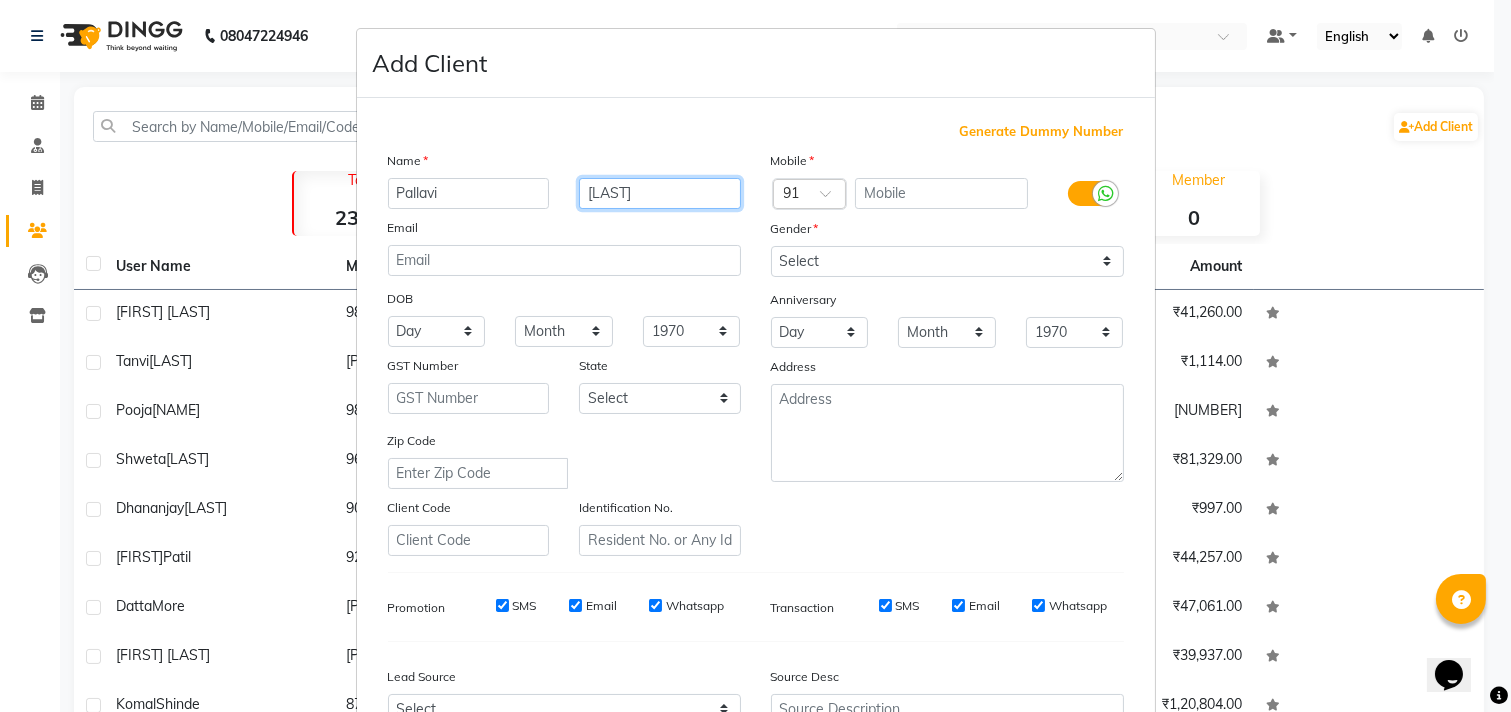 type on "[LAST]" 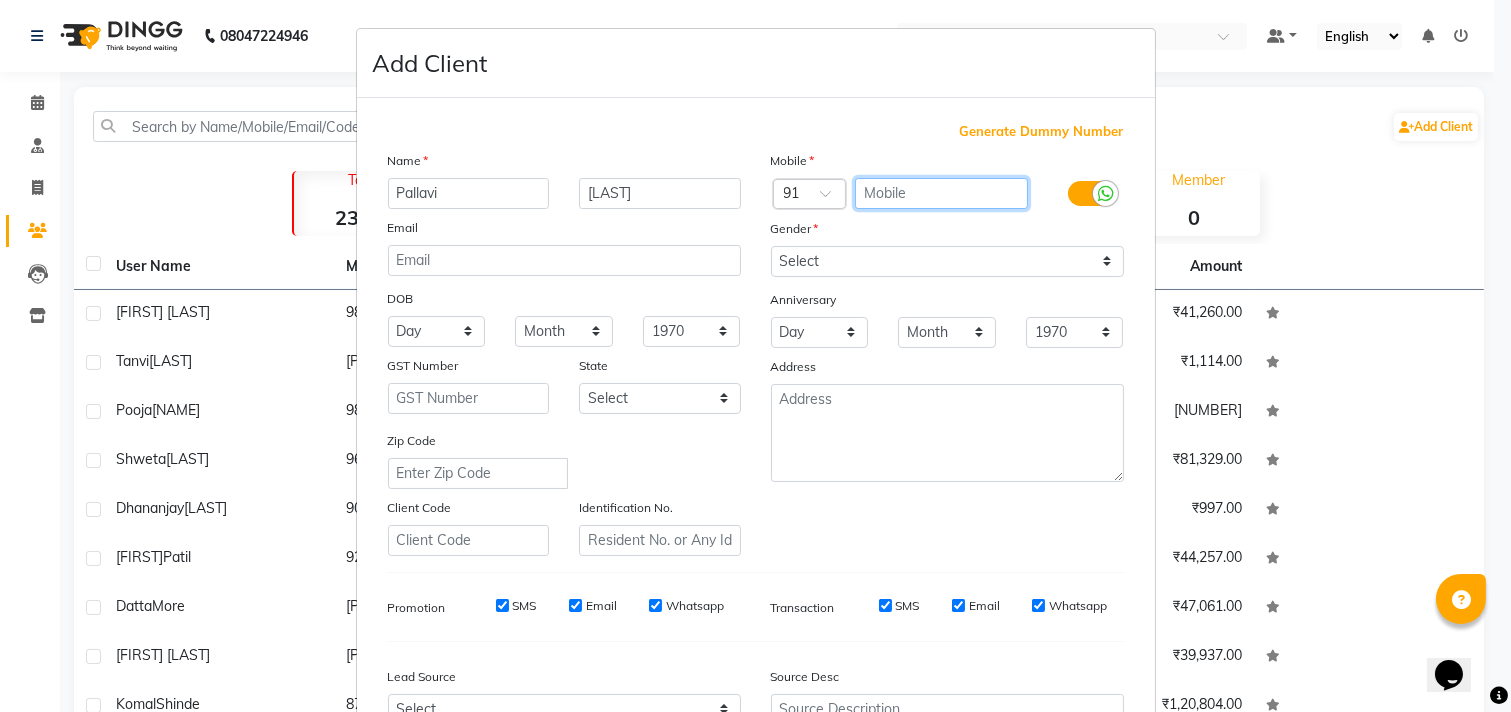 click at bounding box center (941, 193) 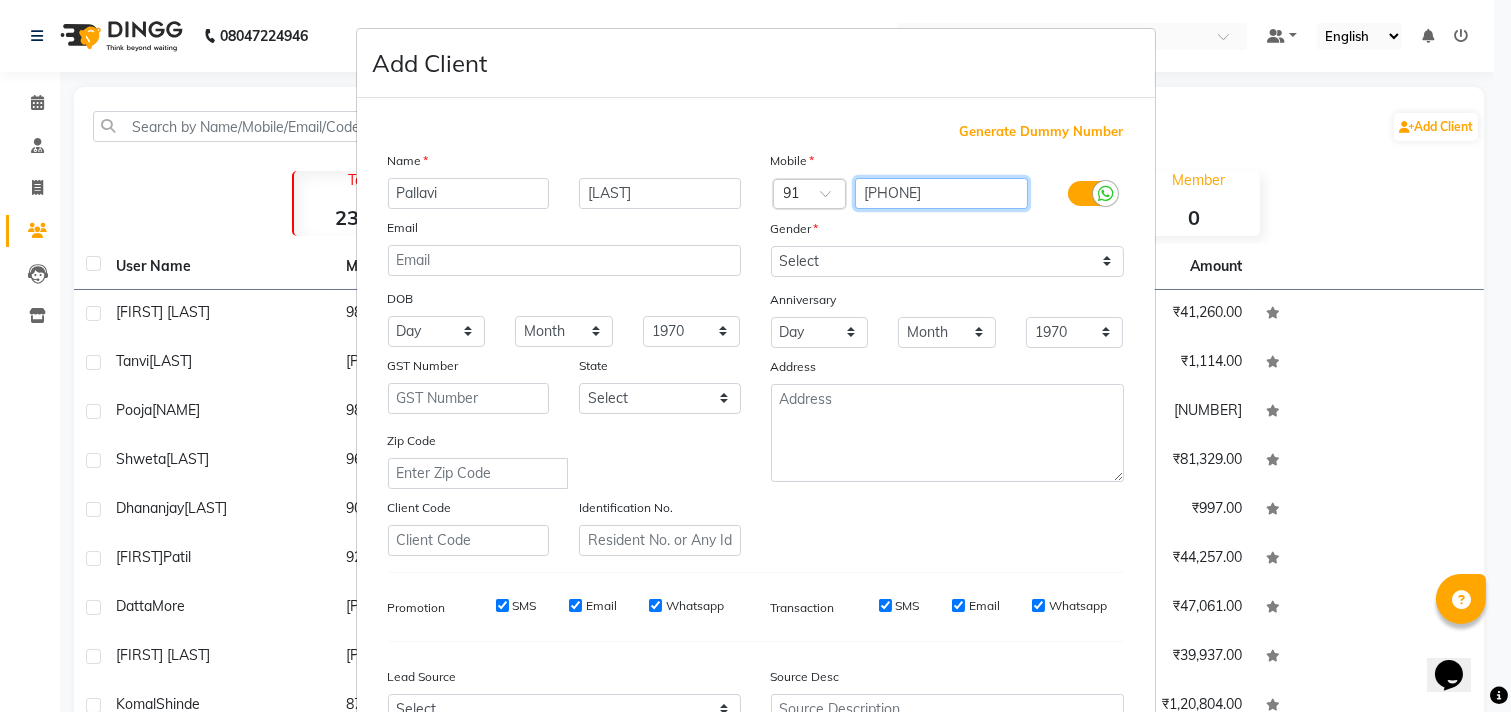 type on "[PHONE]" 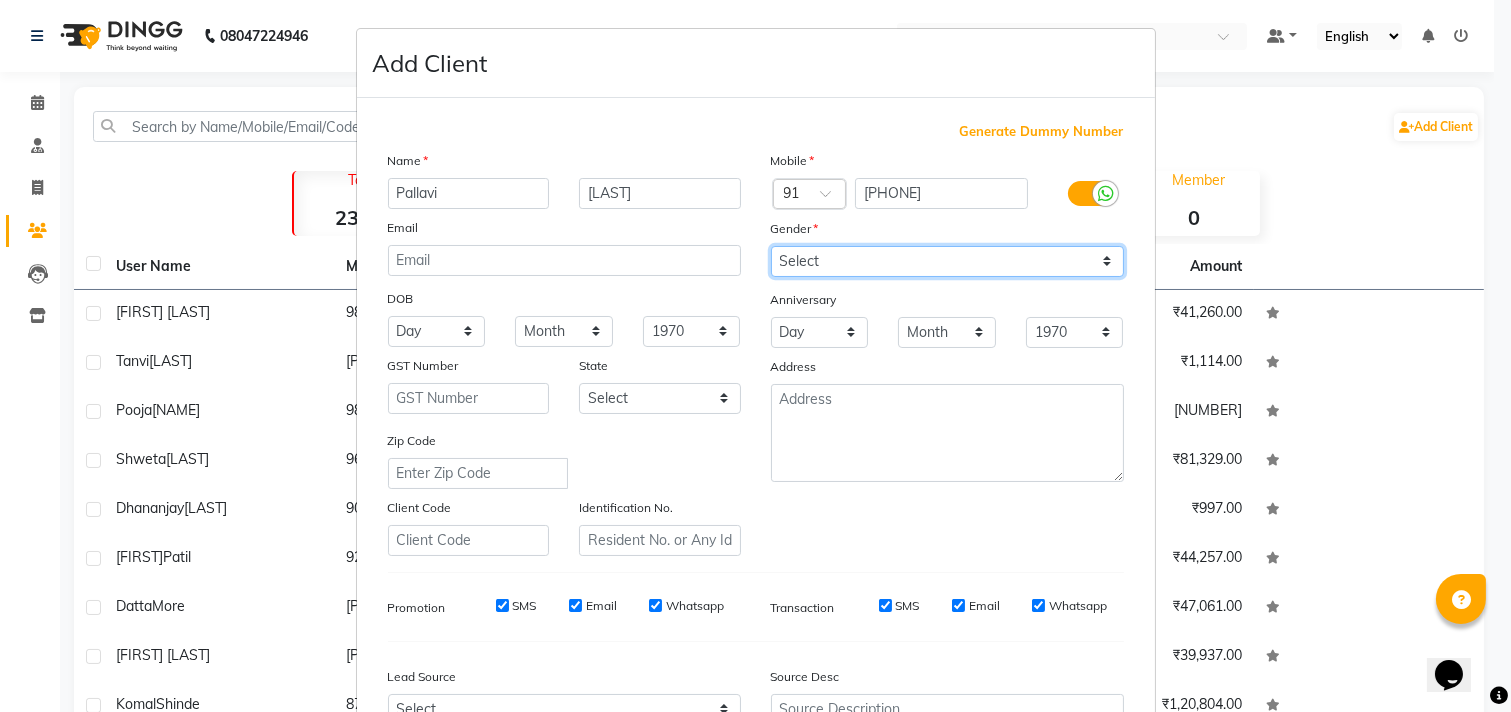 click on "Select Male Female Other Prefer Not To Say" at bounding box center [947, 261] 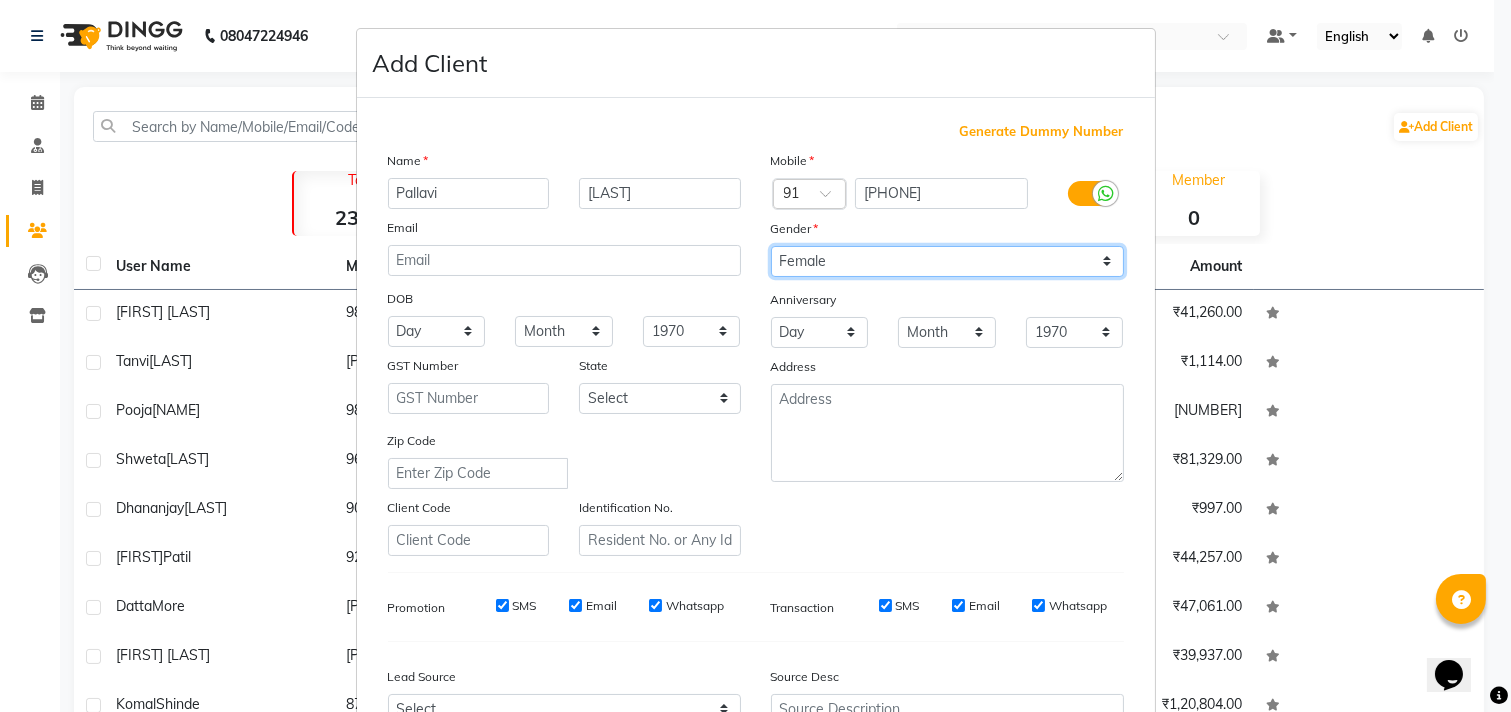 click on "Select Male Female Other Prefer Not To Say" at bounding box center (947, 261) 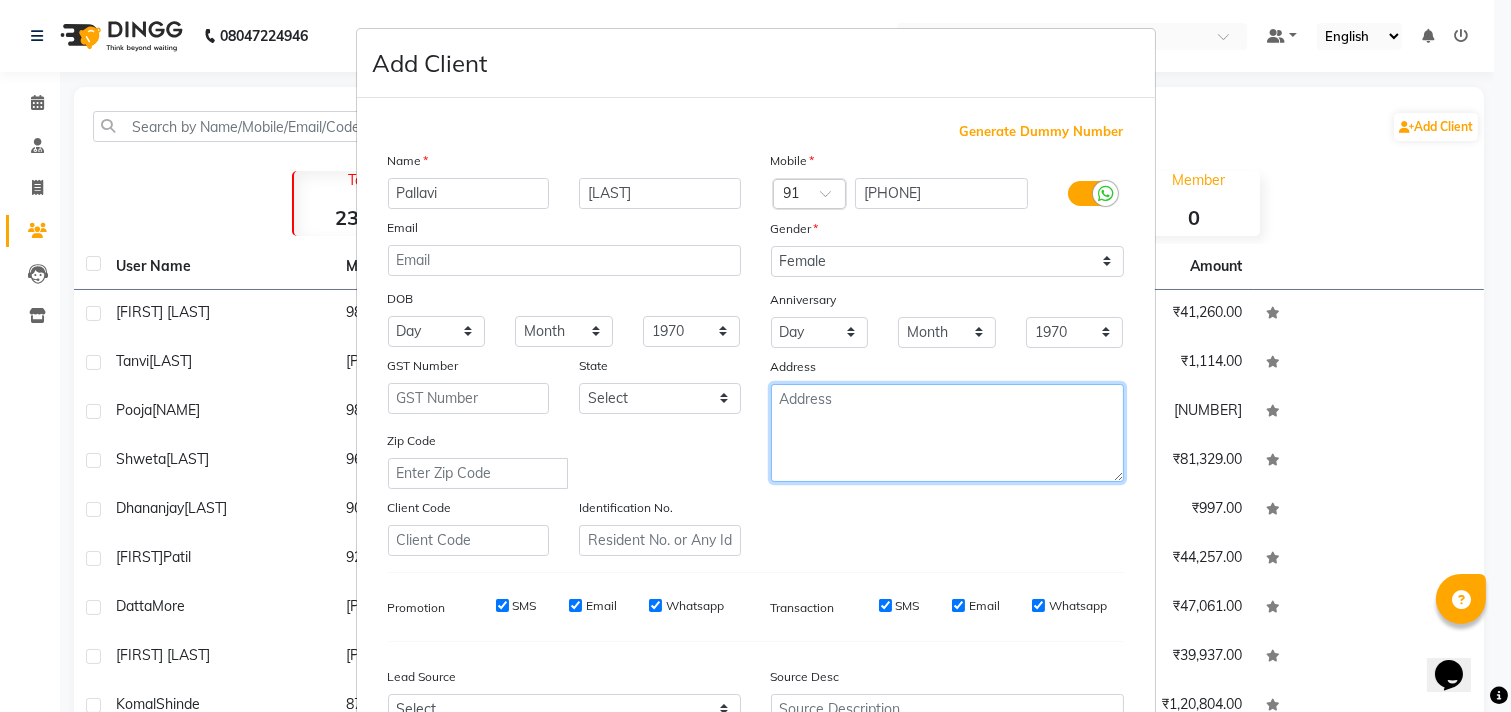 click at bounding box center (947, 433) 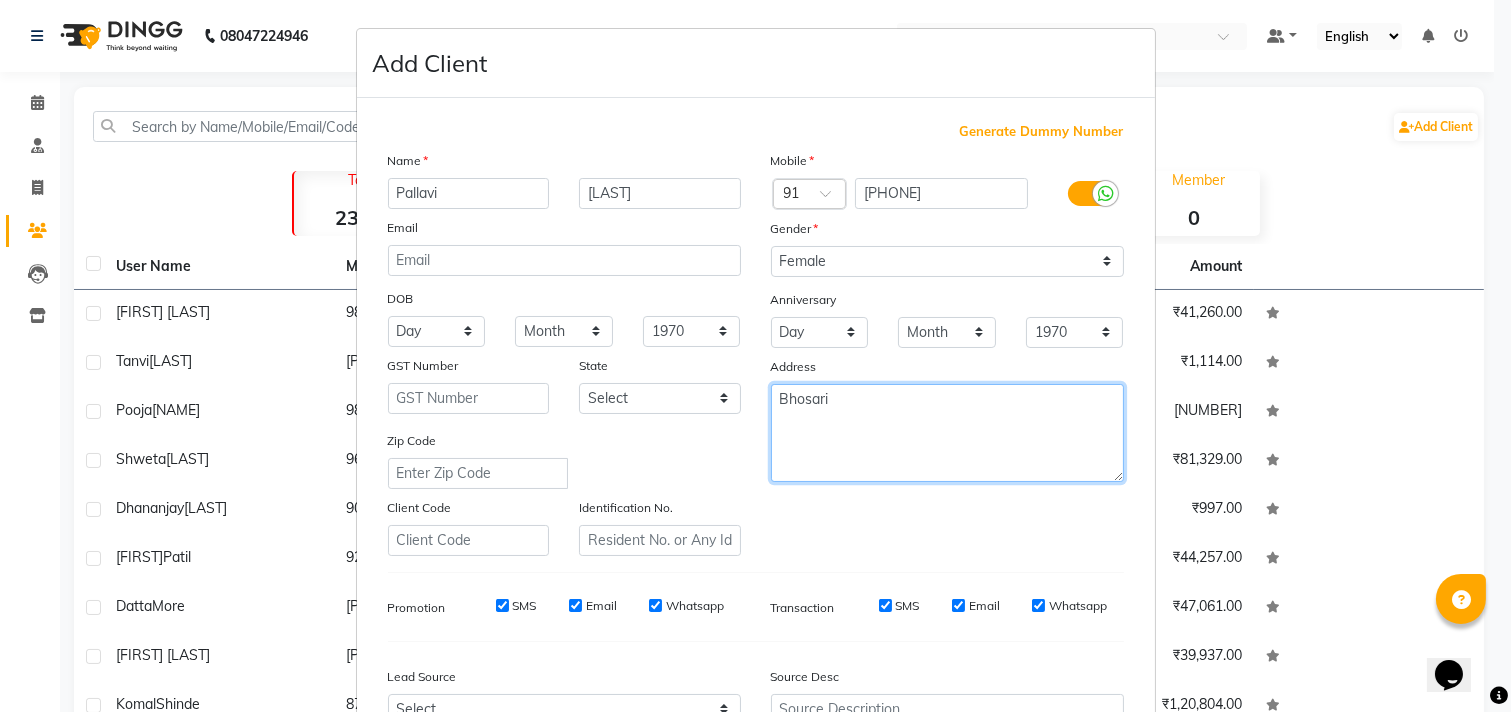 scroll, scrollTop: 212, scrollLeft: 0, axis: vertical 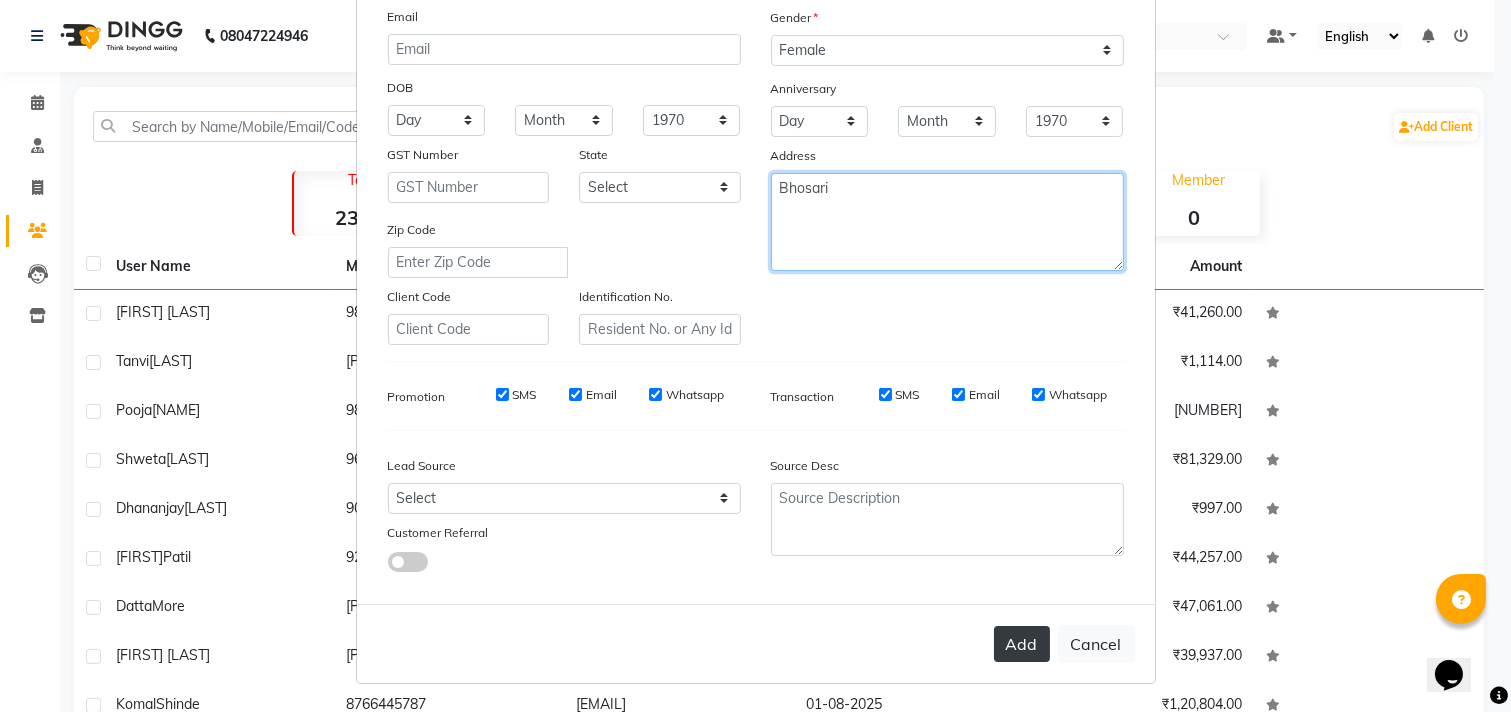 type on "Bhosari" 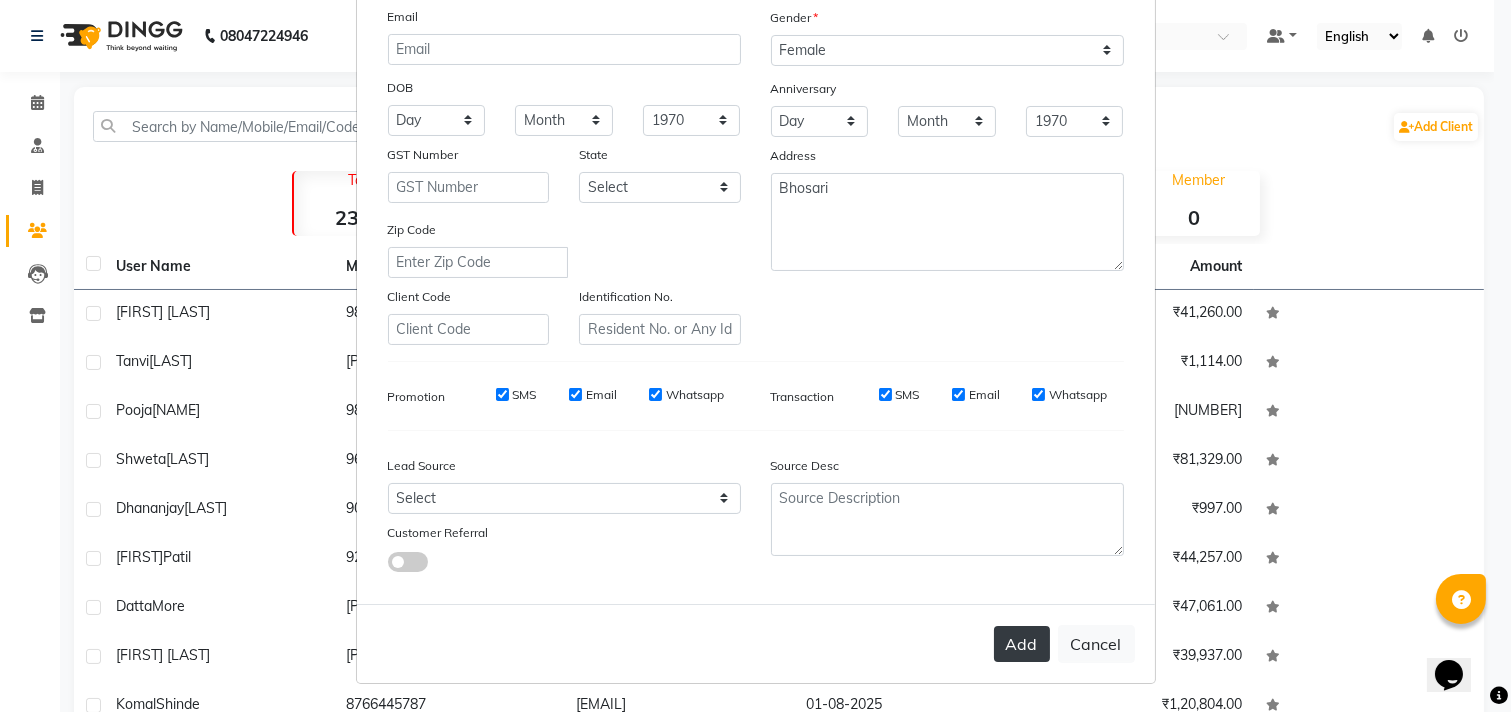 click on "Add" at bounding box center (1022, 644) 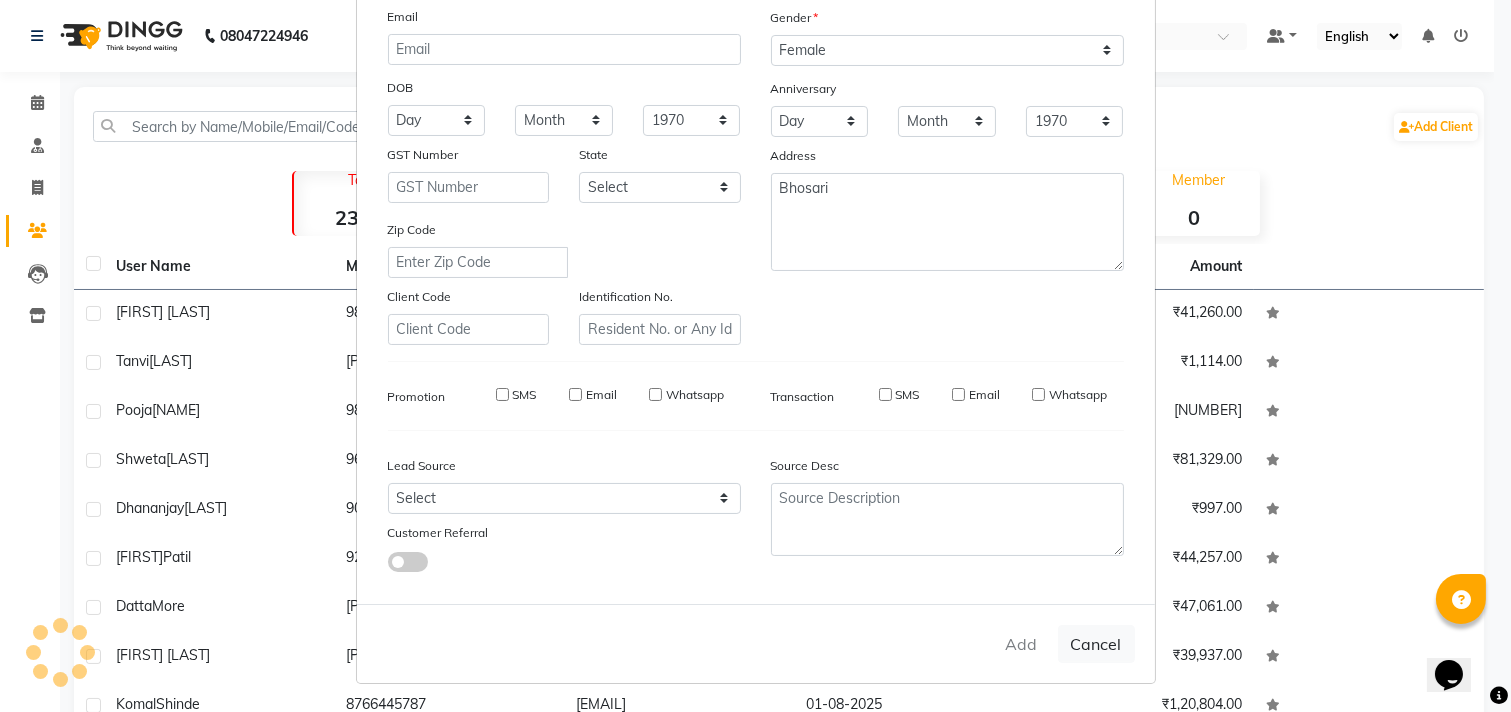 type 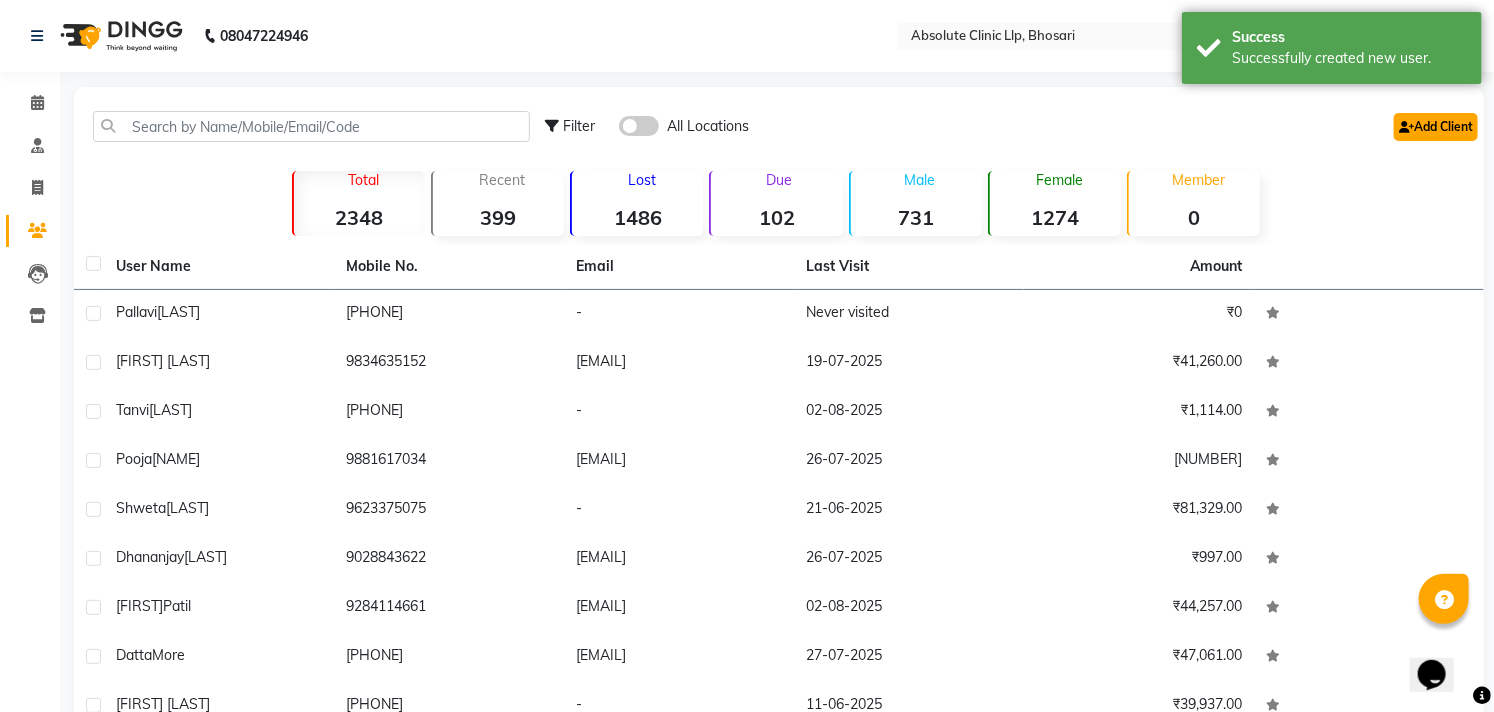 click on "Add Client" 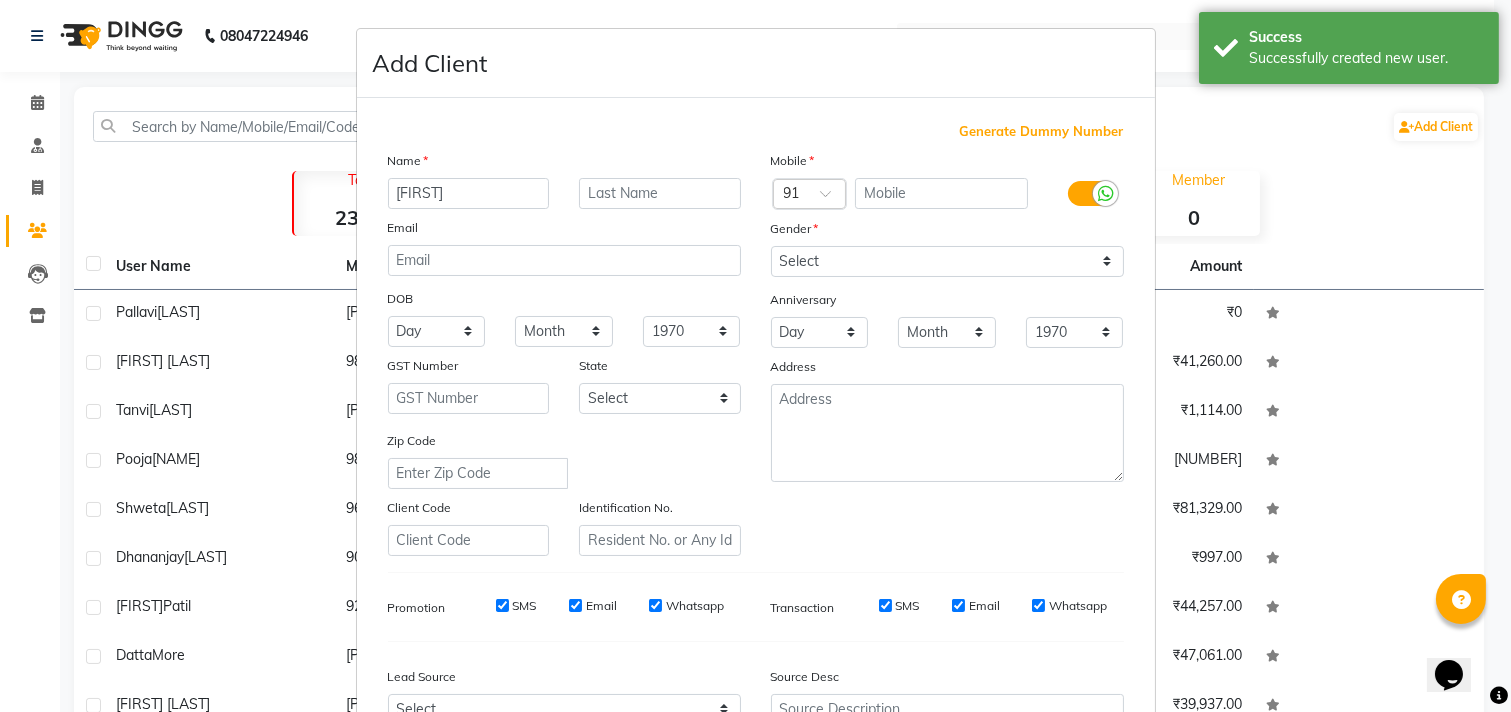 type on "[FIRST]" 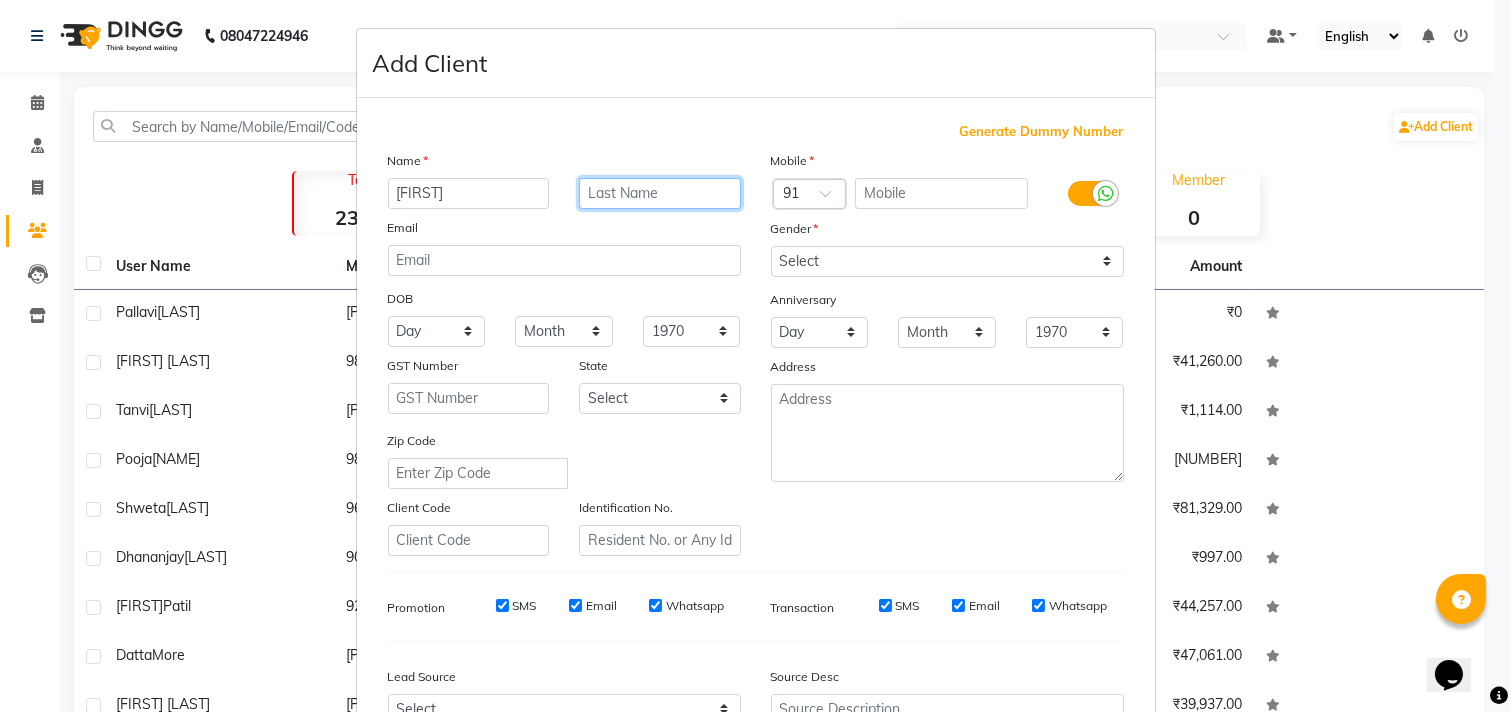 click at bounding box center (660, 193) 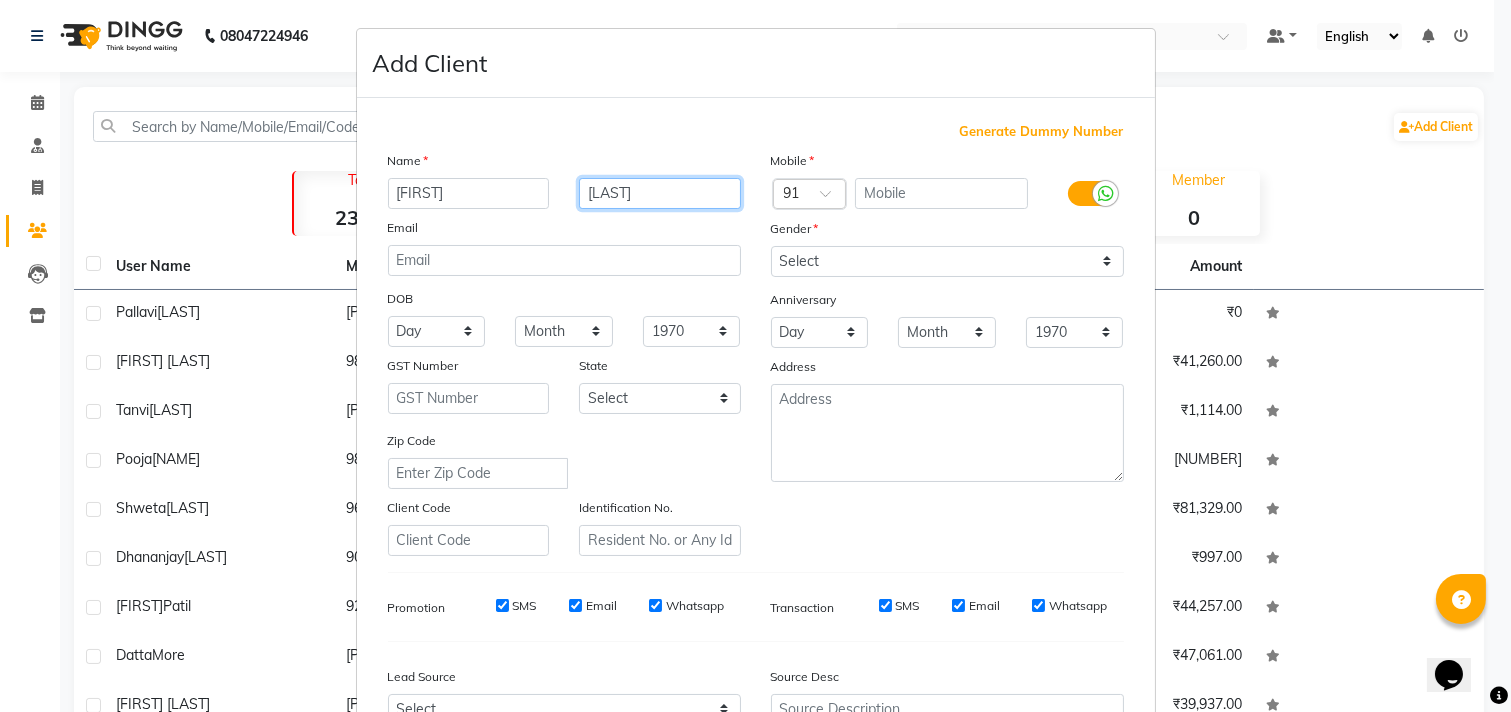 type on "[LAST]" 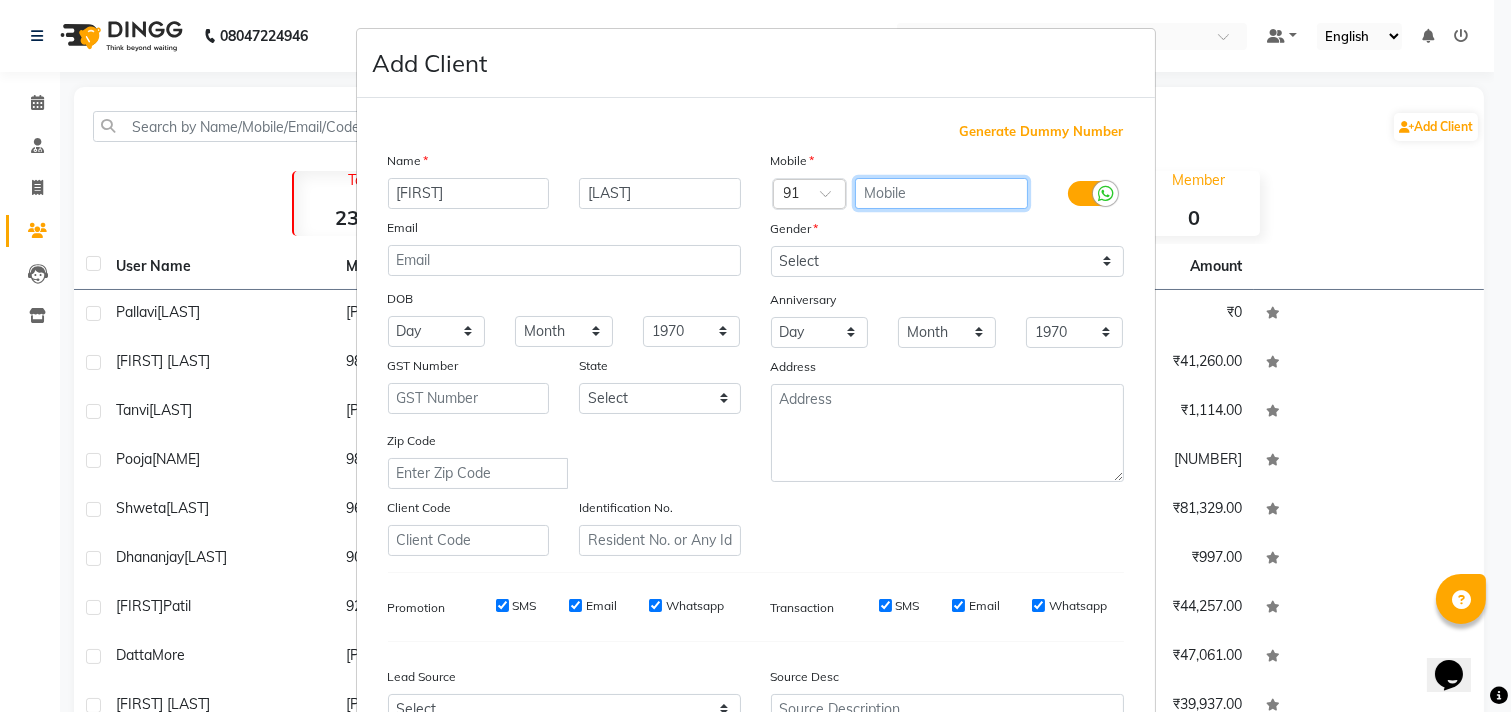 click at bounding box center (941, 193) 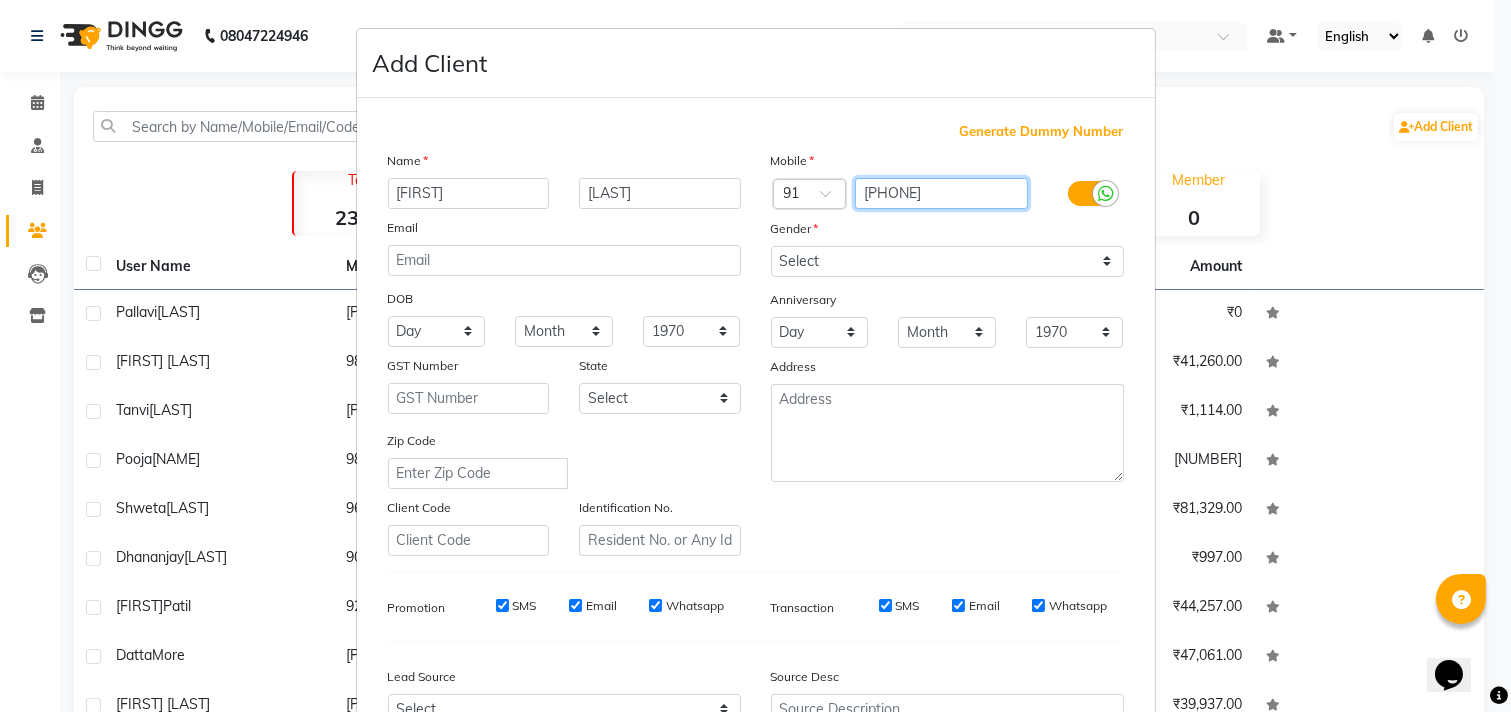 type on "[PHONE]" 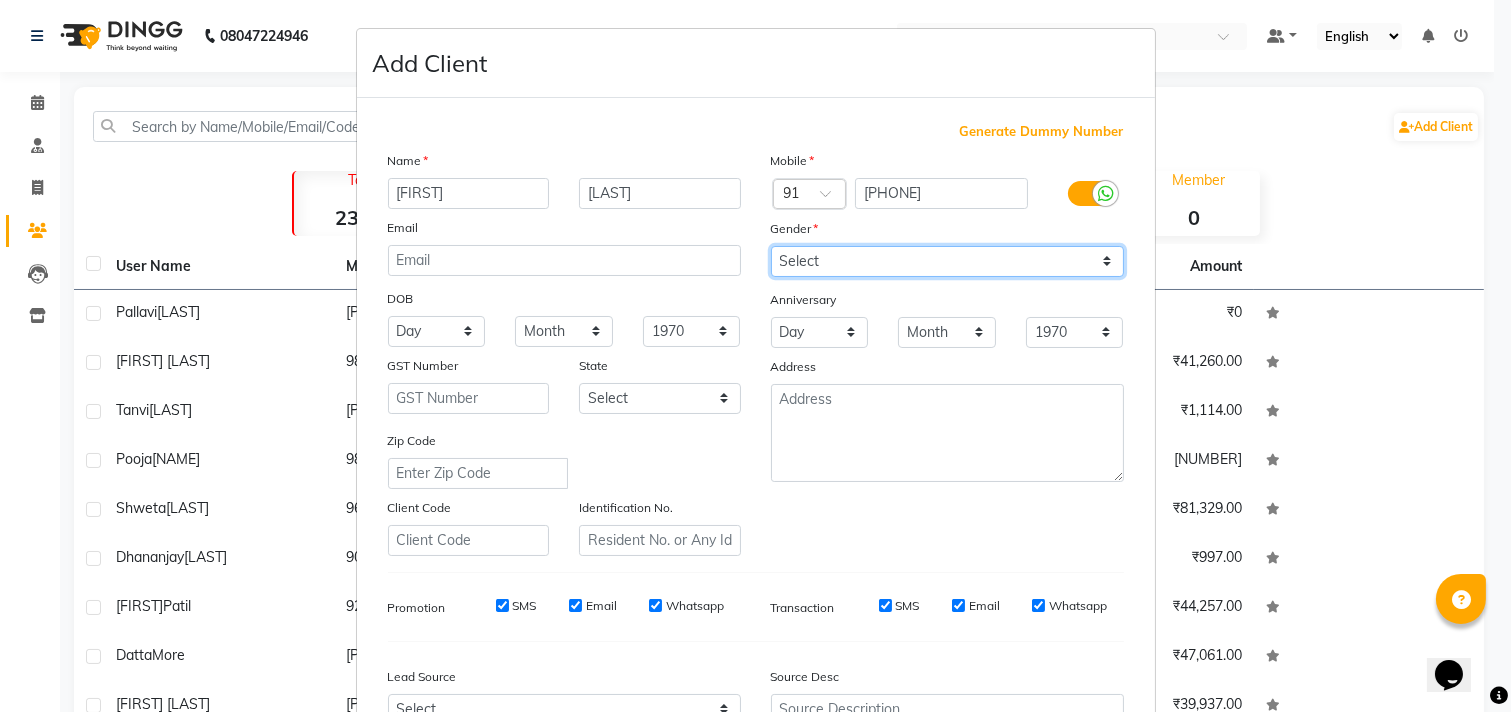 click on "Select Male Female Other Prefer Not To Say" at bounding box center (947, 261) 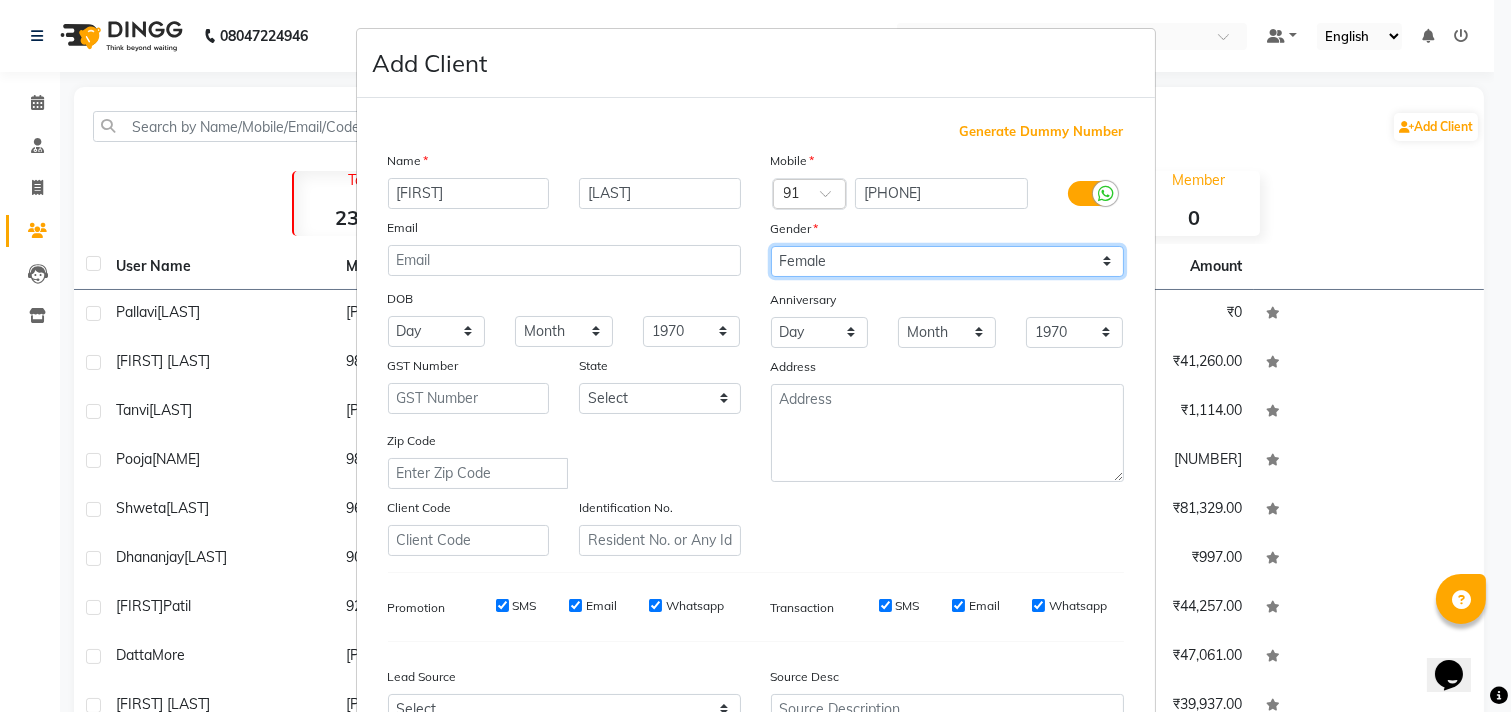 click on "Select Male Female Other Prefer Not To Say" at bounding box center (947, 261) 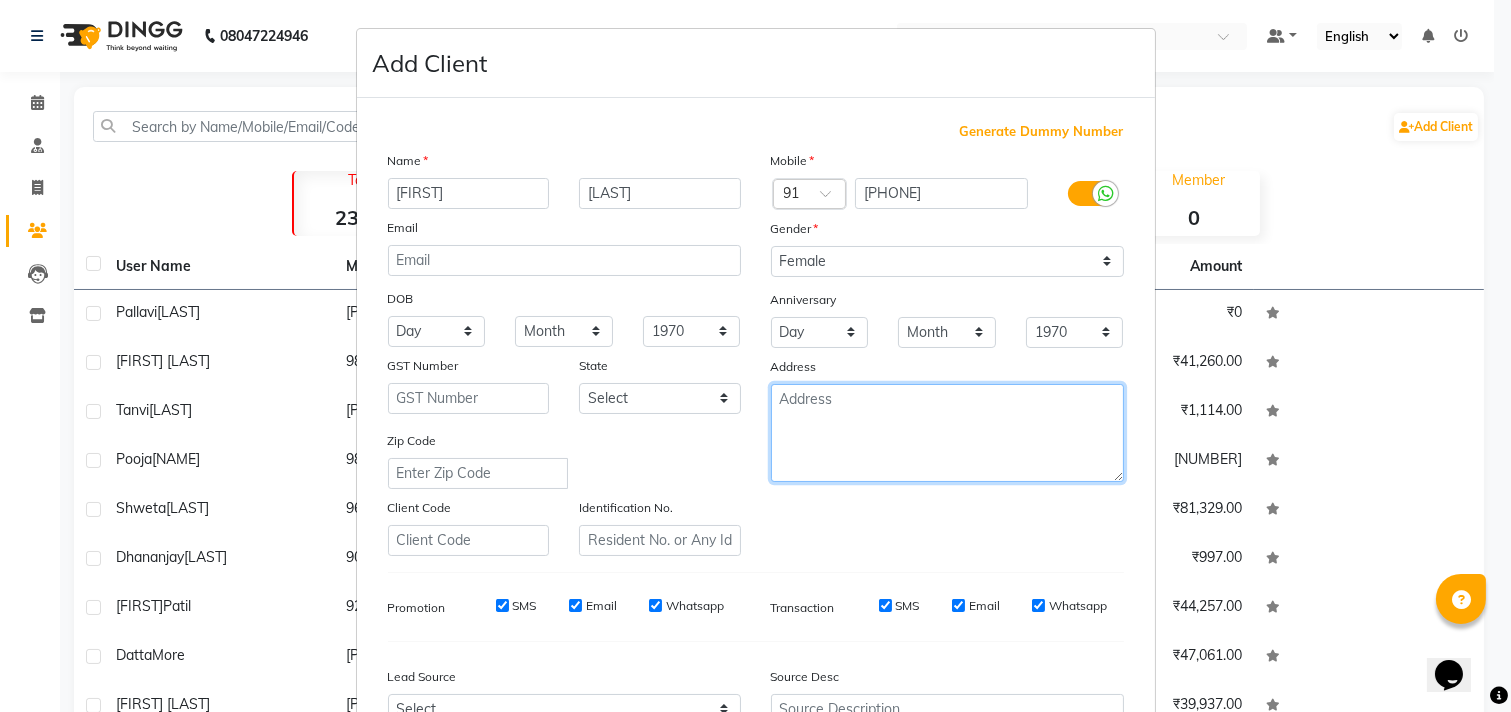 click at bounding box center [947, 433] 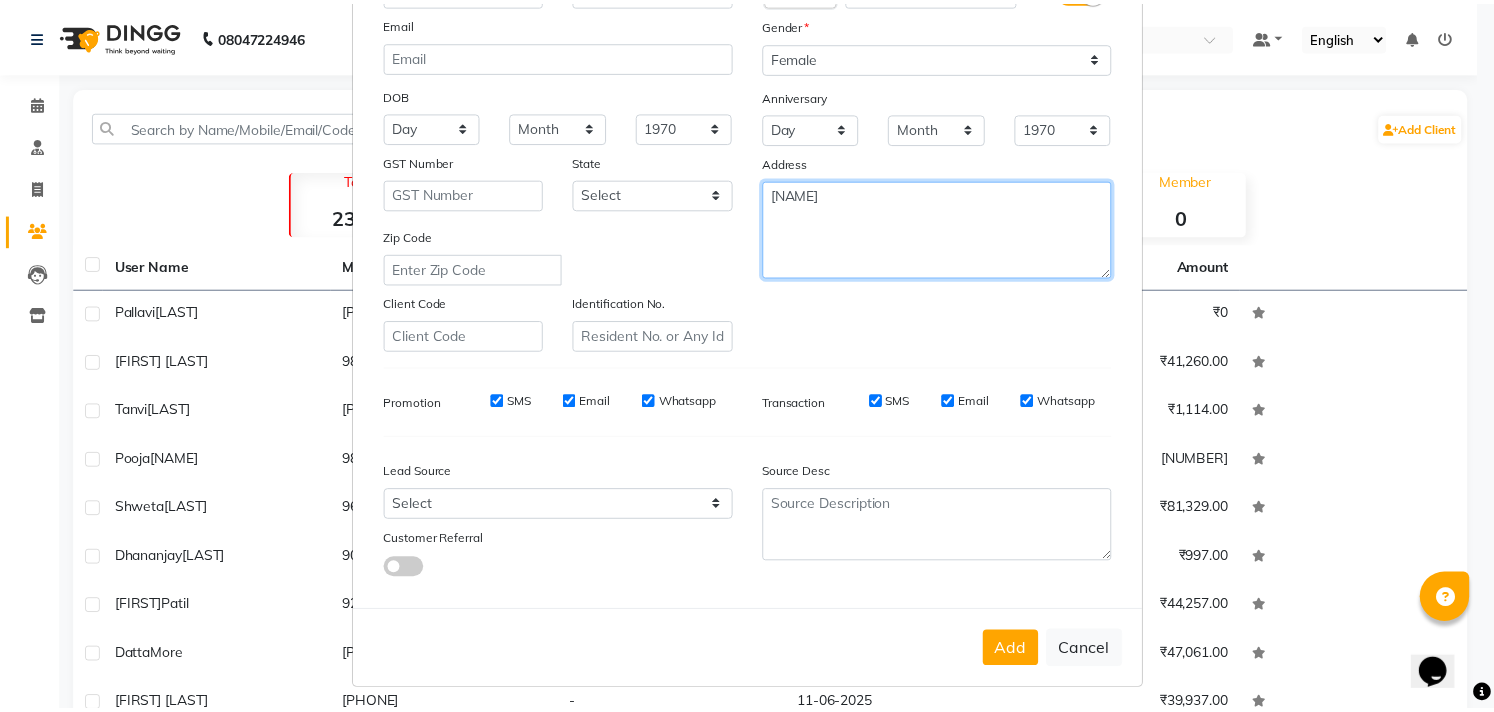 scroll, scrollTop: 212, scrollLeft: 0, axis: vertical 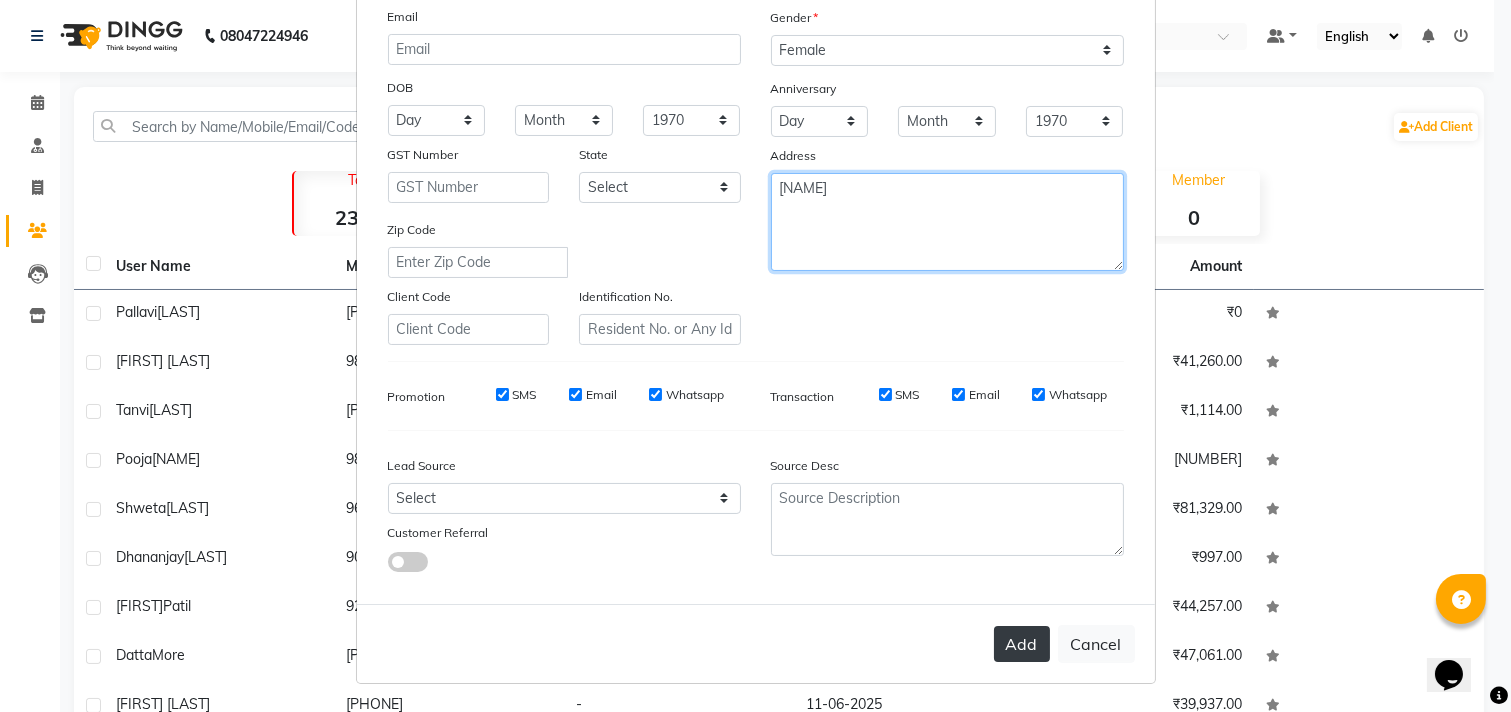 type on "[NAME]" 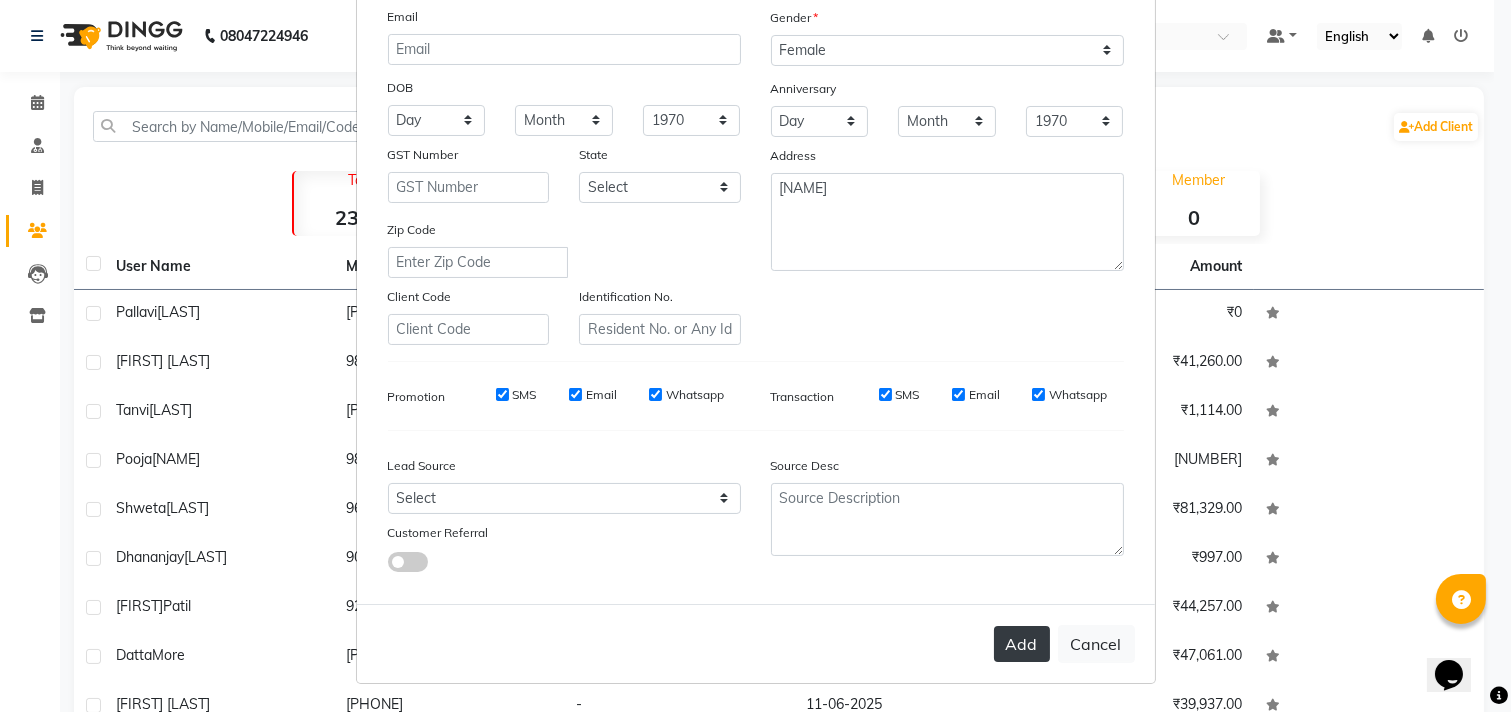 click on "Add" at bounding box center (1022, 644) 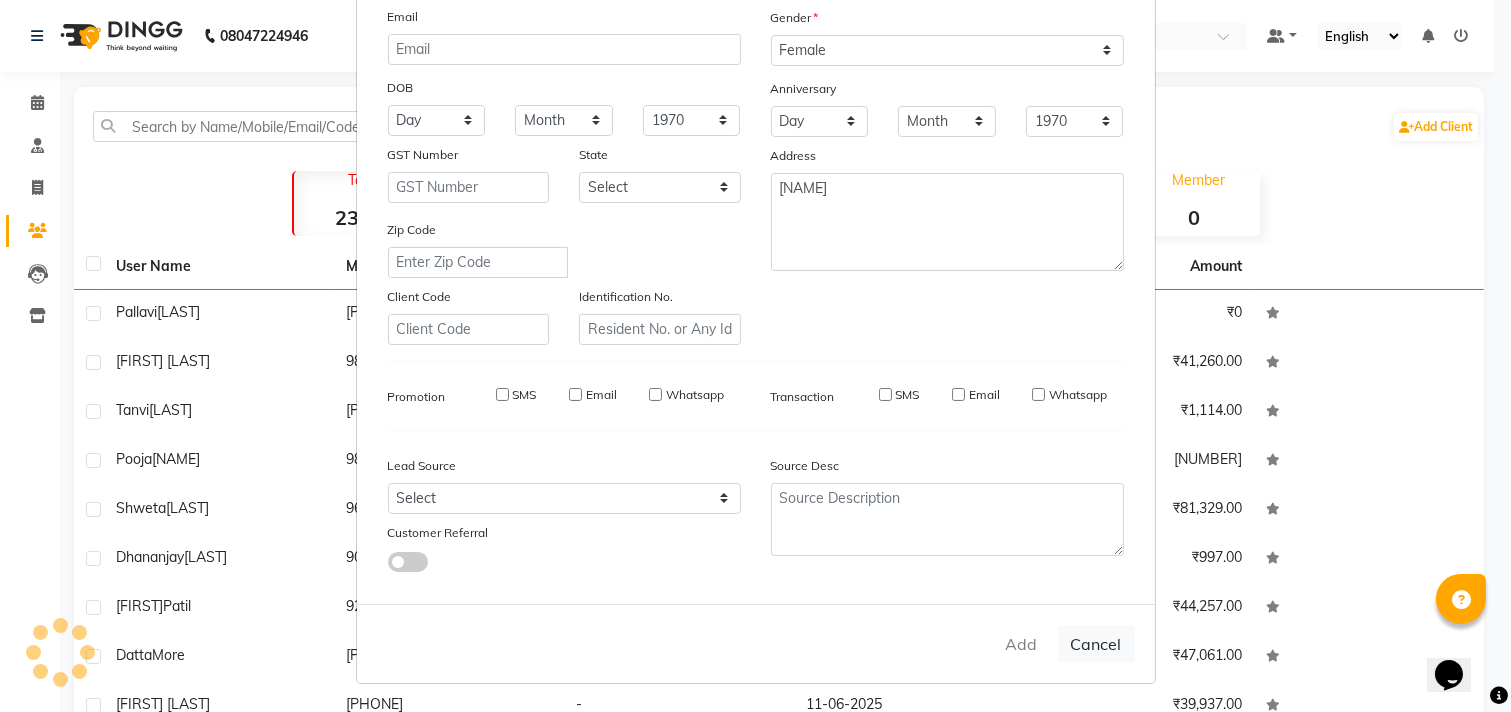 type 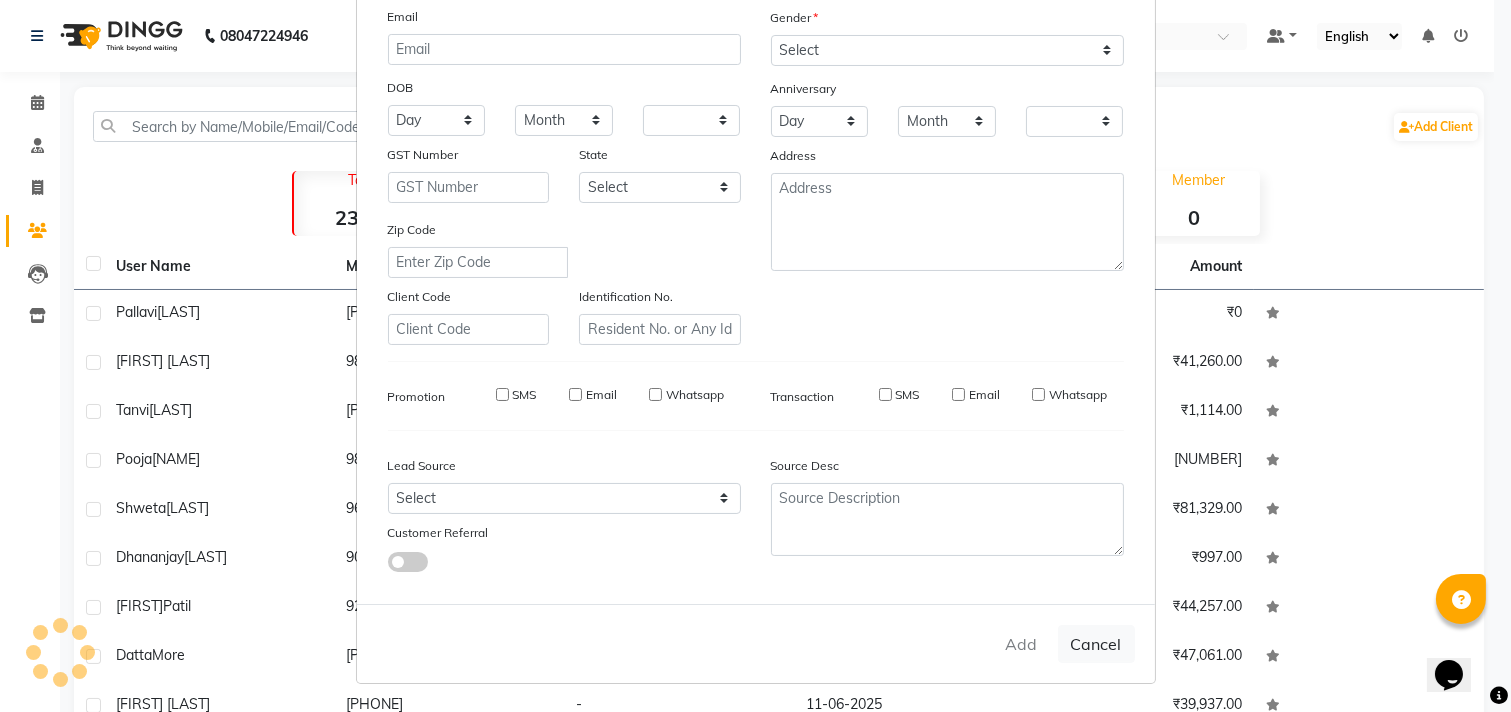 checkbox on "false" 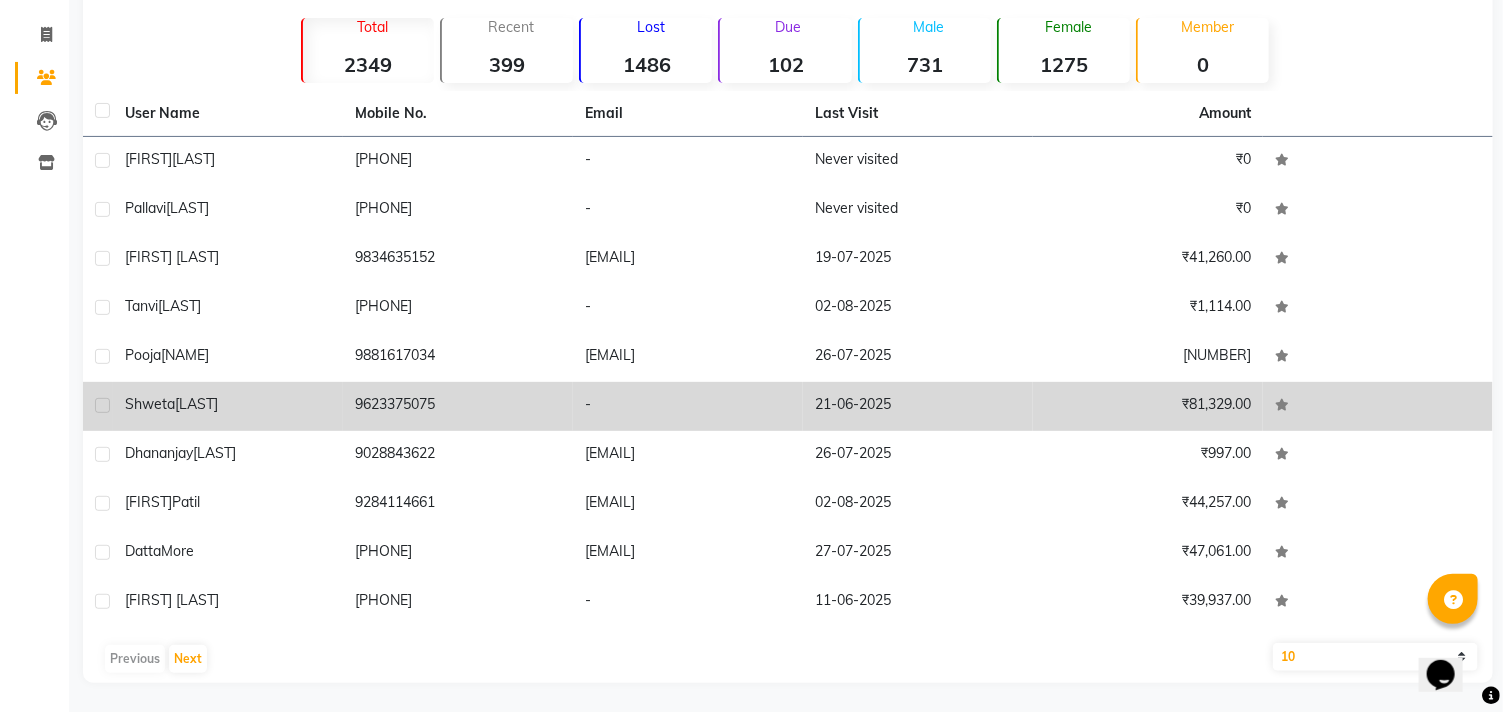 scroll, scrollTop: 0, scrollLeft: 0, axis: both 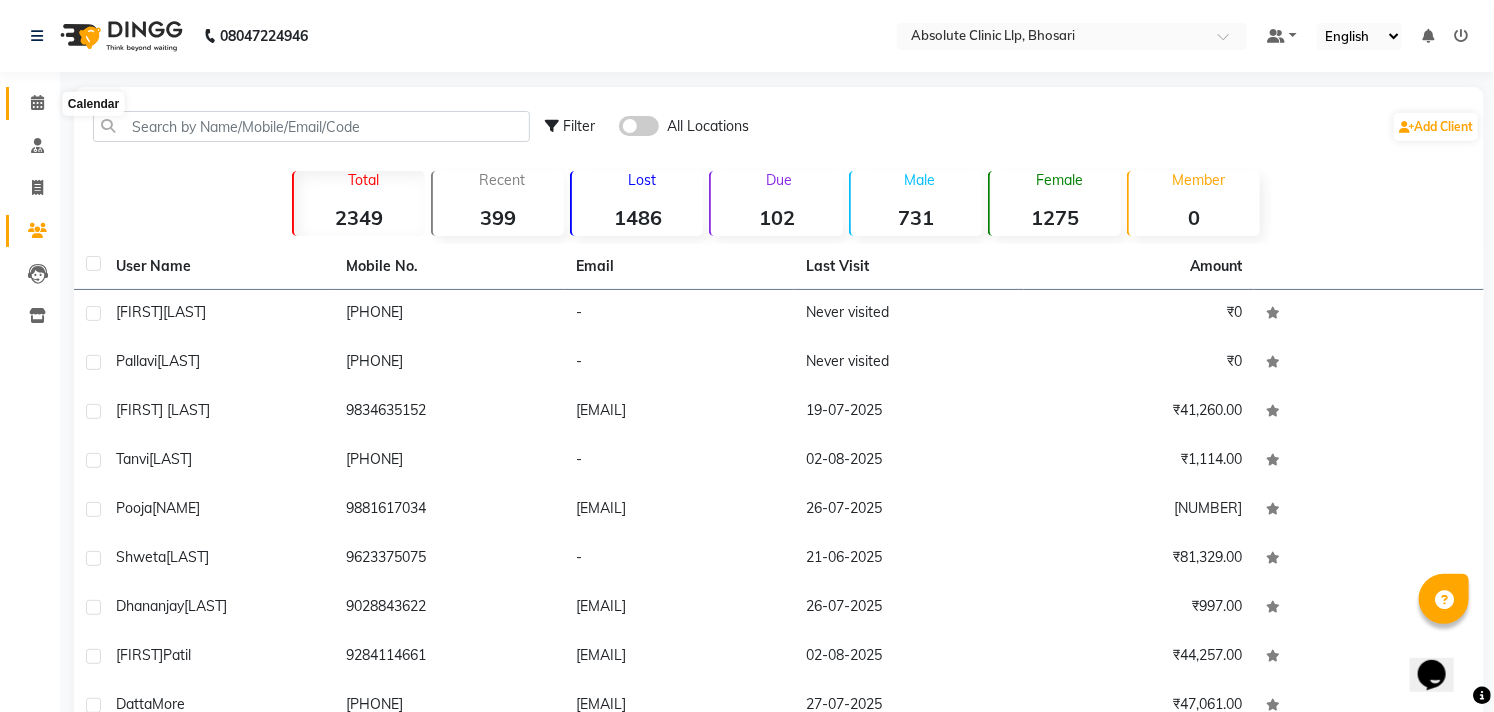 click 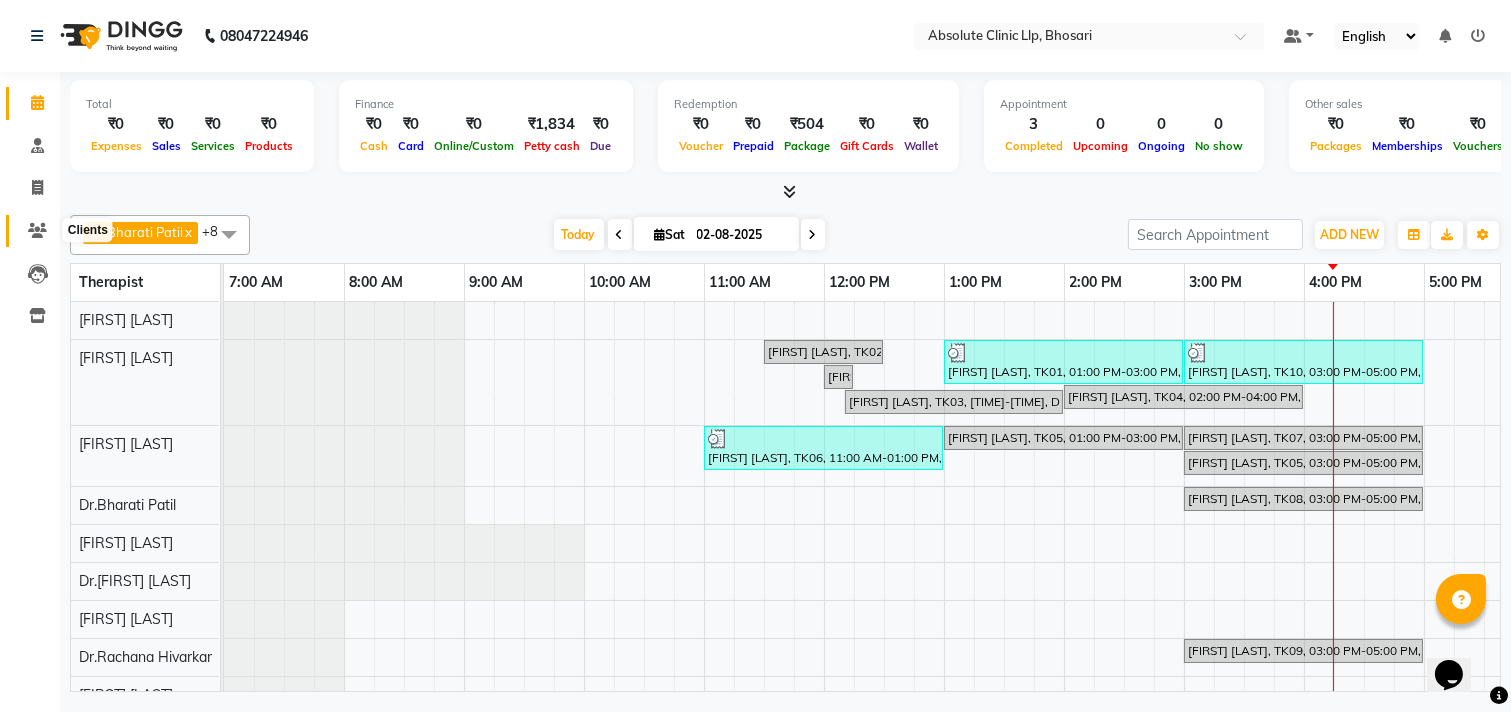 click 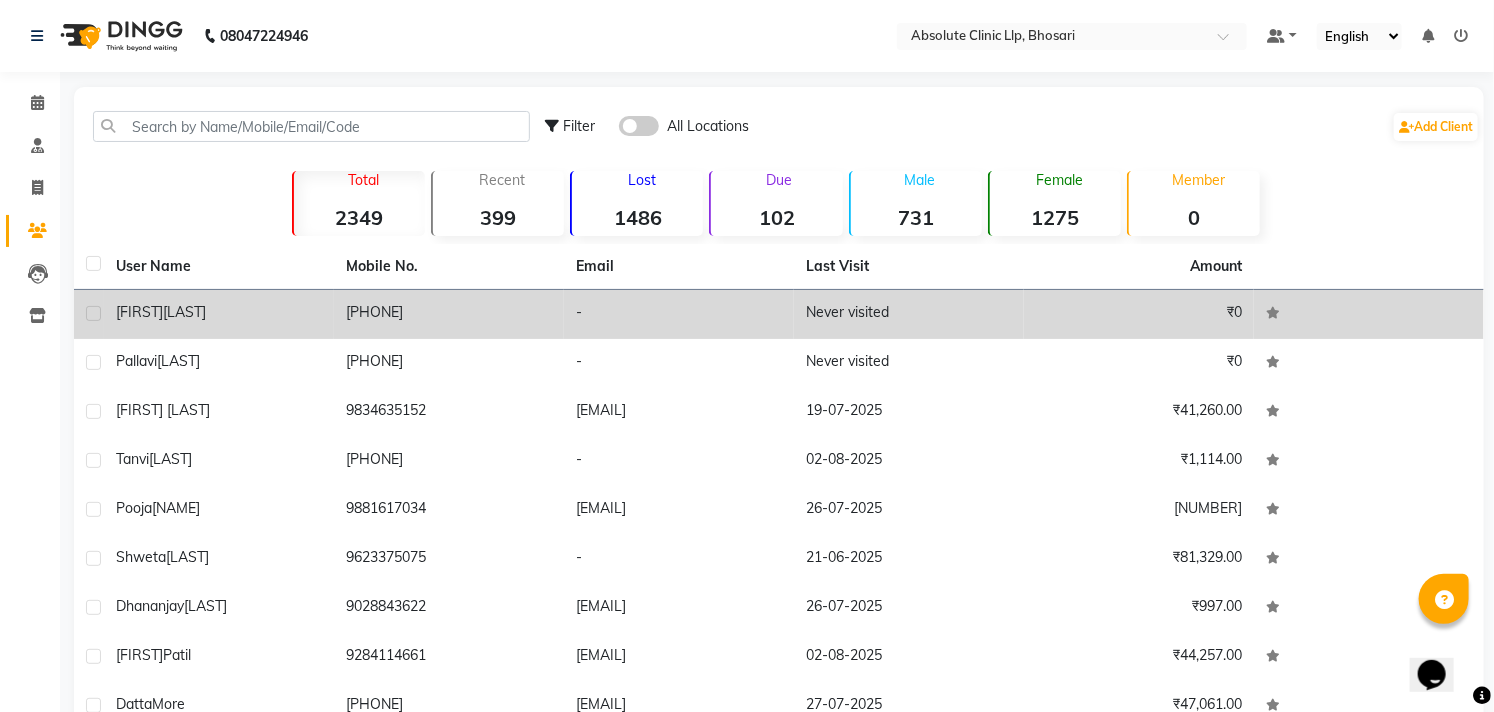 drag, startPoint x: 246, startPoint y: 318, endPoint x: 778, endPoint y: 304, distance: 532.1842 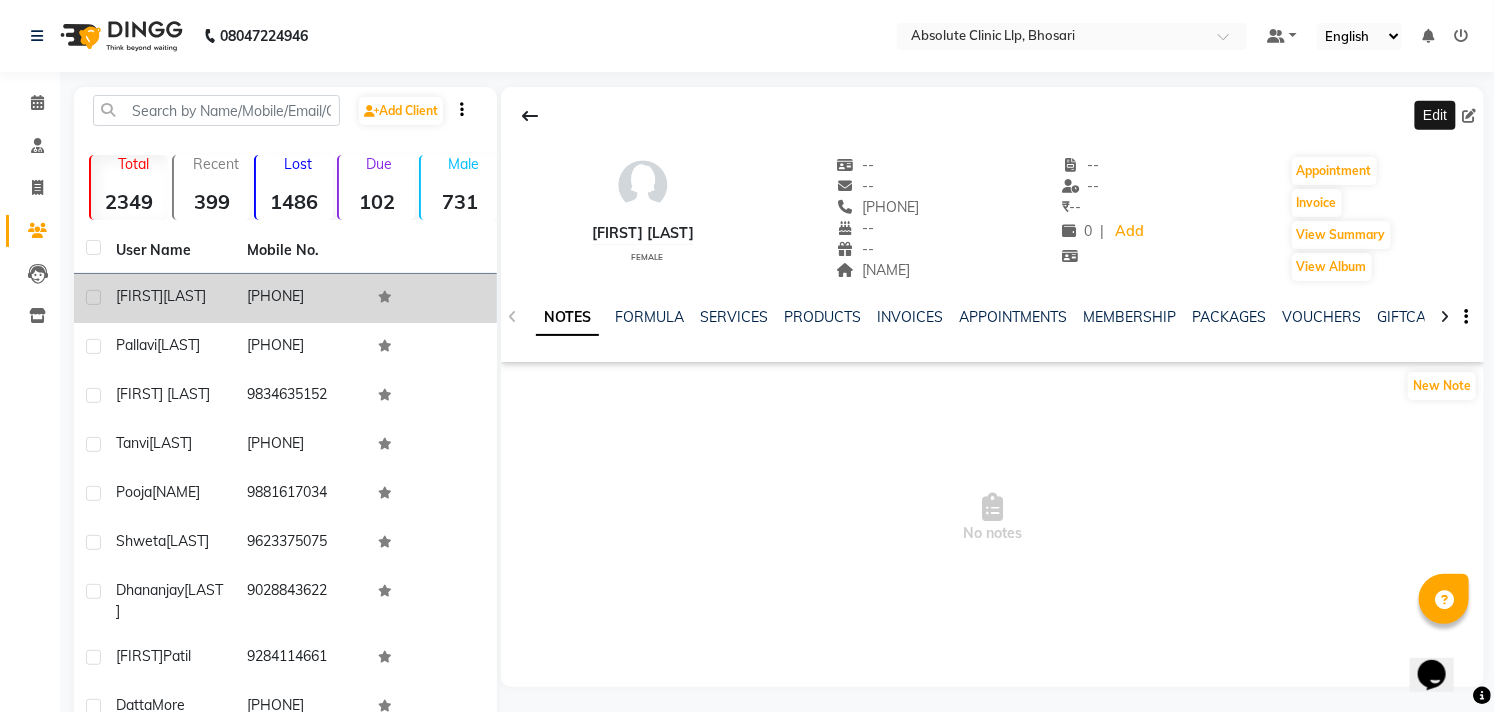 click 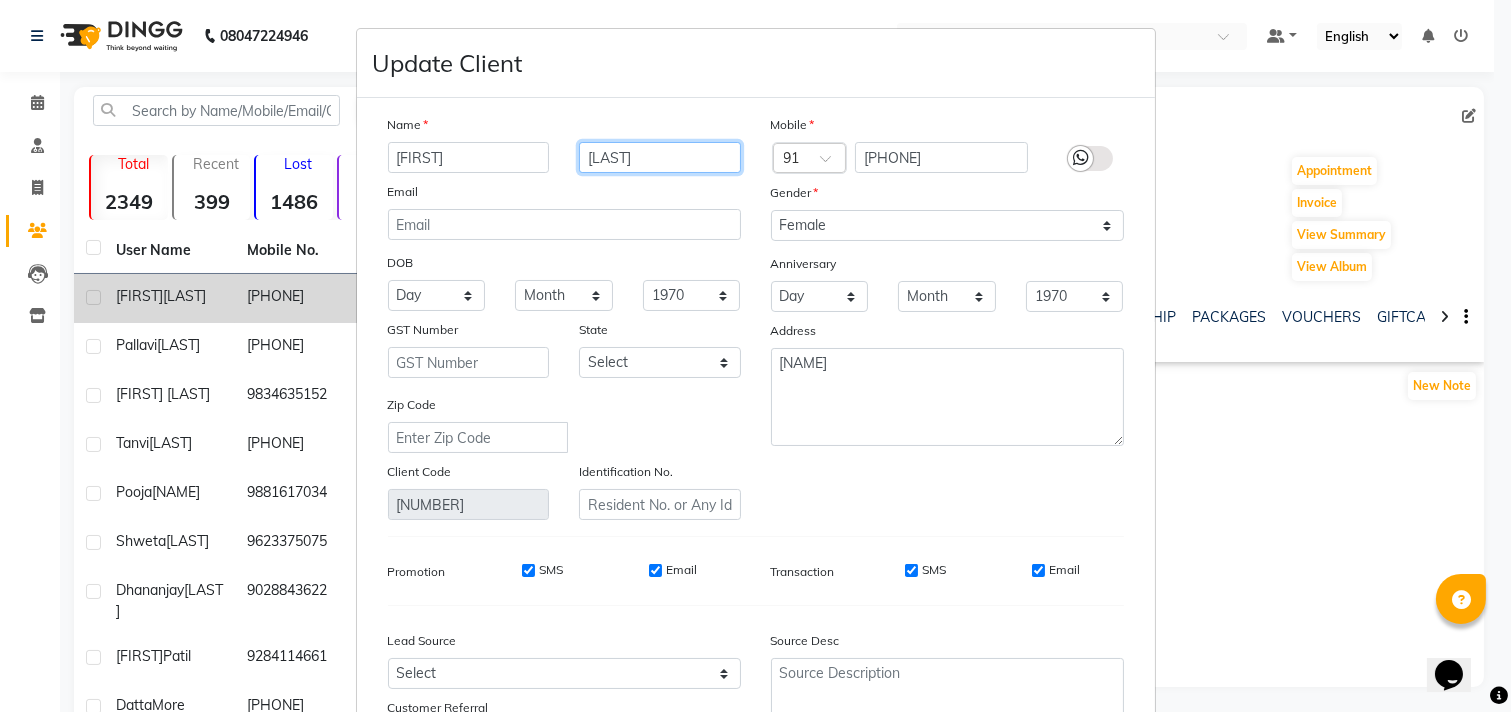 click on "[LAST]" at bounding box center [660, 157] 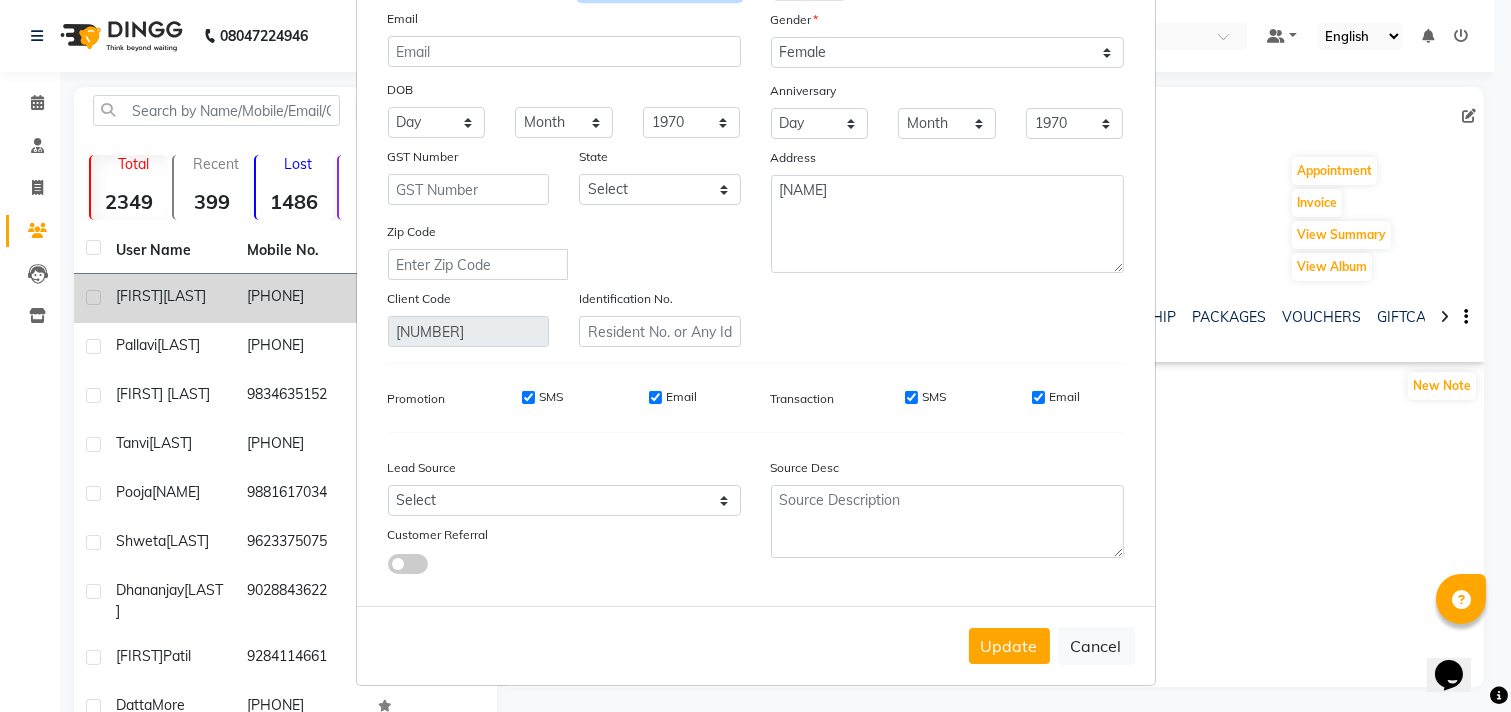 scroll, scrollTop: 177, scrollLeft: 0, axis: vertical 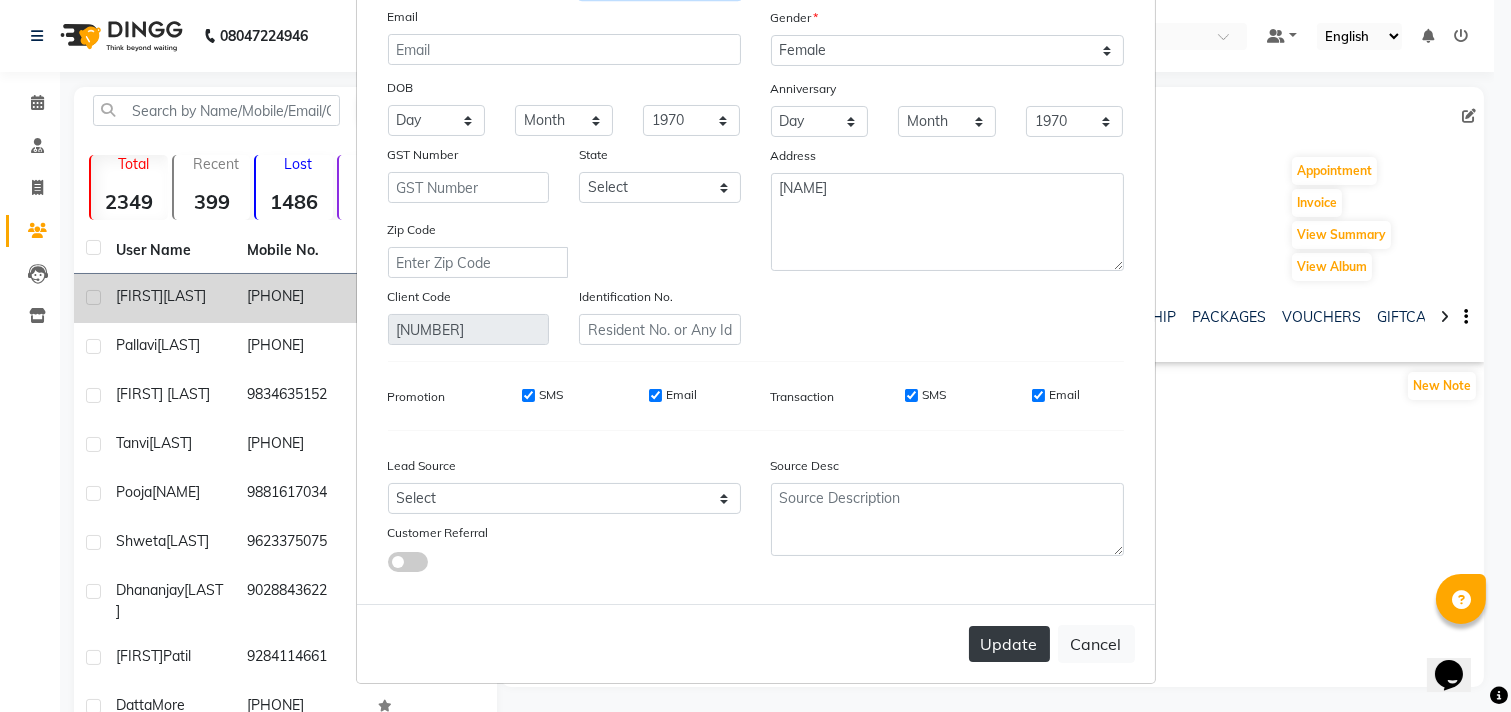 type on "[NAME]" 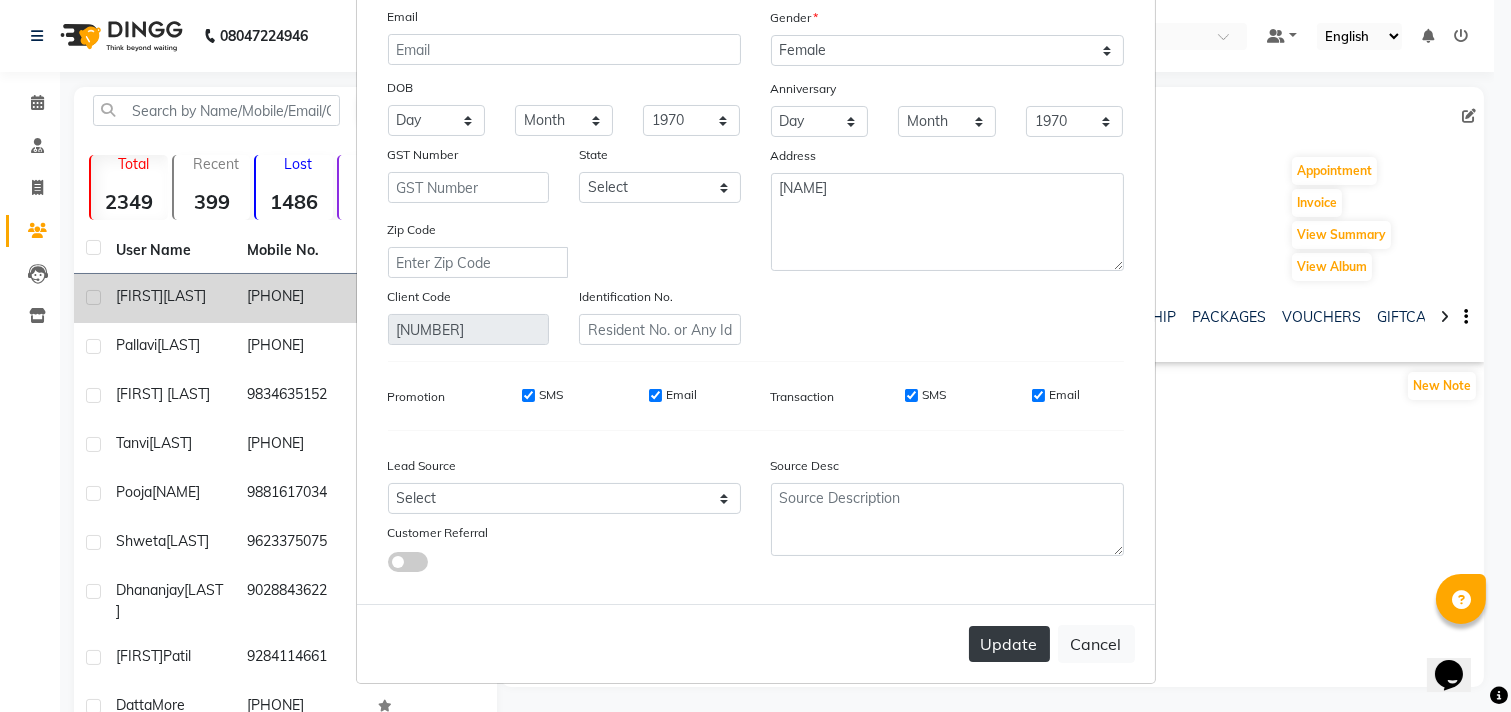 click on "Update" at bounding box center (1009, 644) 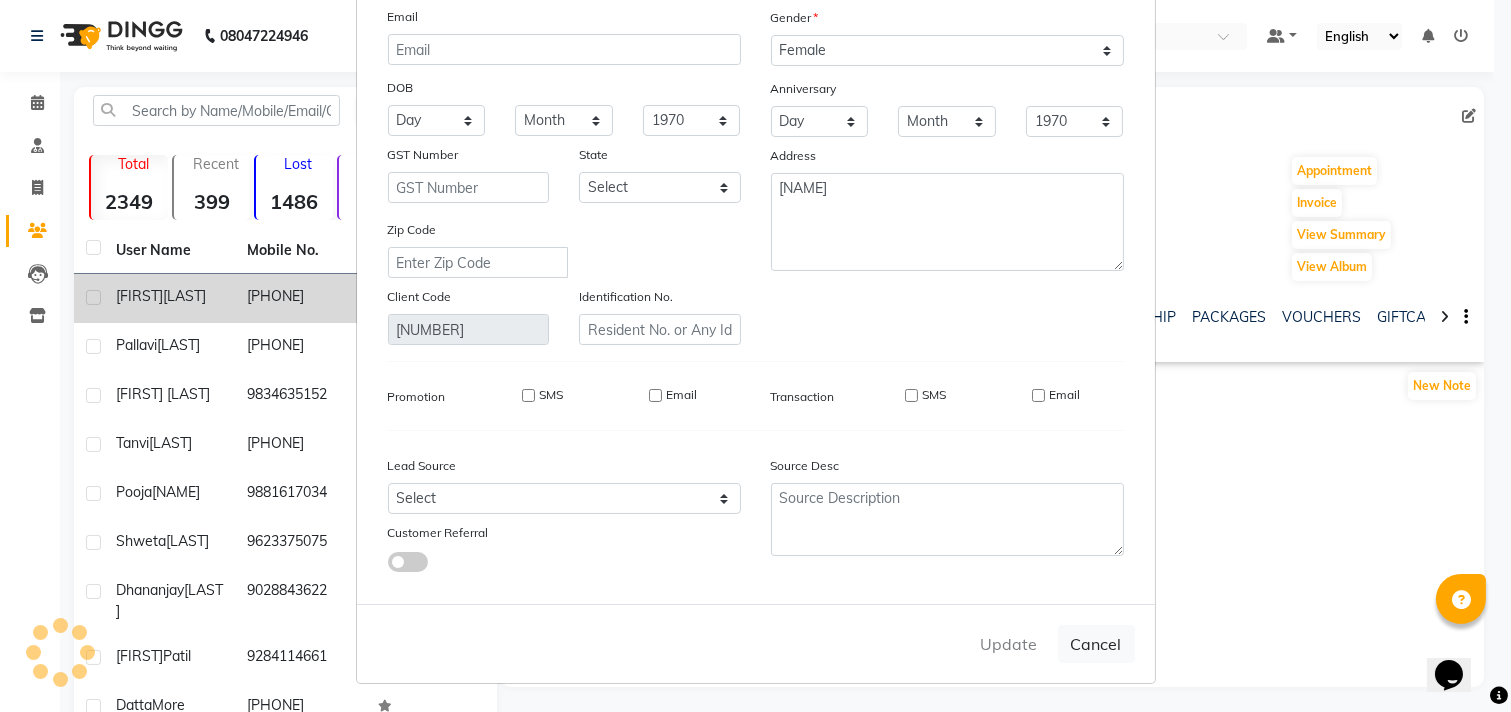 type 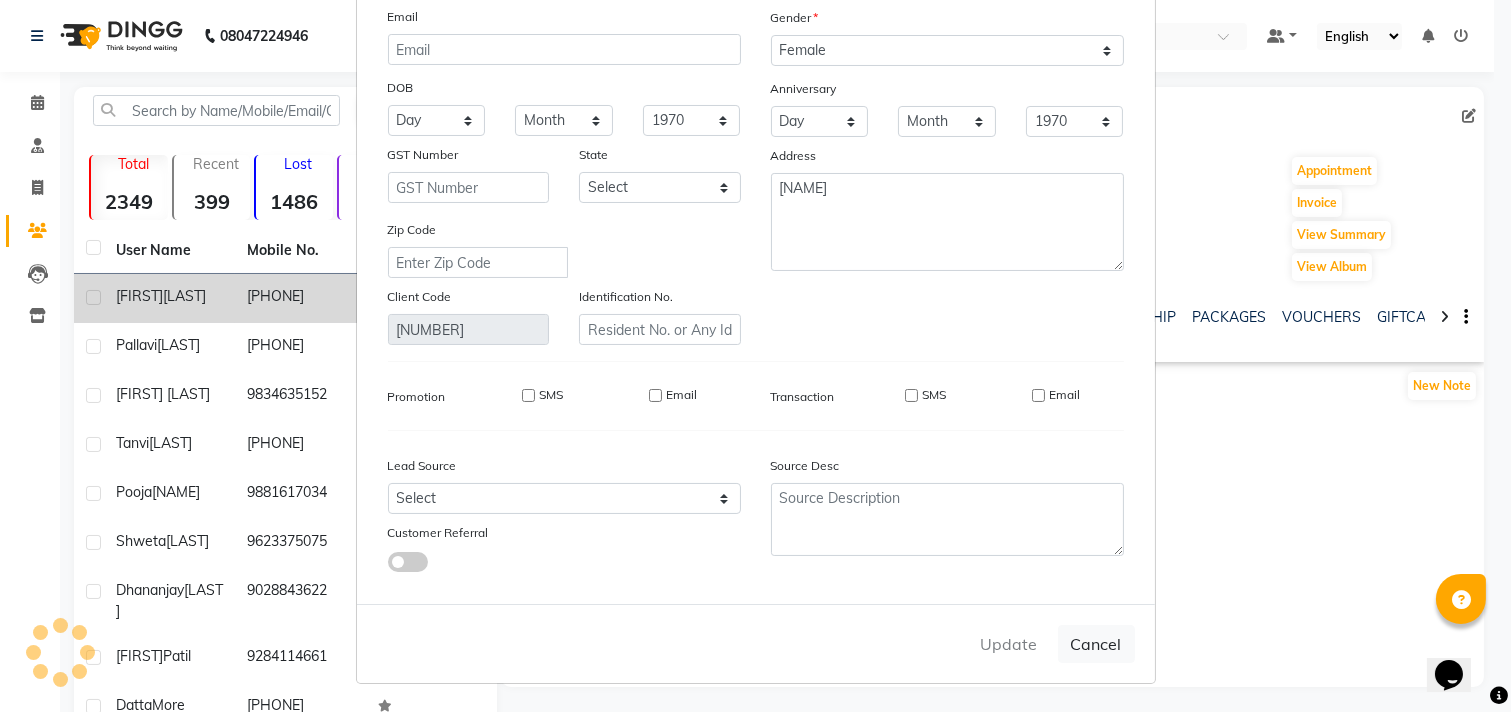type 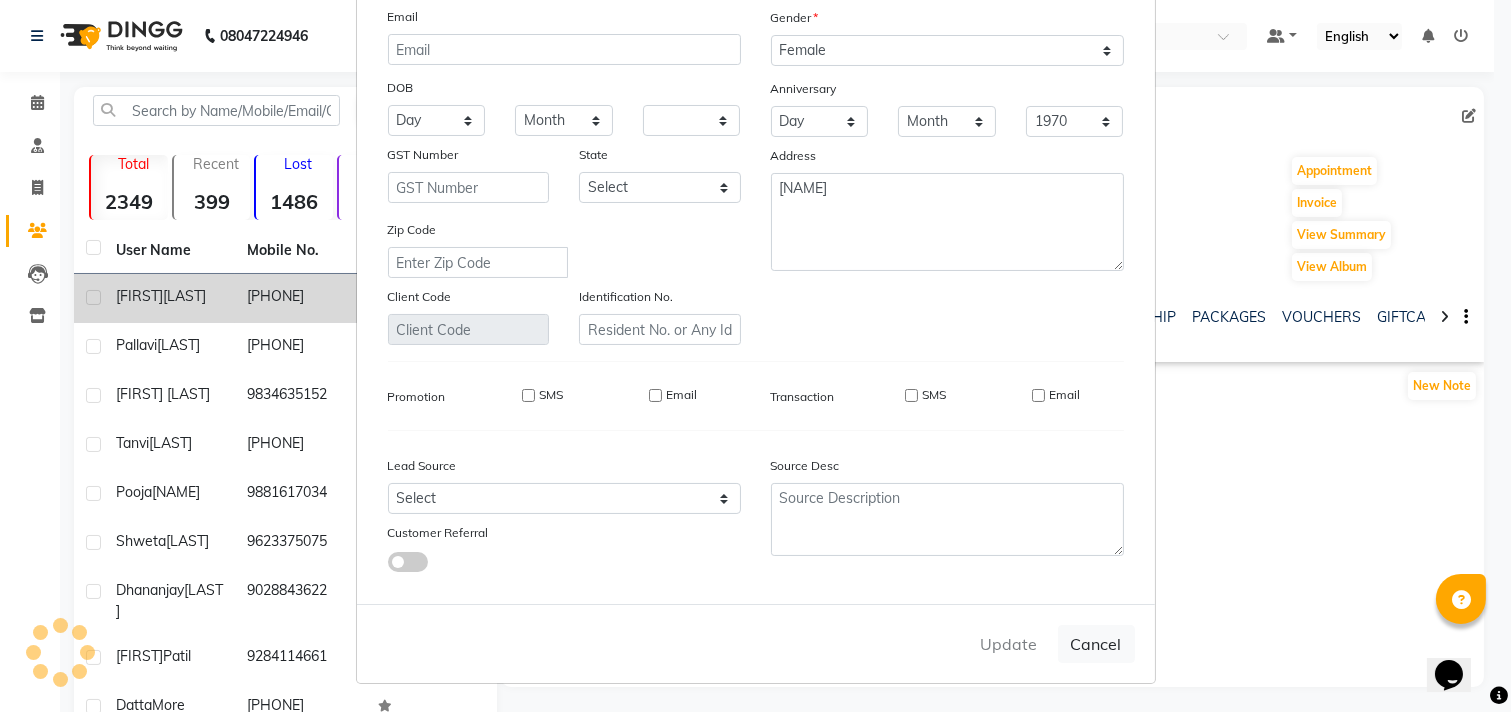 type 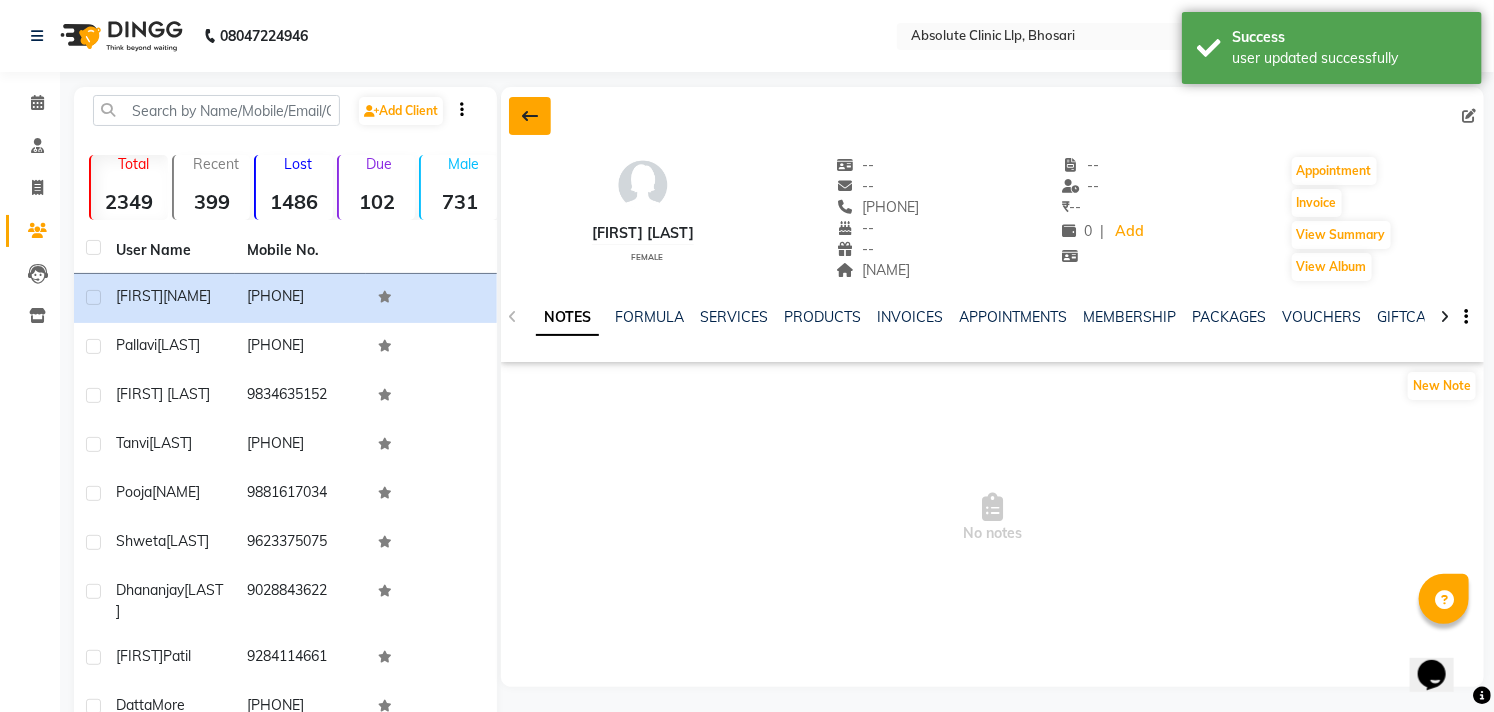 click 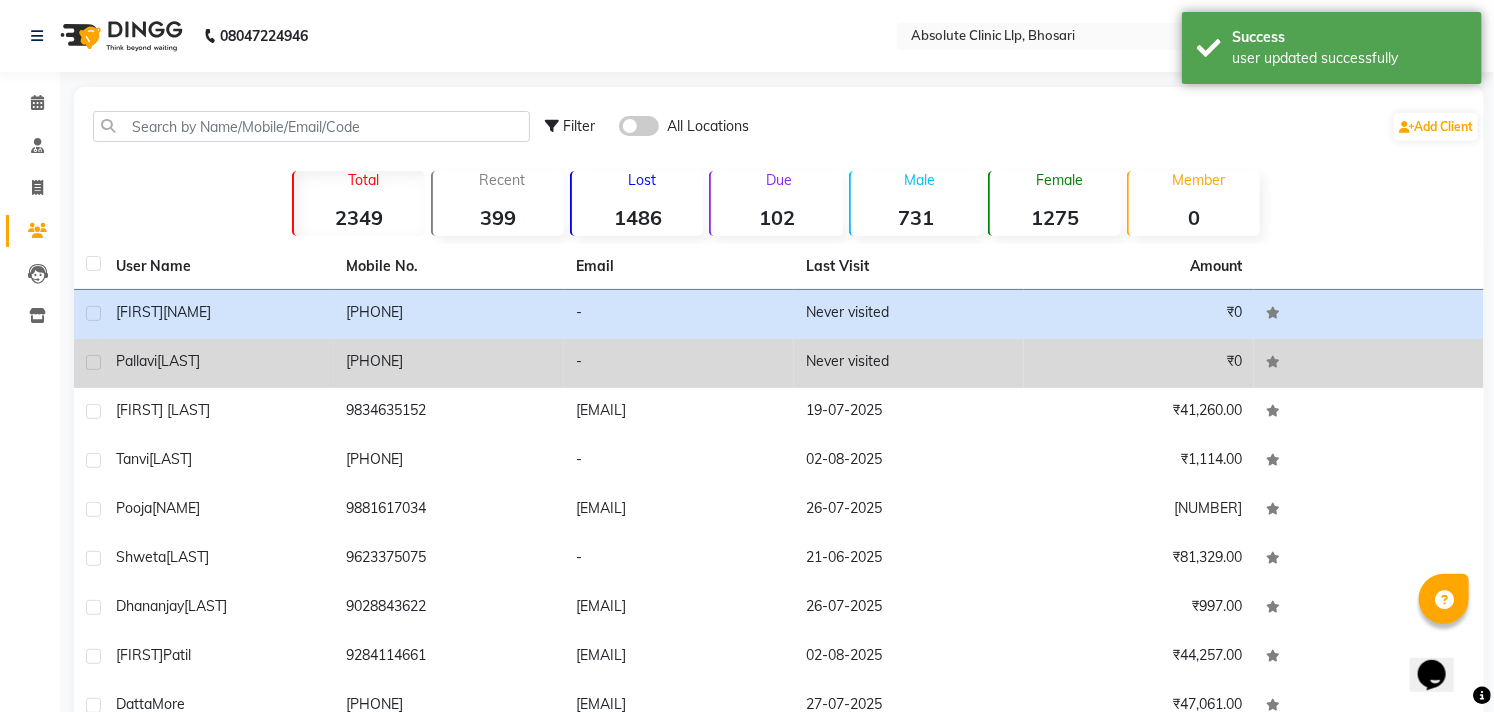 click on "-" 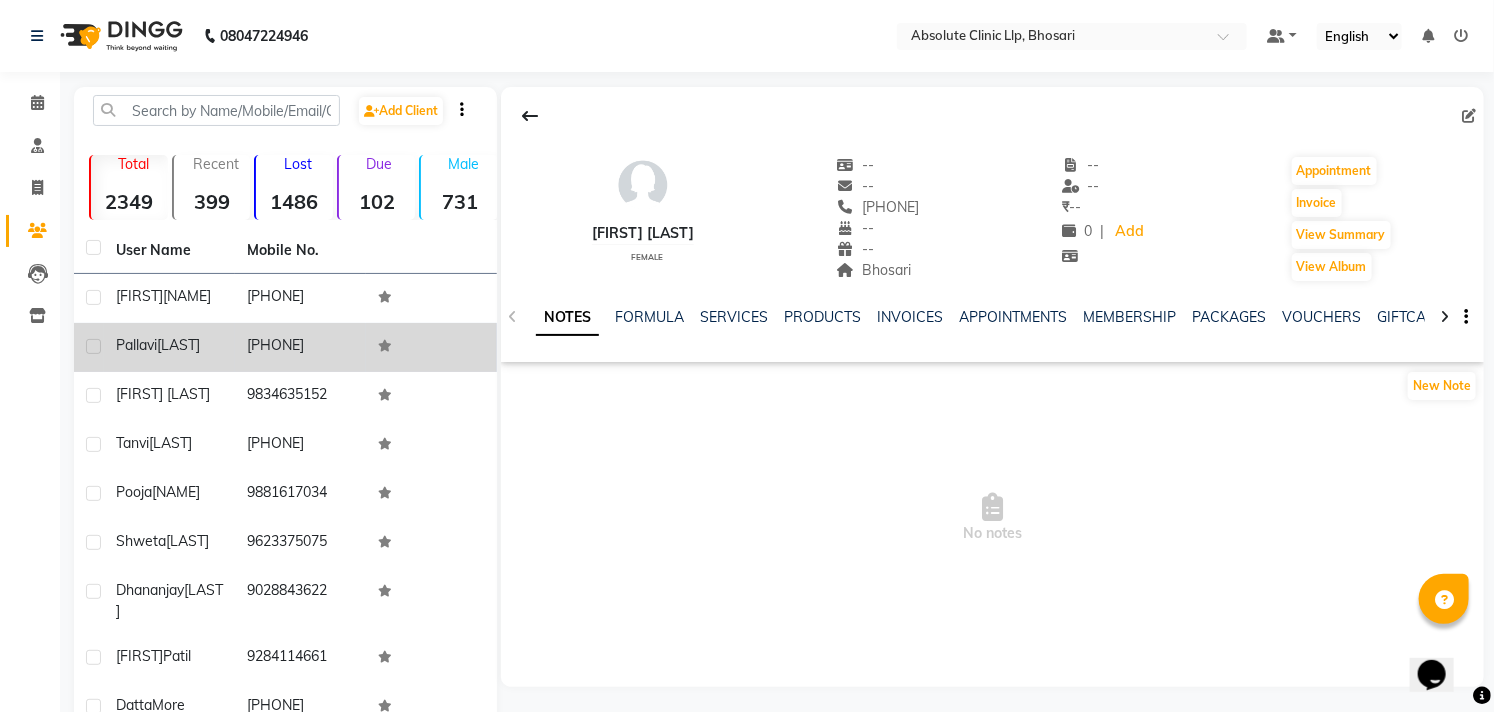 click 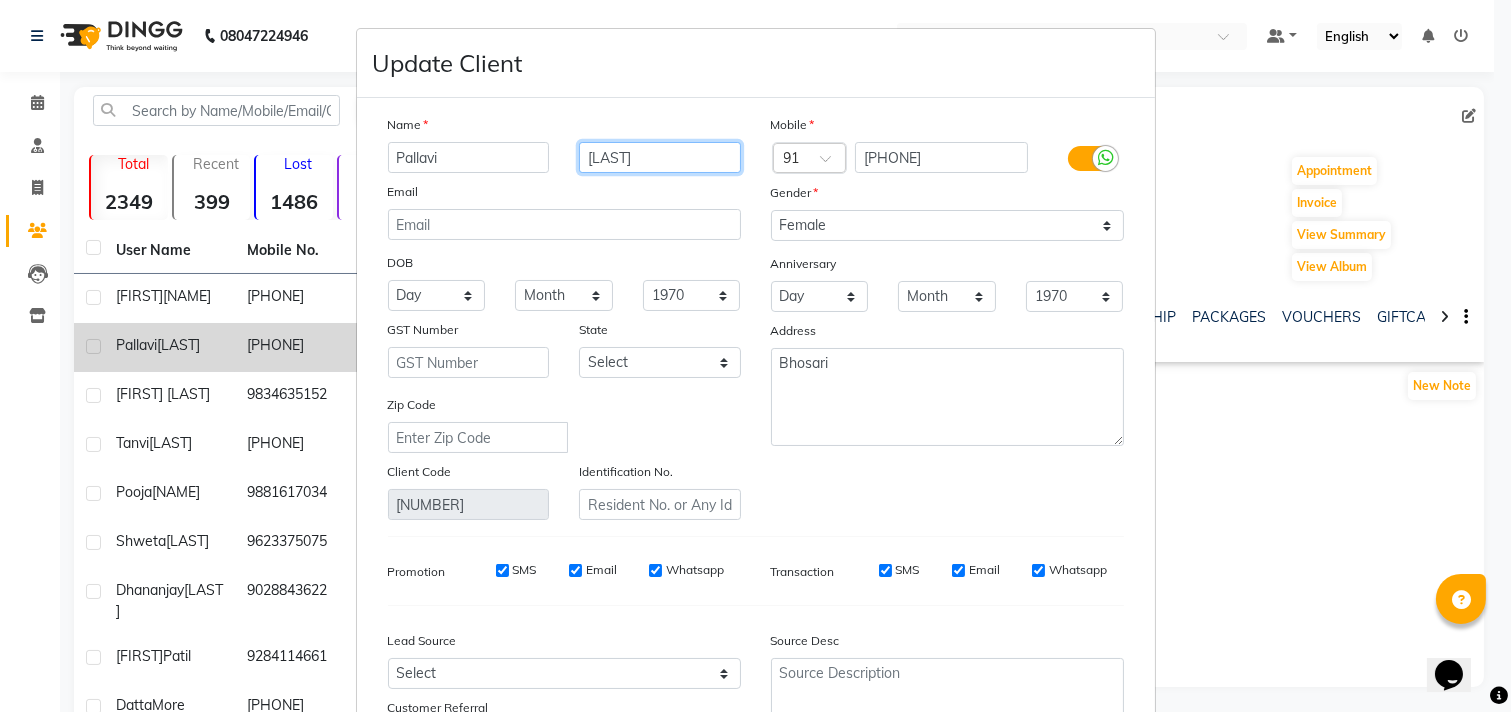 click on "[LAST]" at bounding box center [660, 157] 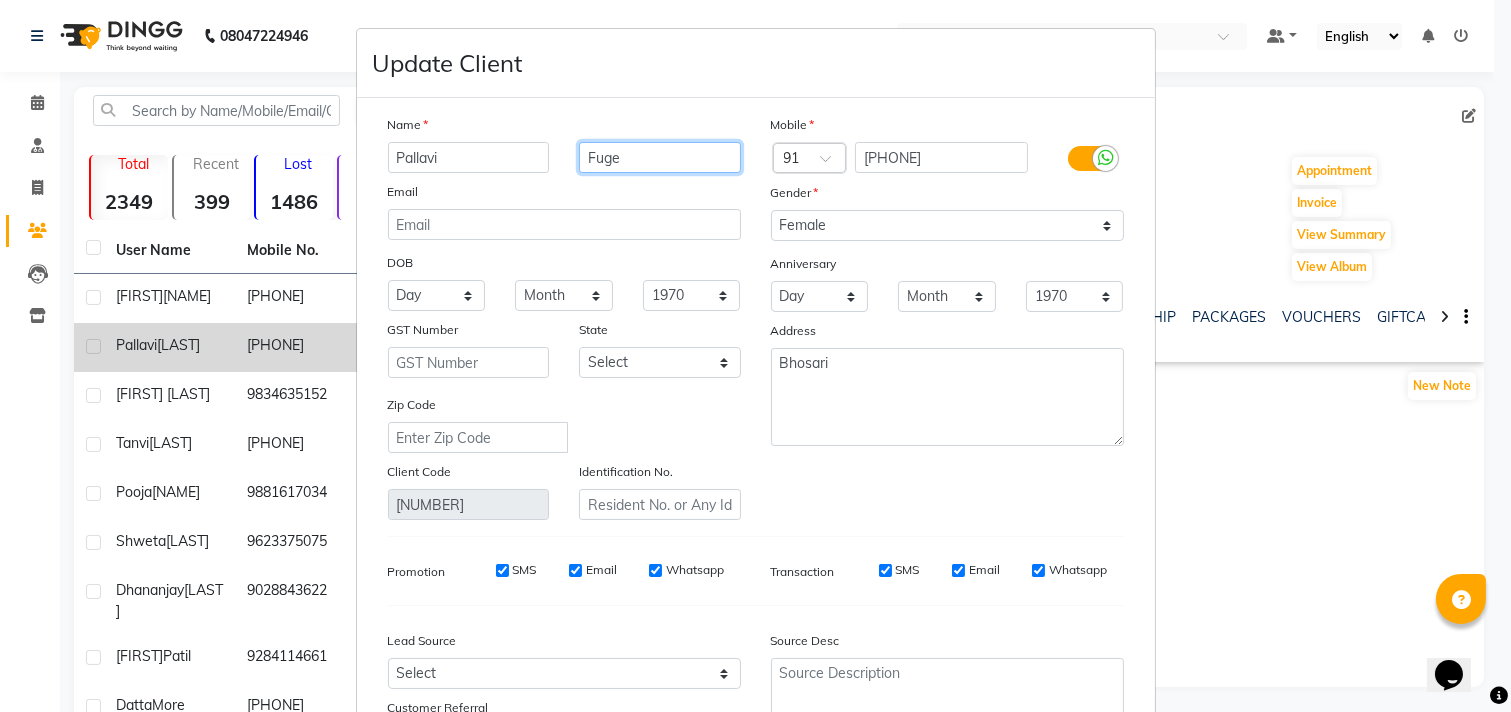 scroll, scrollTop: 177, scrollLeft: 0, axis: vertical 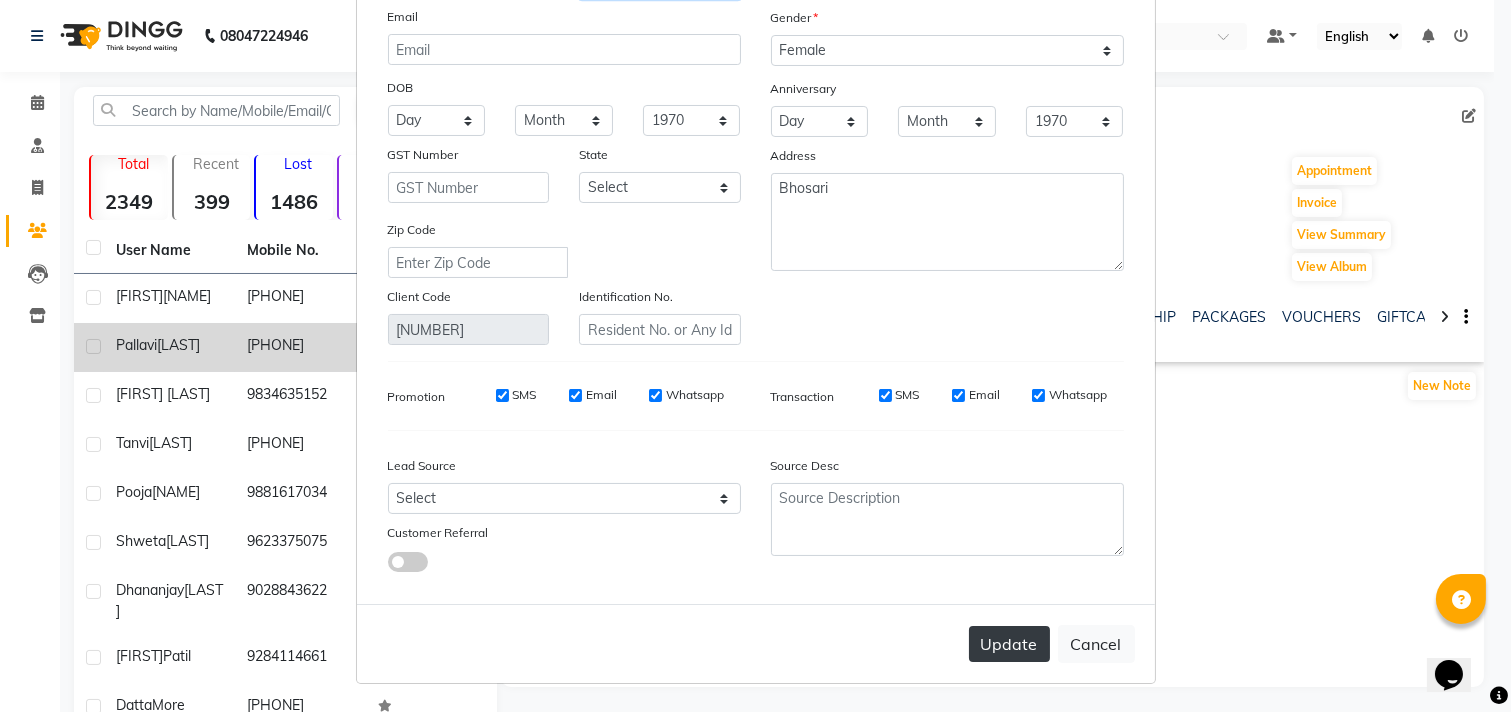 type on "Fuge" 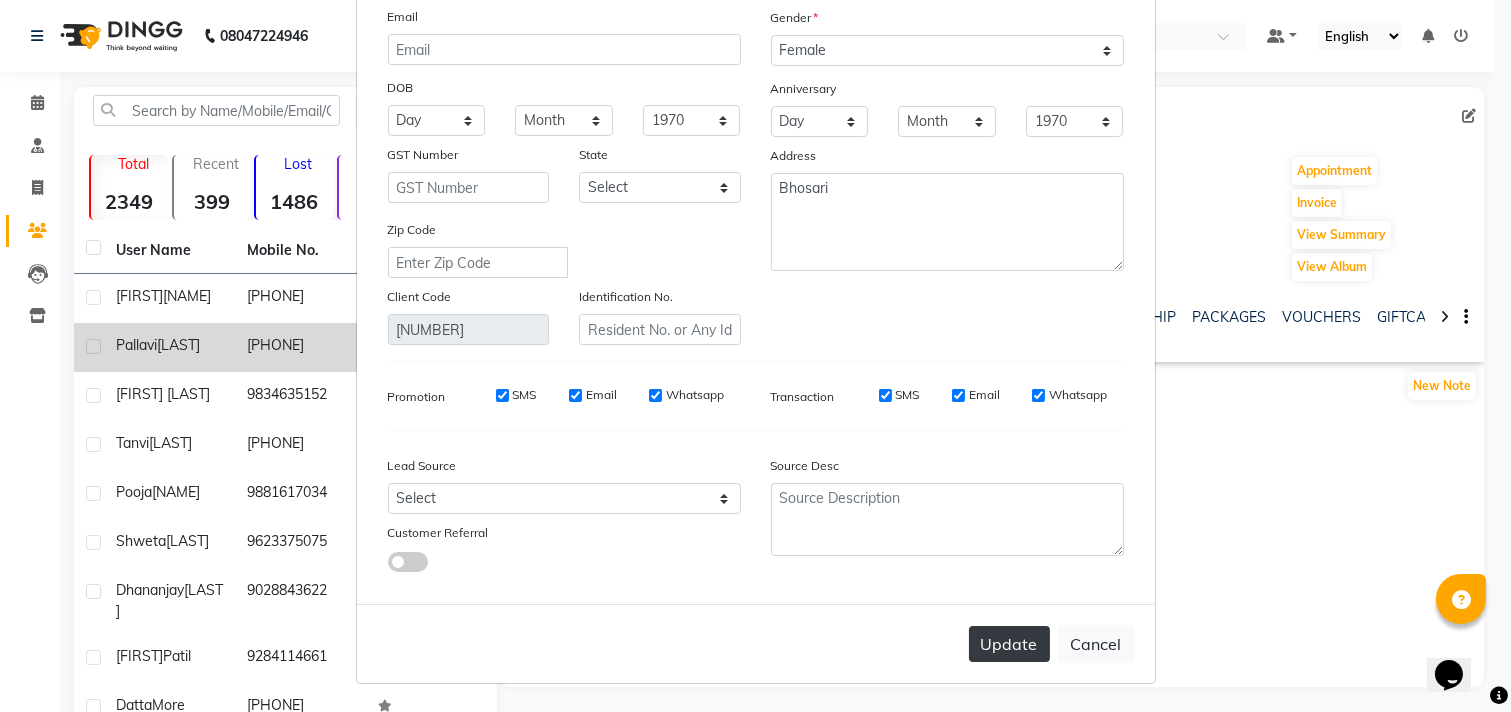 click on "Update" at bounding box center [1009, 644] 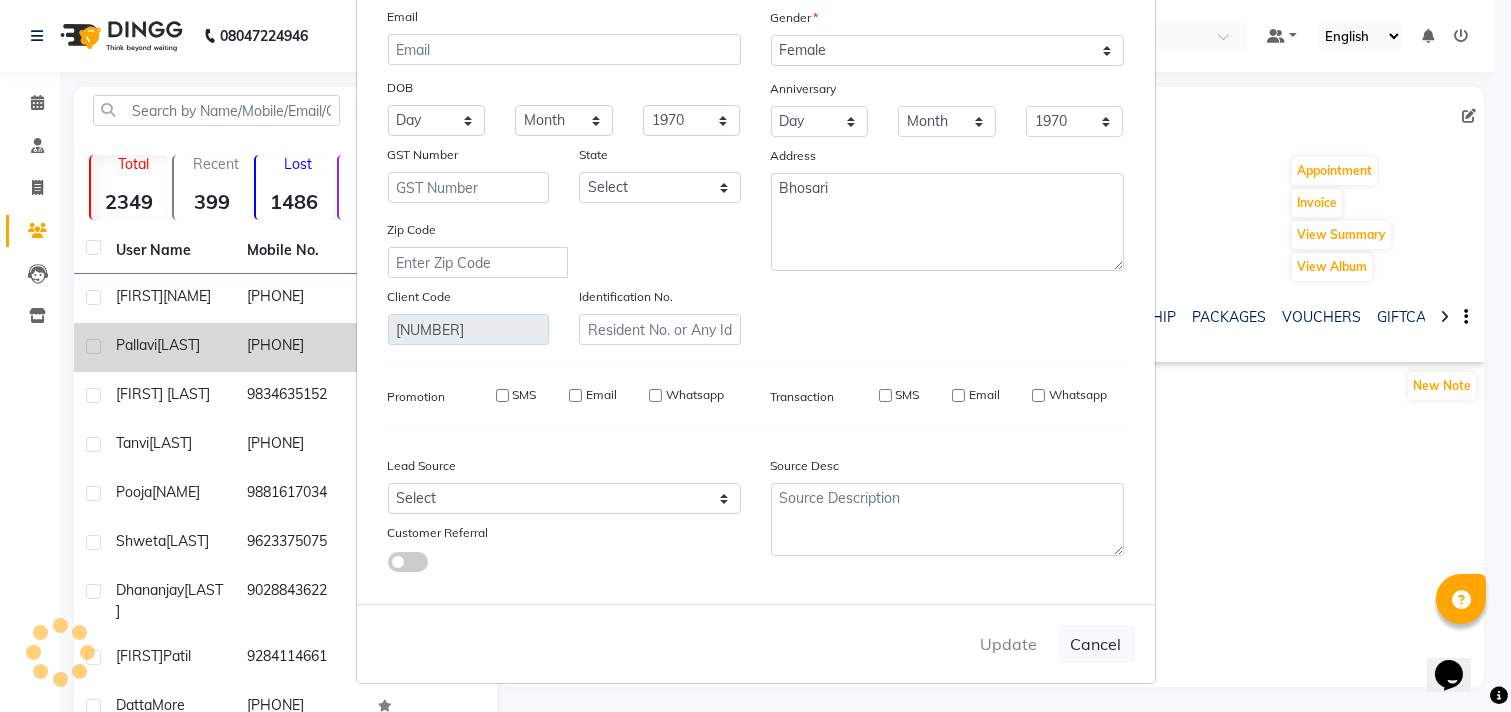 type 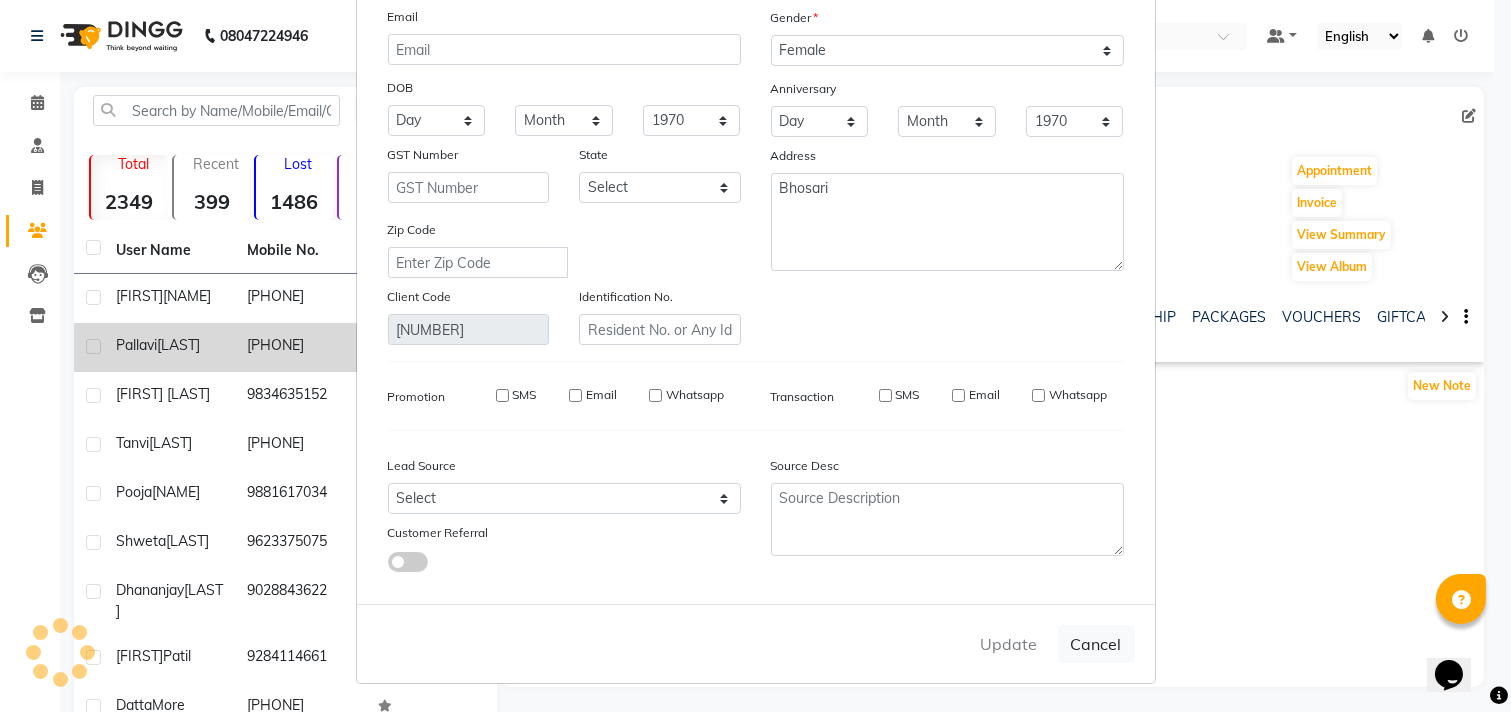 type 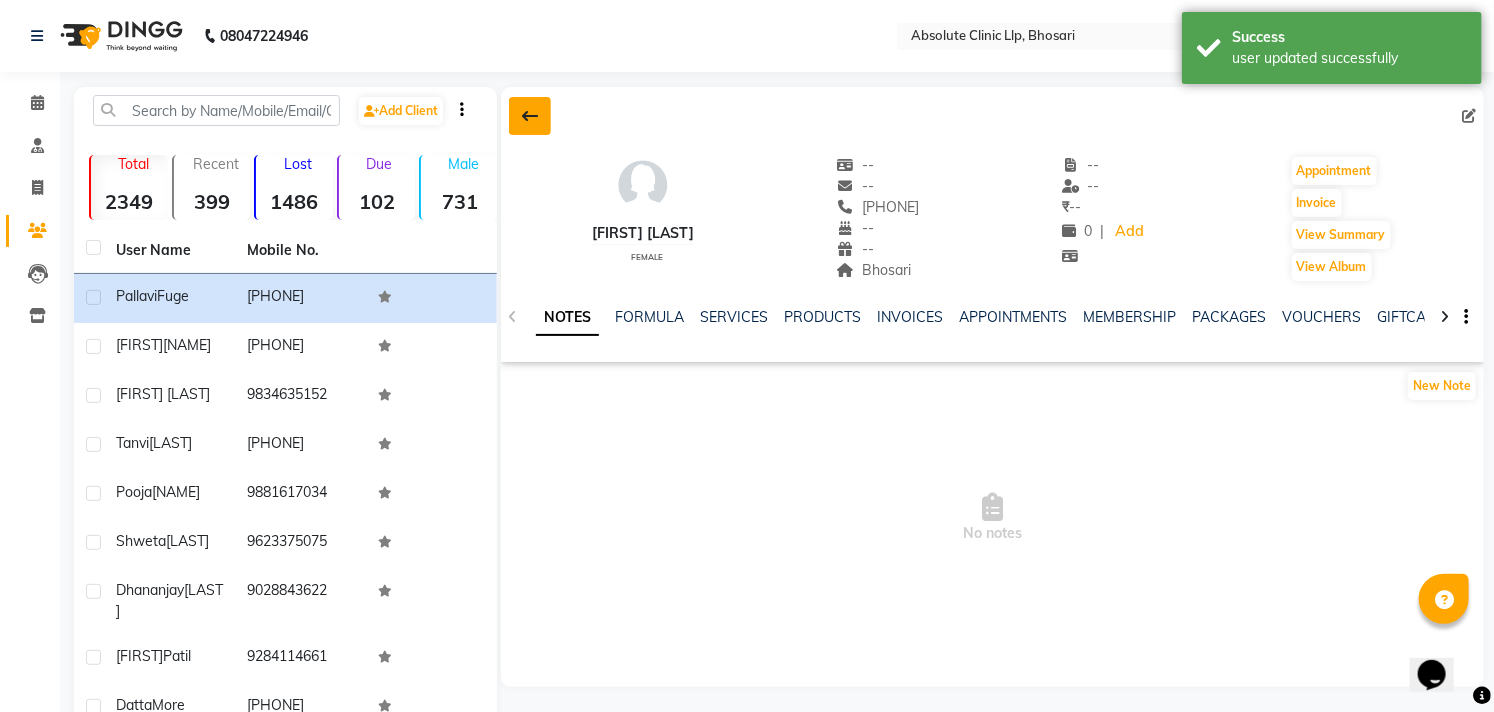click 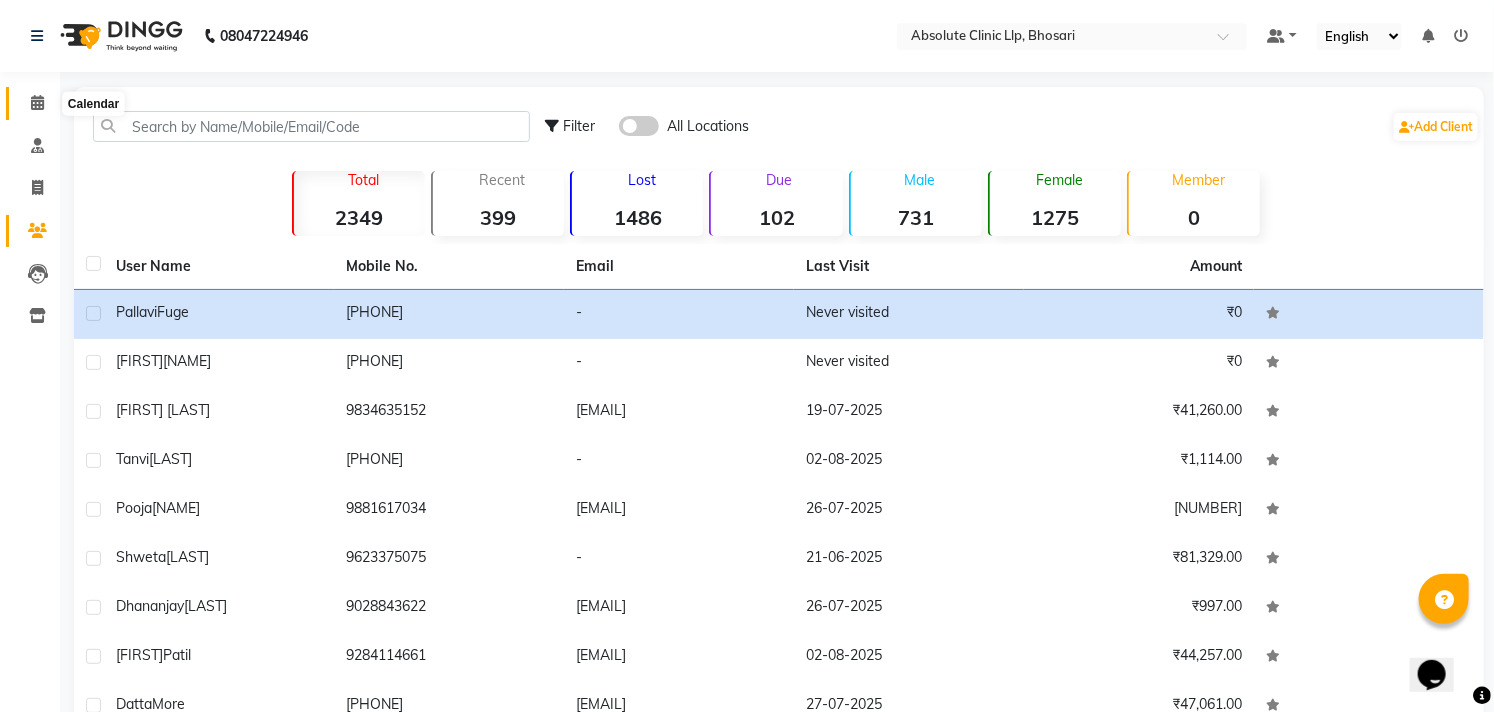 click 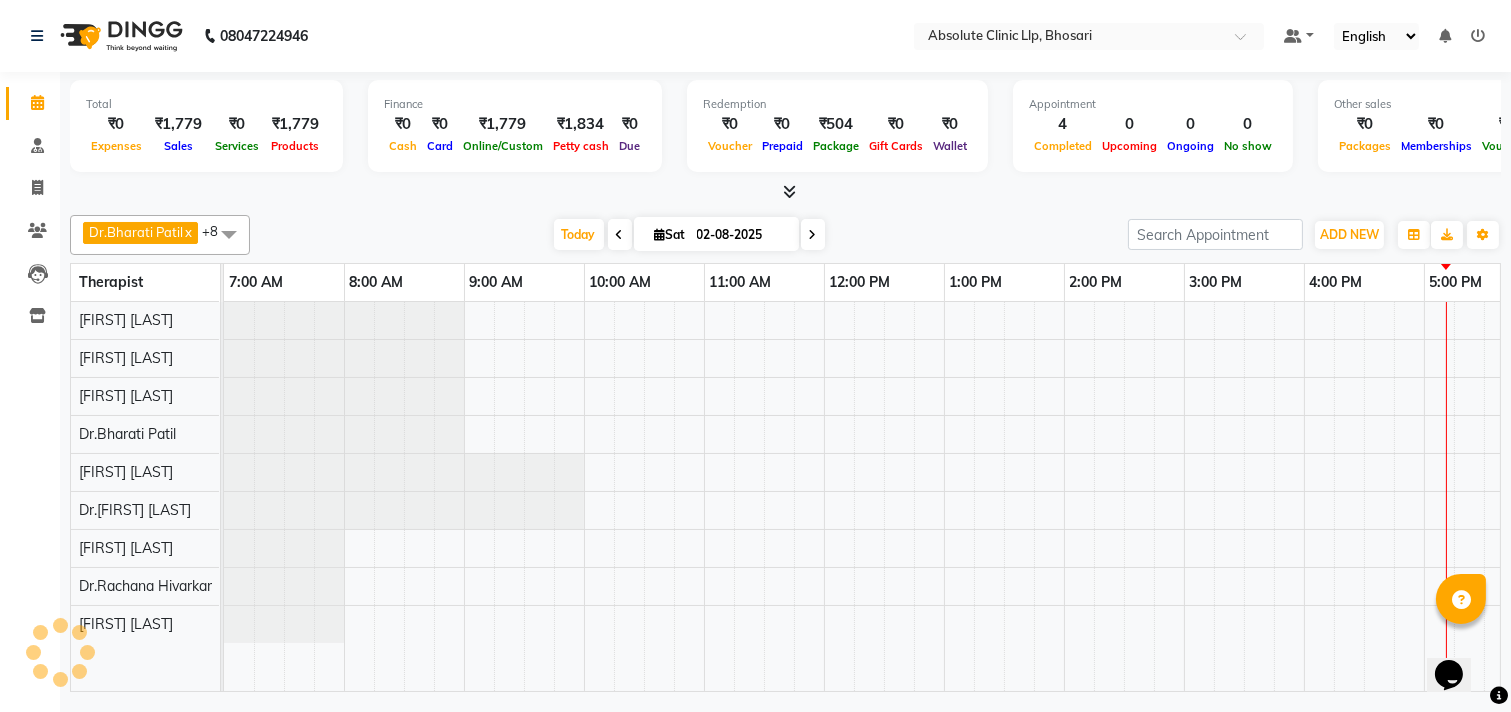 scroll, scrollTop: 0, scrollLeft: 0, axis: both 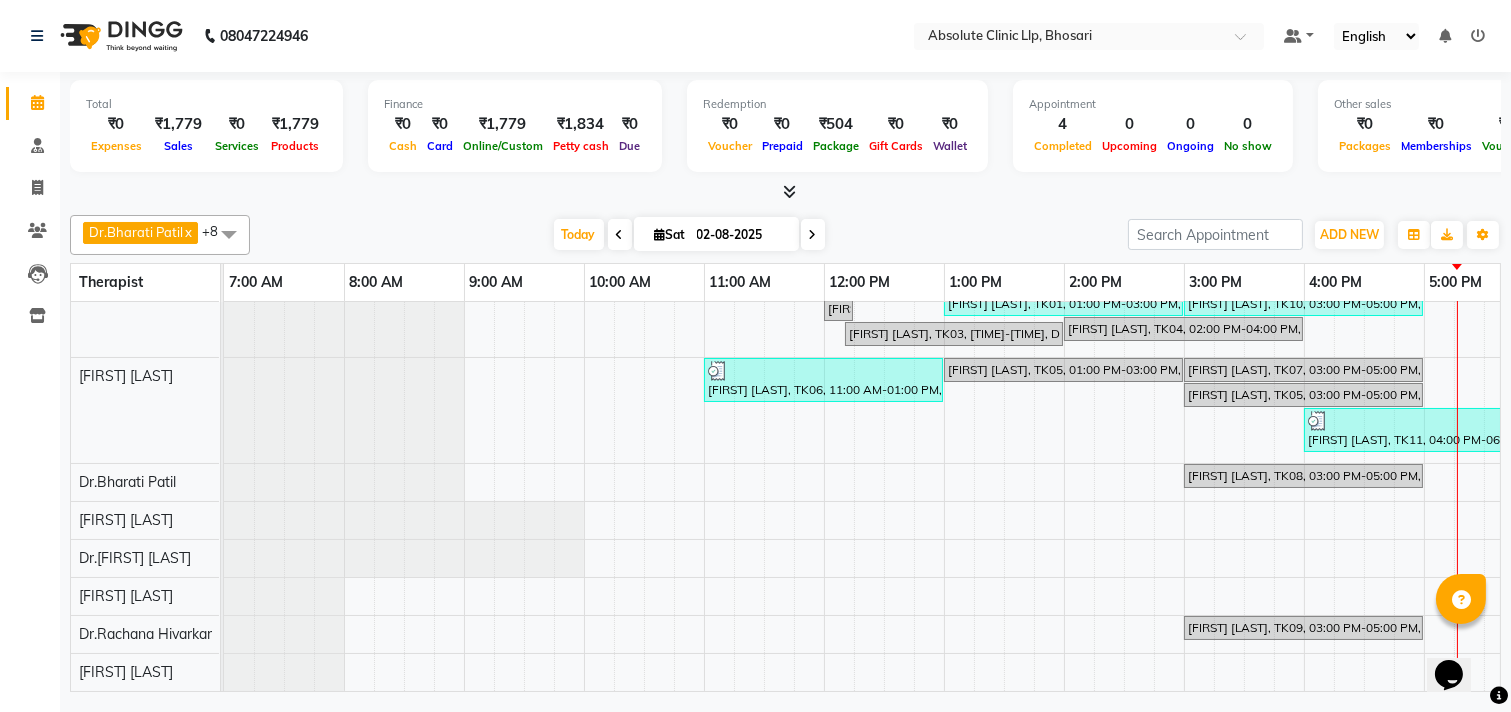 click on "[FIRST] [LAST], TK02, 11:30 AM-12:30 PM, Tattoo-  BIG     [FIRST] [LAST], TK01, 01:00 PM-03:00 PM, Skin Treatment - Hydra Facial     [FIRST] [LAST], TK10, 03:00 PM-05:00 PM, Hair Treatment - Hair Regroeth Serum    [FIRST] [LAST], TK03, 12:00 PM-02:00 PM, DERMA PEN4    [FIRST] [LAST], TK04, 02:00 PM-04:00 PM, Hair Treatment - Hair Prp    [FIRST] [LAST], TK03, 12:00 PM-02:00 PM, DERMA PEN4     [FIRST] [LAST], TK06, 11:00 AM-01:00 PM, Skin Treatment - Medicine Insertion    [FIRST] [LAST], TK05, 01:00 PM-03:00 PM, Skin Treatment - Medicine Insertion    [FIRST] [LAST], TK07, 03:00 PM-05:00 PM, Skin Treatment - Hydra Facial    [FIRST] [LAST], TK05, 03:00 PM-05:00 PM, Laser Hair Reduction Treatment - Under Arm     [FIRST] [LAST], TK11, 04:00 PM-06:00 PM, Skin Treatment - Hydra Facial    [FIRST] [LAST], TK08, 03:00 PM-05:00 PM, Hair Treatment - Hair Prp    [FIRST] [LAST], TK09, 03:00 PM-05:00 PM, Skin Treatment - Peel(Face)" at bounding box center [1124, 462] 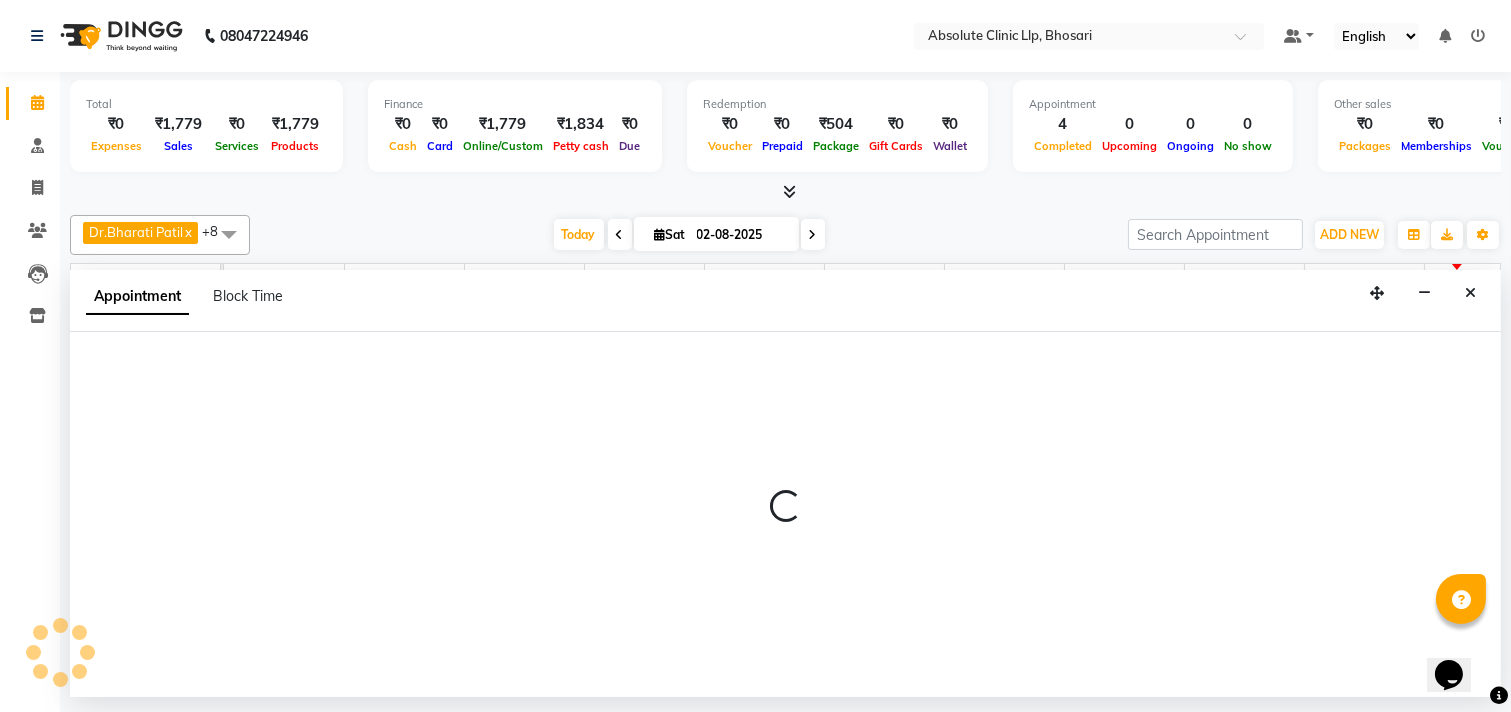 select on "28128" 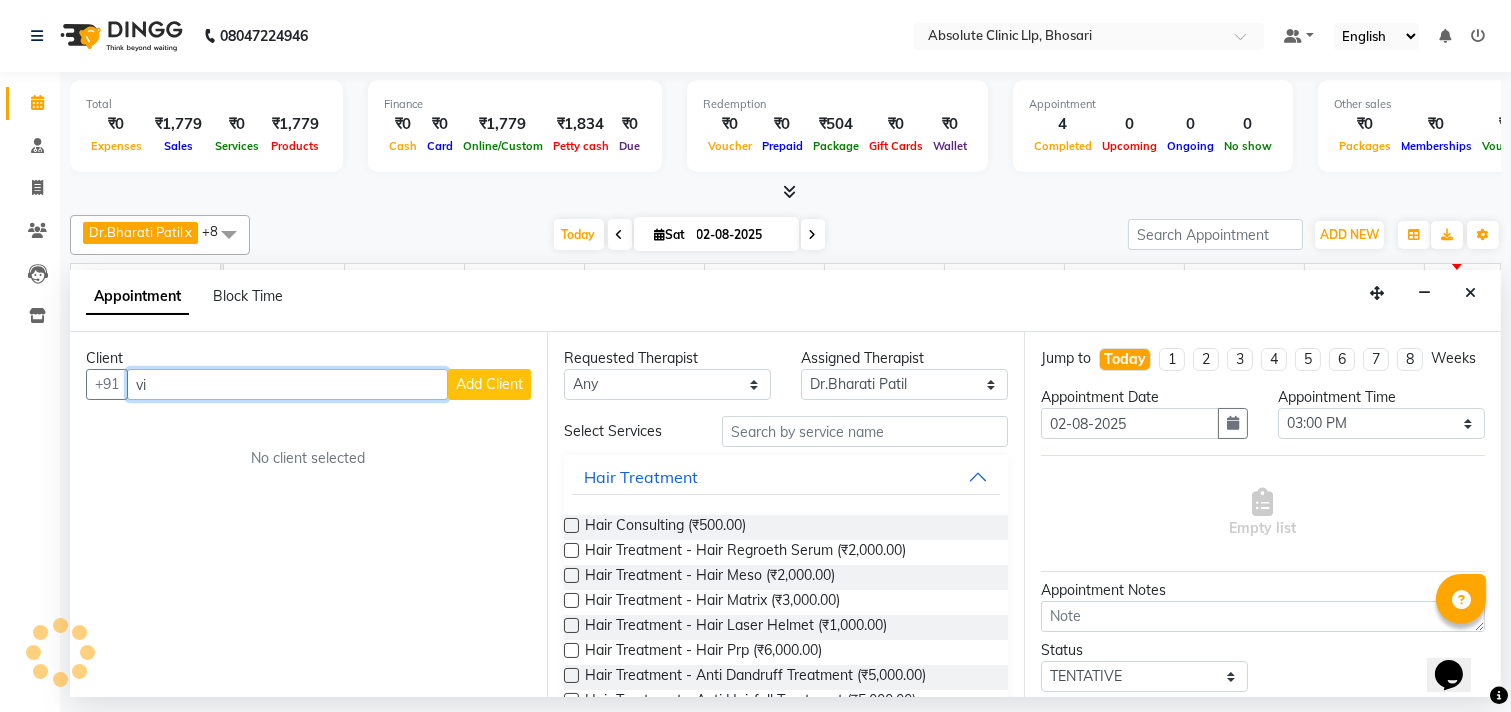 type on "v" 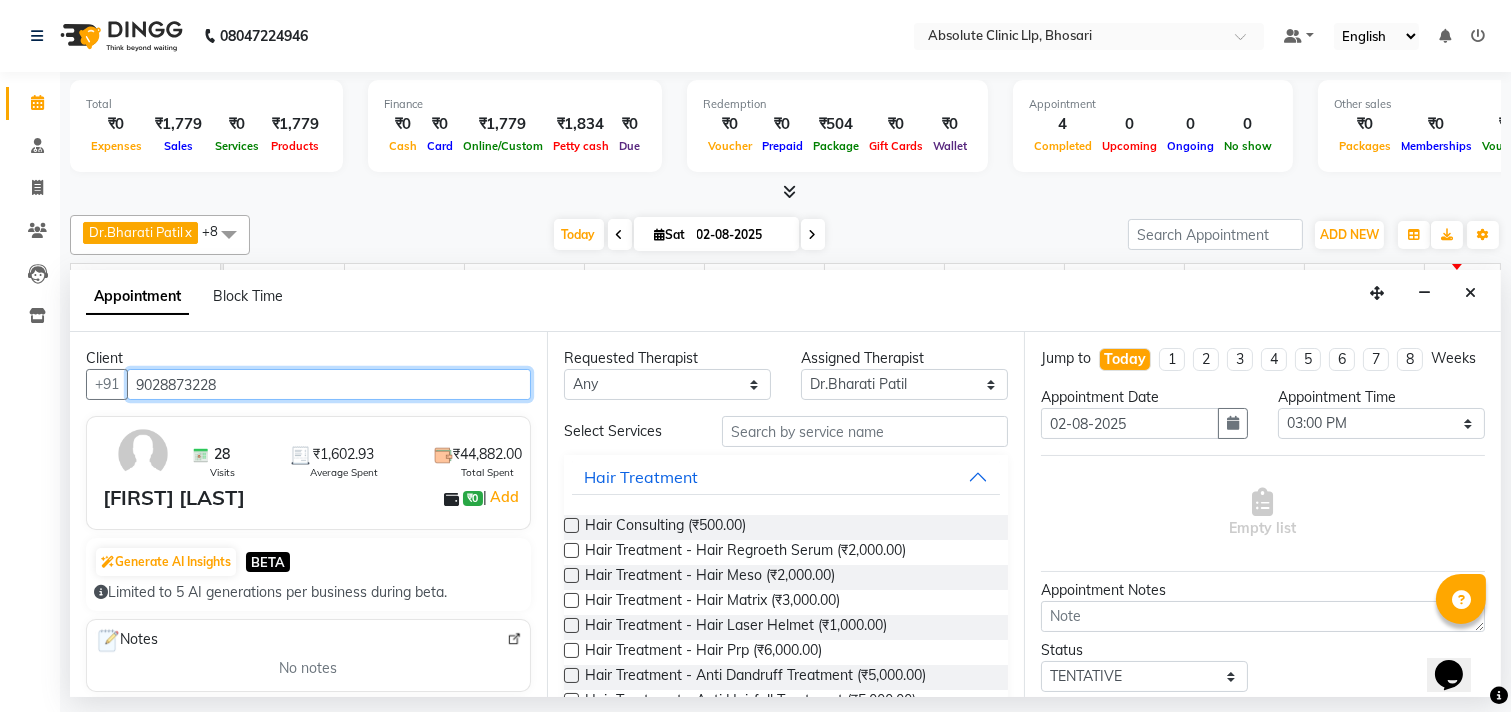 type on "9028873228" 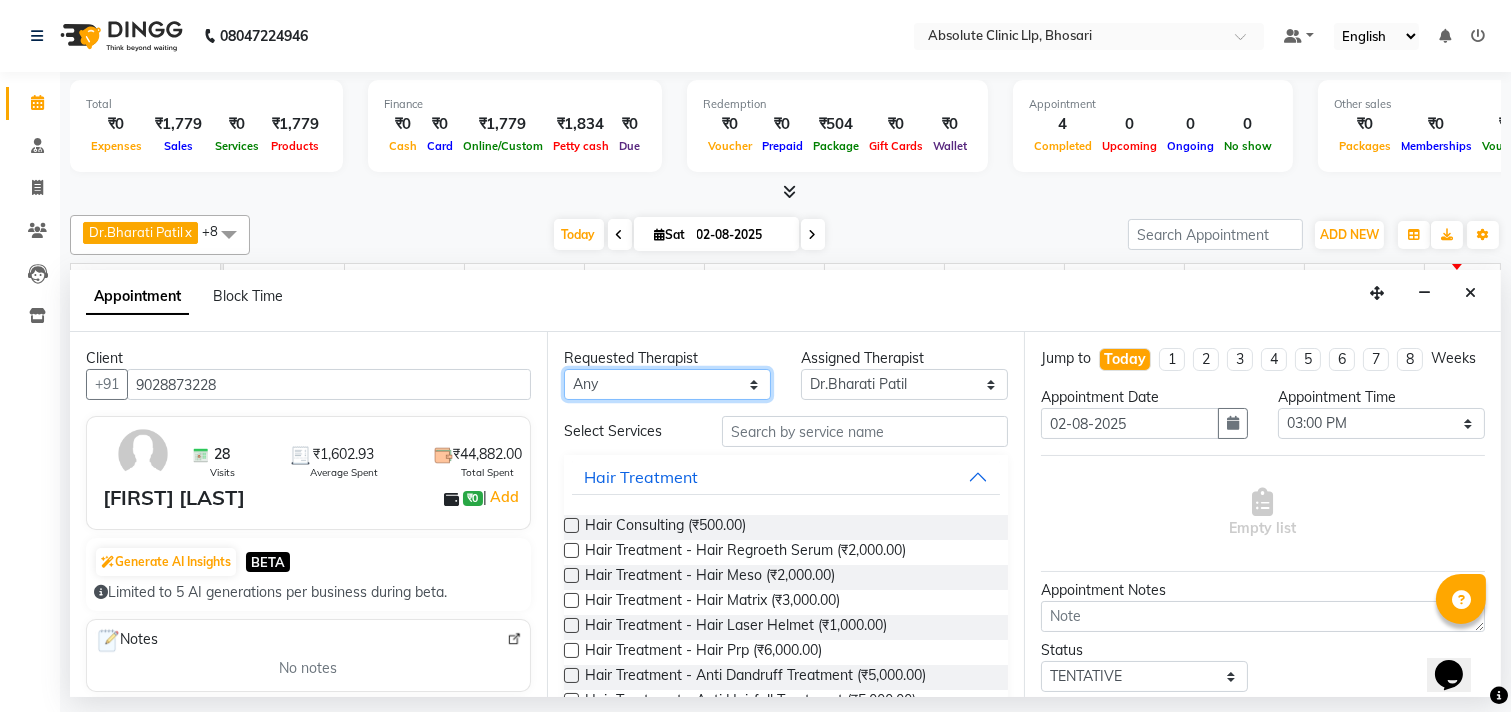 click on "Any [FIRST] [LAST]	 Dr. [FIRST] [LAST] Dr. [FIRST] [LAST] Dr. [FIRST] [LAST] [FIRST] [LAST] [FIRST] [LAST] [FIRST] [LAST]	 [FIRST] [LAST]	 [FIRST] [LAST]	 [FIRST] [LAST]" at bounding box center [667, 384] 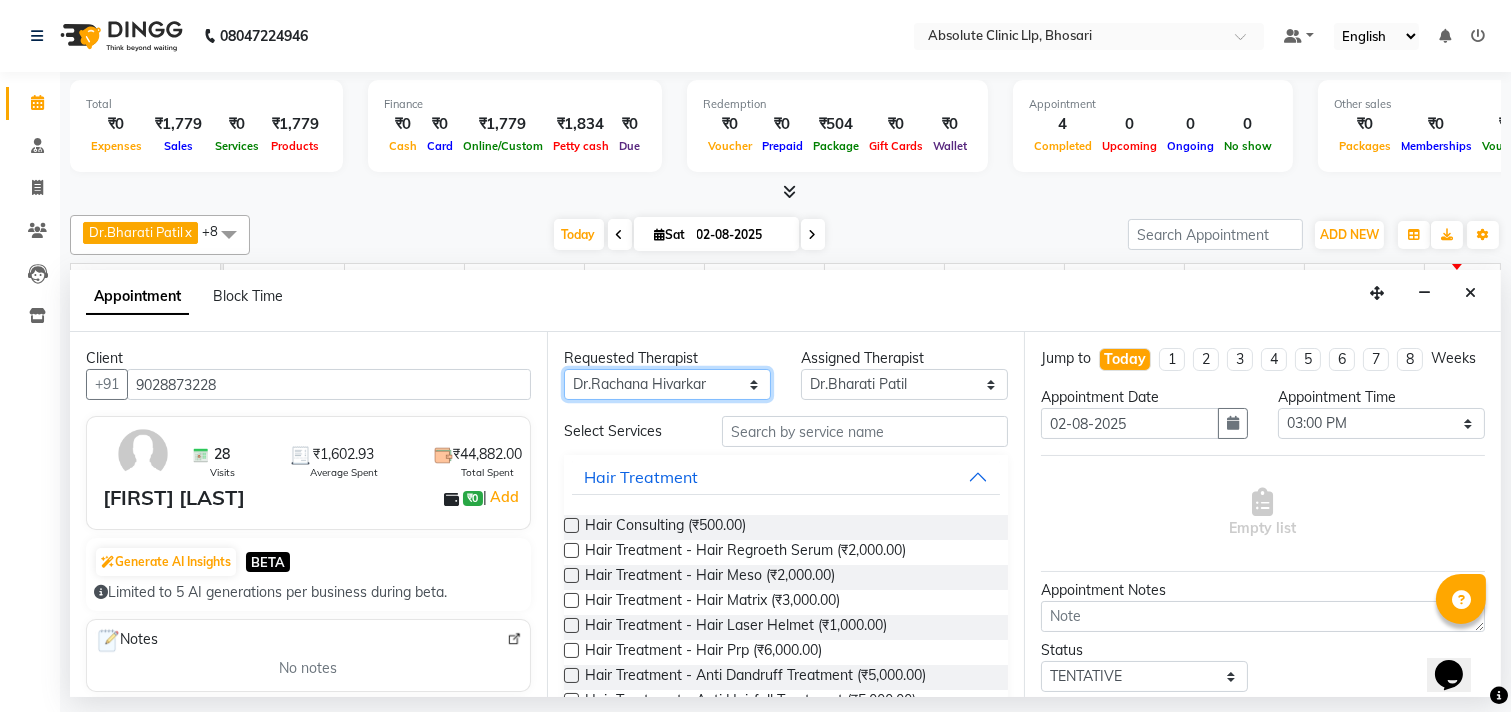 click on "Any [FIRST] [LAST]	 Dr. [FIRST] [LAST] Dr. [FIRST] [LAST] Dr. [FIRST] [LAST] [FIRST] [LAST] [FIRST] [LAST] [FIRST] [LAST]	 [FIRST] [LAST]	 [FIRST] [LAST]	 [FIRST] [LAST]" at bounding box center [667, 384] 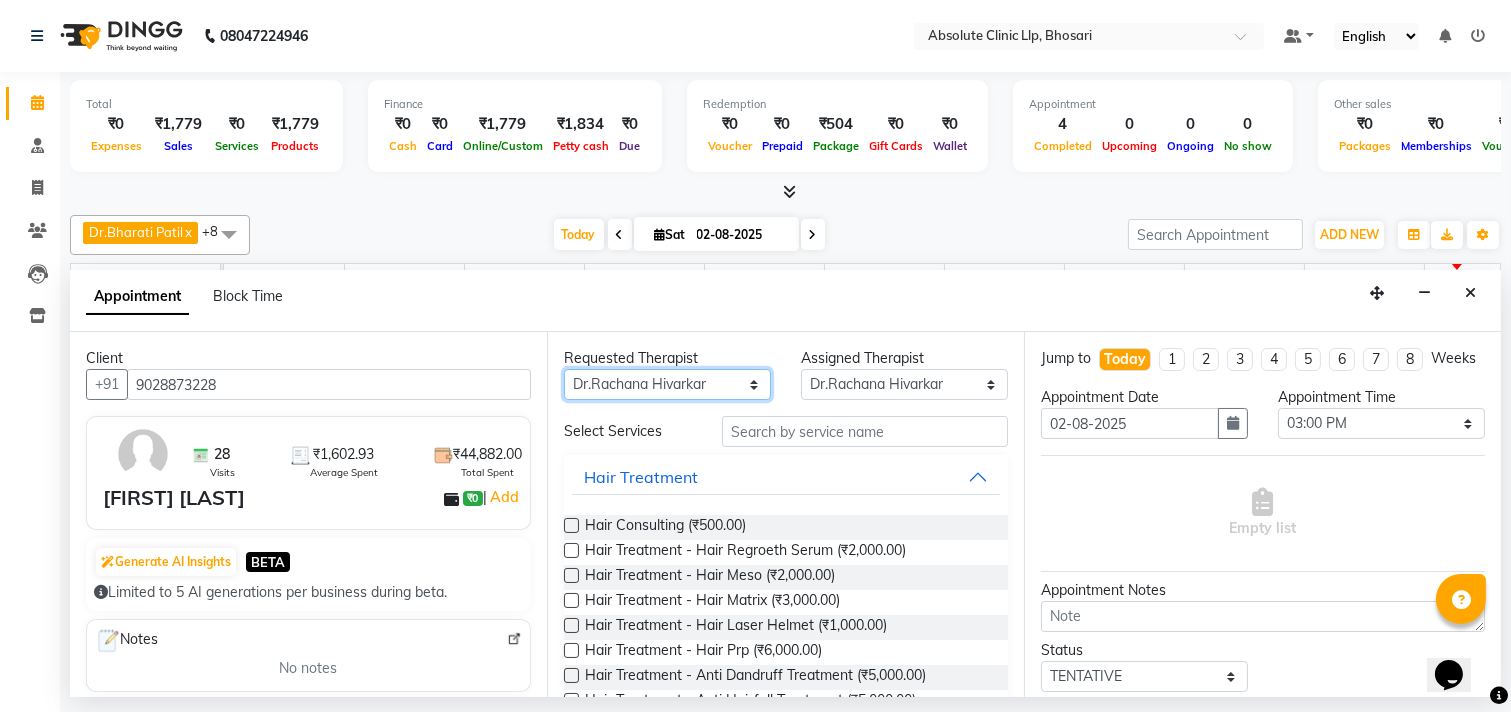 click on "Any [FIRST] [LAST]	 Dr. [FIRST] [LAST] Dr. [FIRST] [LAST] Dr. [FIRST] [LAST] [FIRST] [LAST] [FIRST] [LAST] [FIRST] [LAST]	 [FIRST] [LAST]	 [FIRST] [LAST]	 [FIRST] [LAST]" at bounding box center [667, 384] 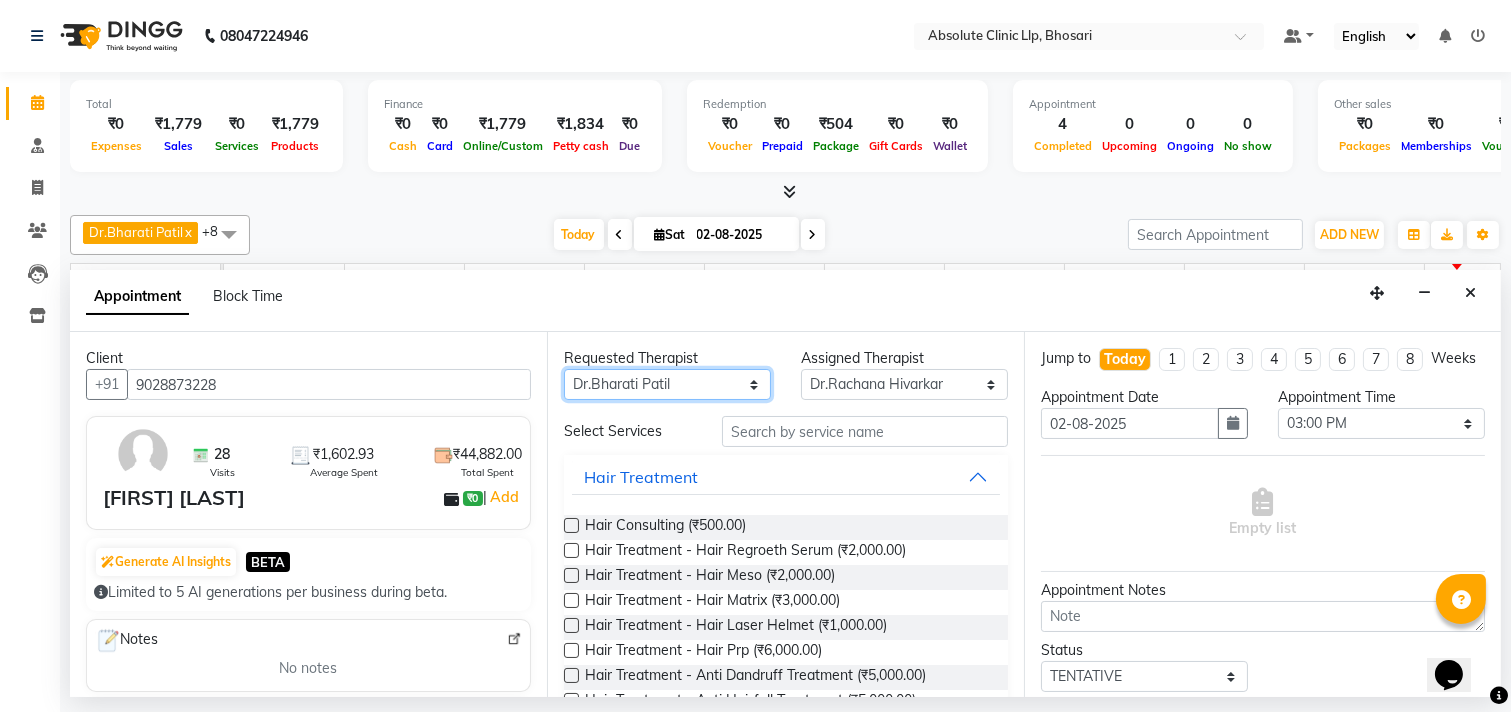 click on "Any [FIRST] [LAST]	 Dr. [FIRST] [LAST] Dr. [FIRST] [LAST] Dr. [FIRST] [LAST] [FIRST] [LAST] [FIRST] [LAST] [FIRST] [LAST]	 [FIRST] [LAST]	 [FIRST] [LAST]	 [FIRST] [LAST]" at bounding box center (667, 384) 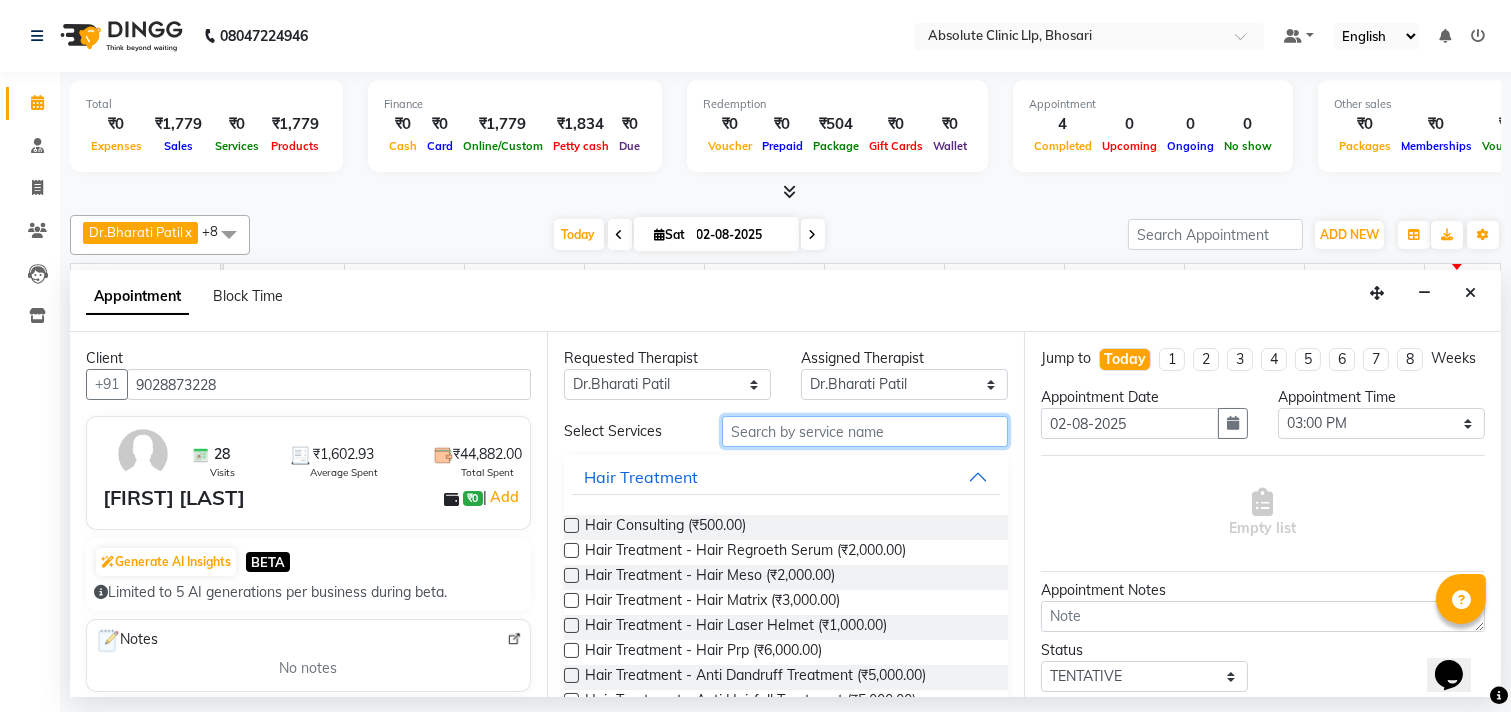 click at bounding box center (865, 431) 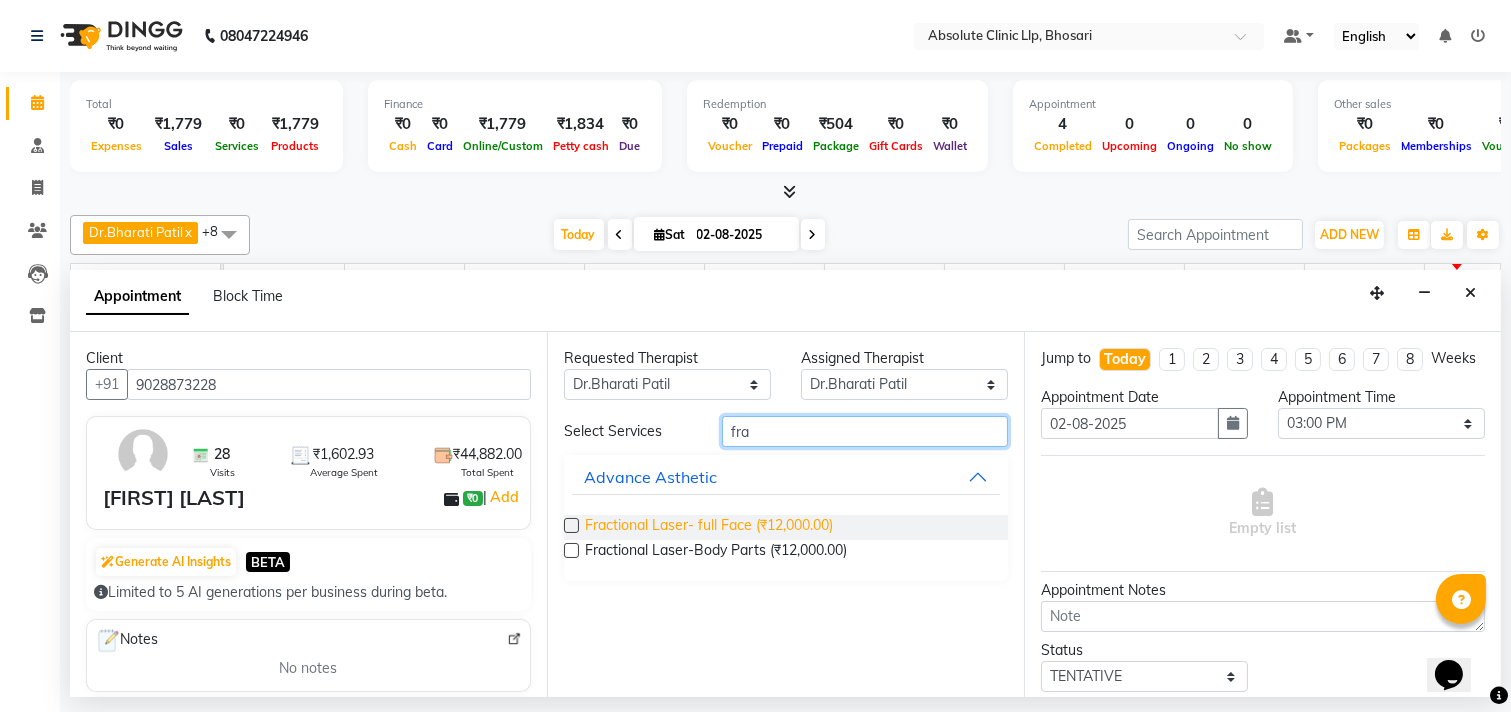 type on "fra" 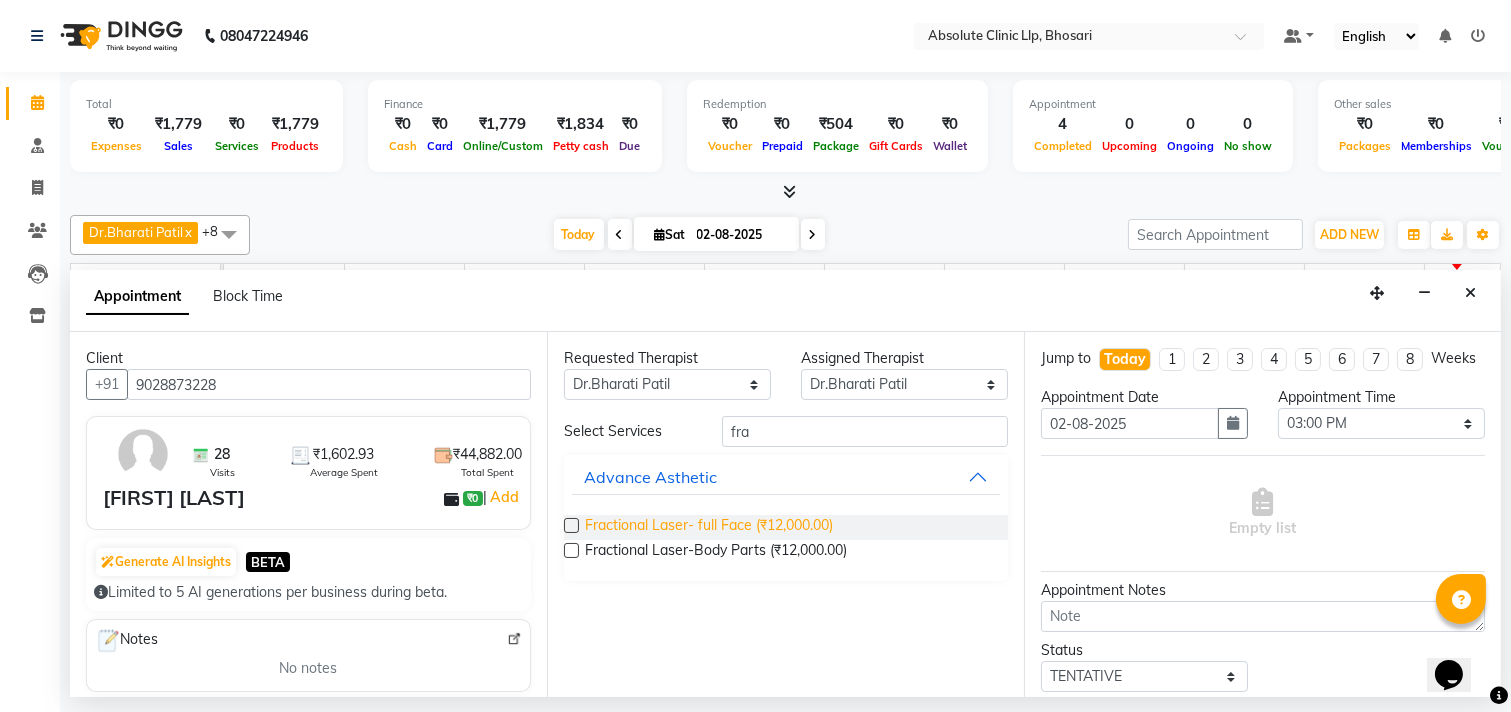 click on "Fractional Laser- full Face (₹12,000.00)" at bounding box center [709, 527] 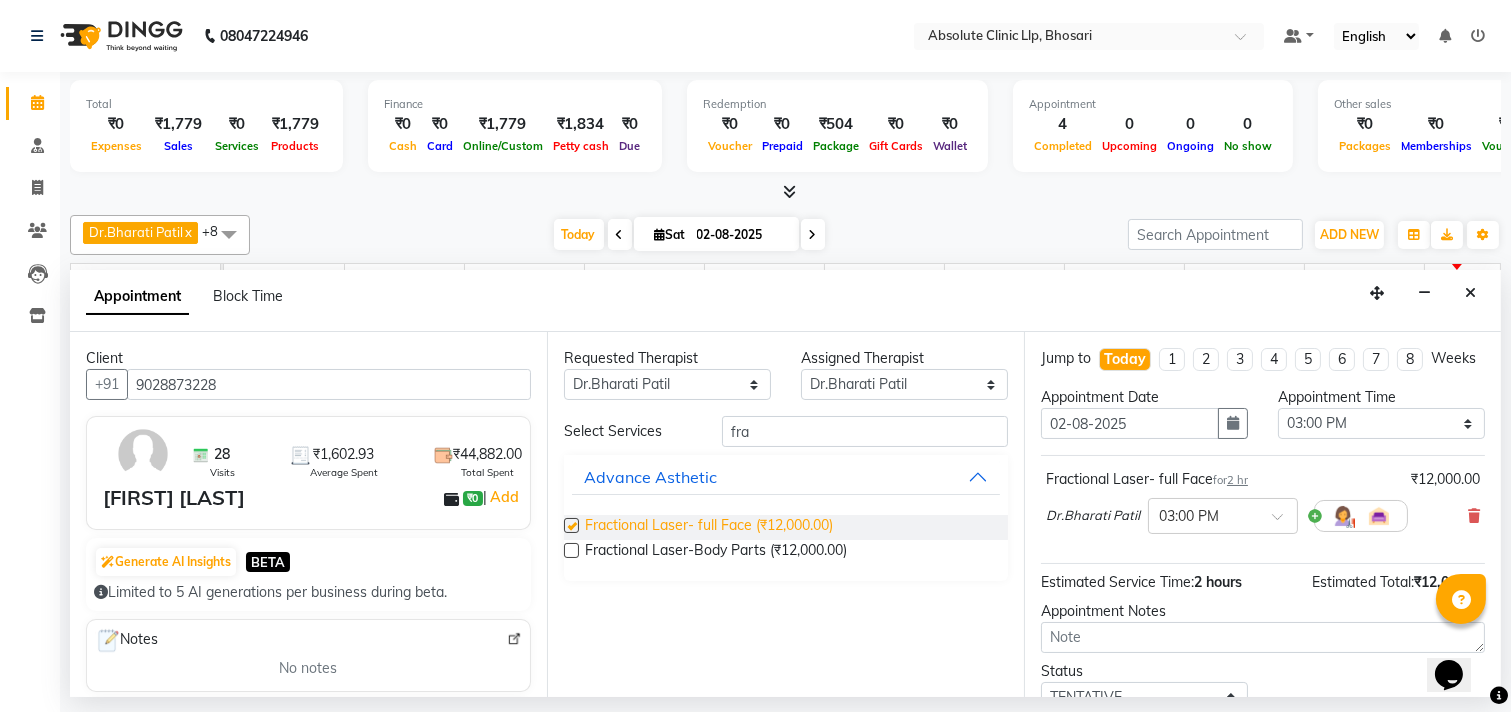 checkbox on "false" 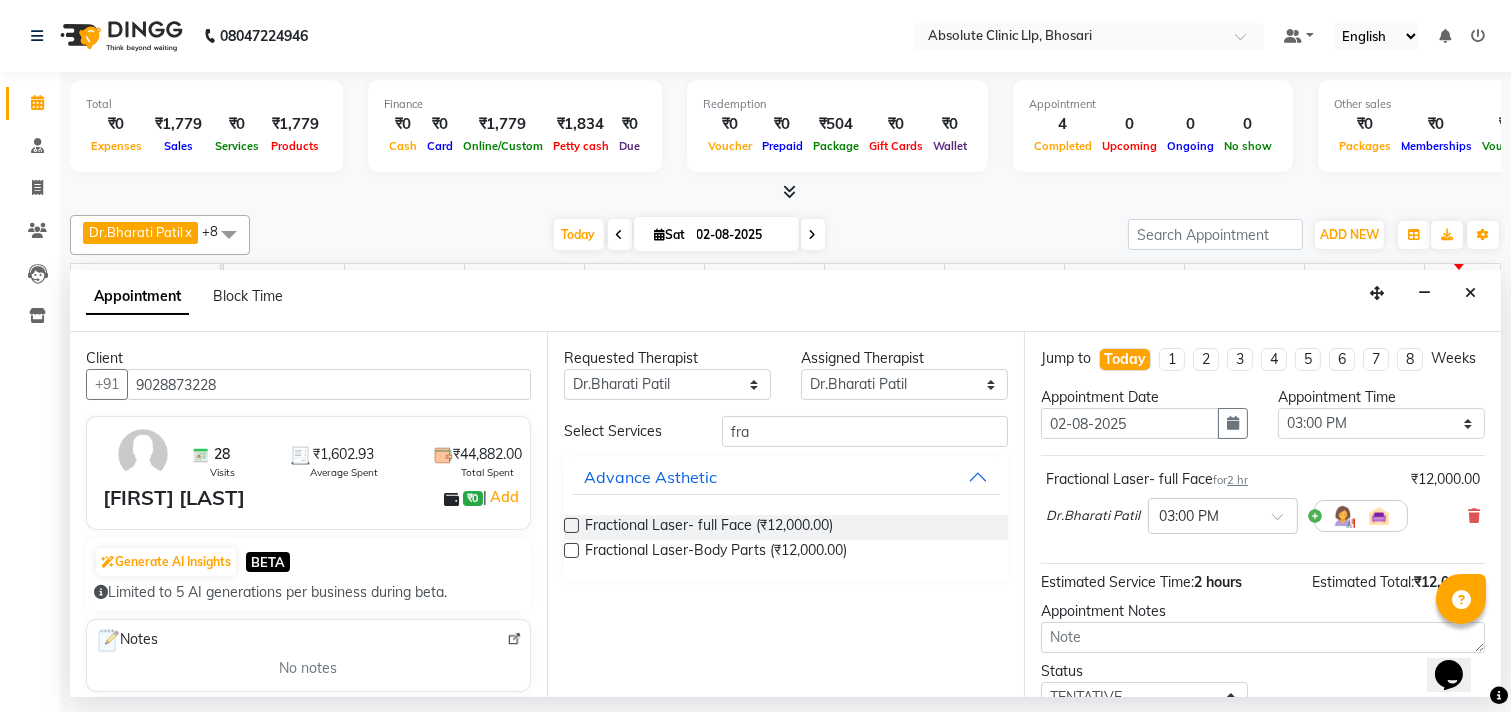 scroll, scrollTop: 161, scrollLeft: 0, axis: vertical 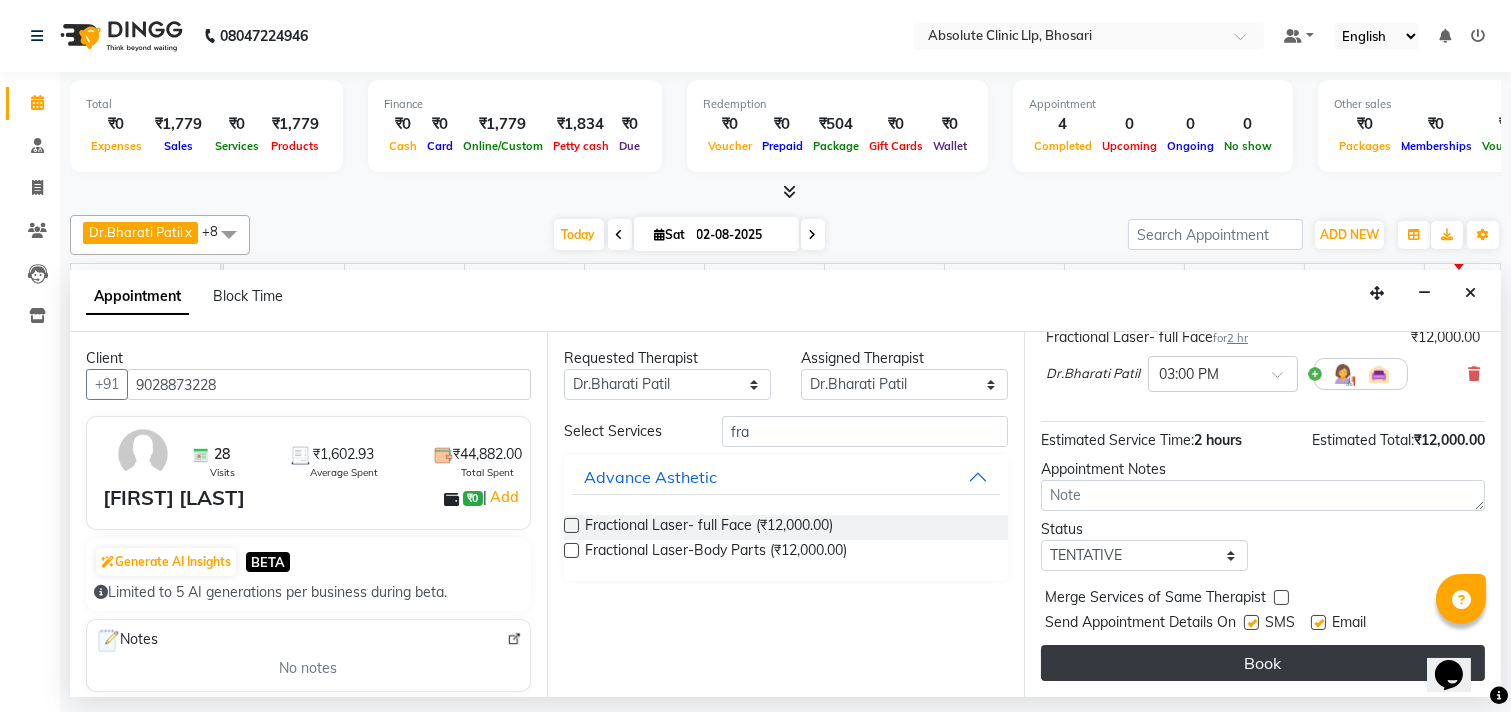 click on "Book" at bounding box center (1263, 663) 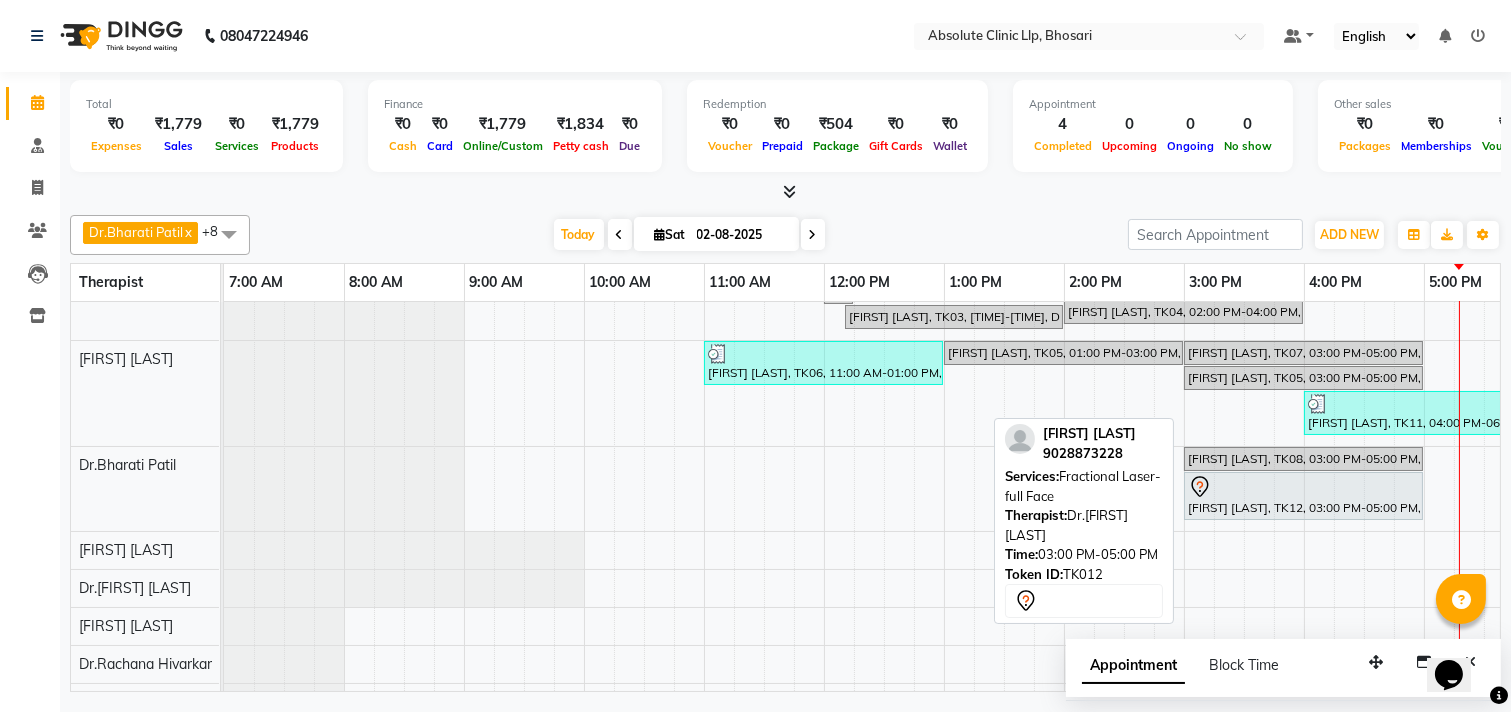 click at bounding box center [1303, 487] 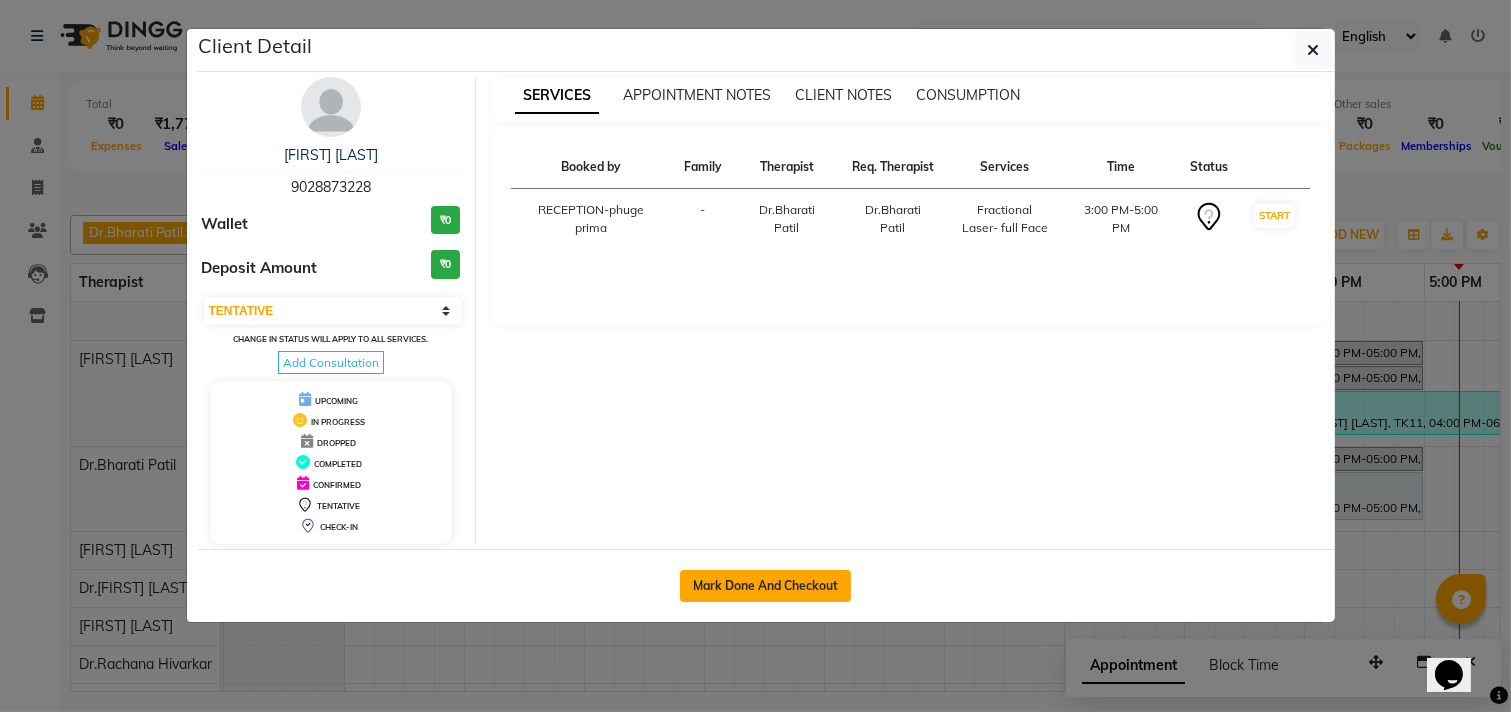 click on "Mark Done And Checkout" 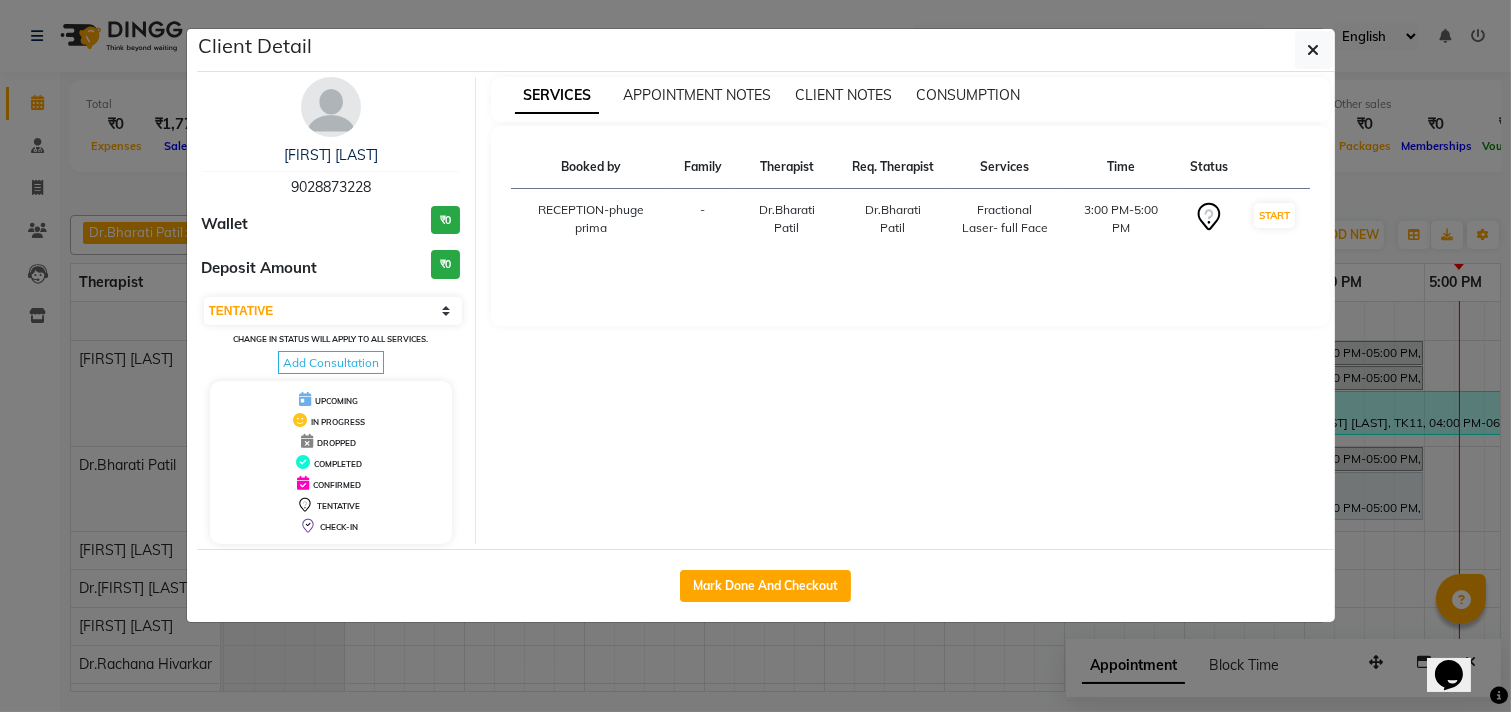 select on "service" 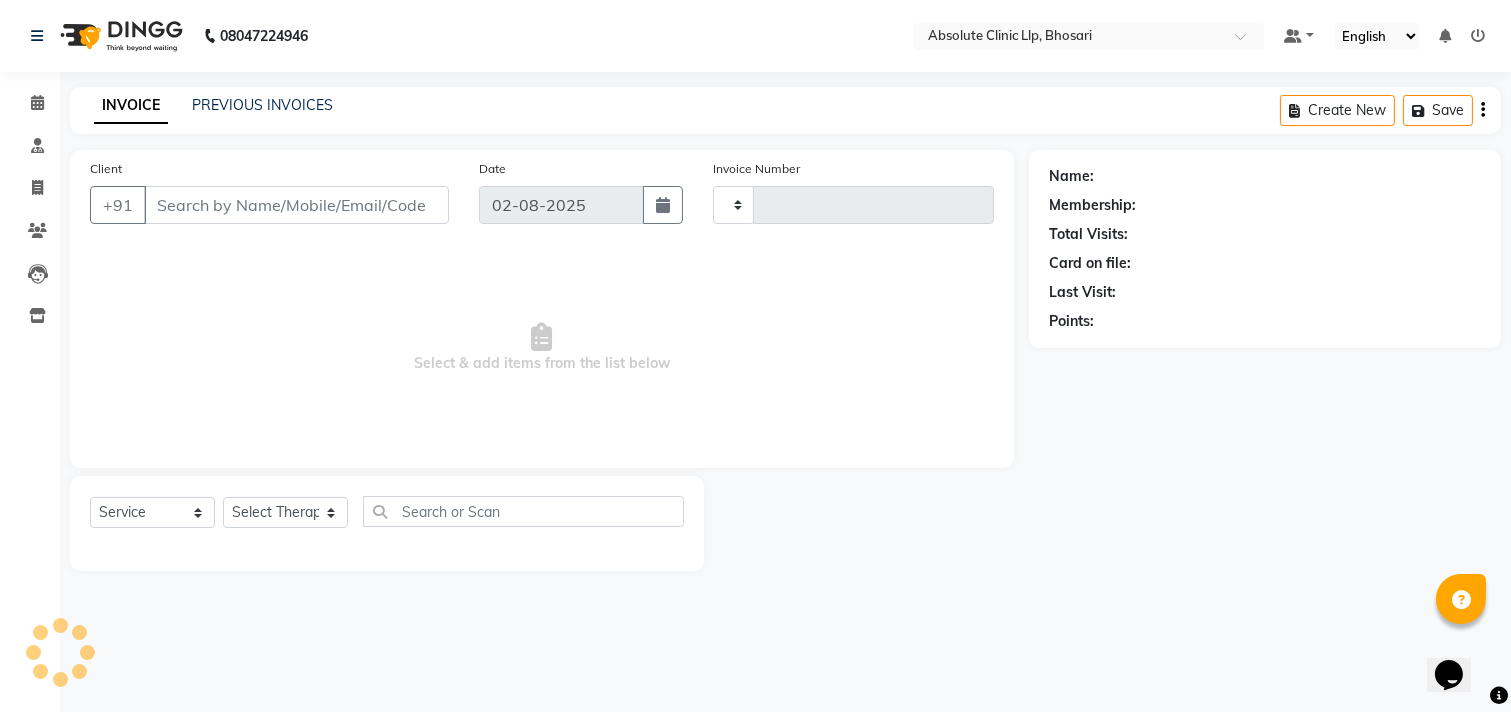 type on "1893" 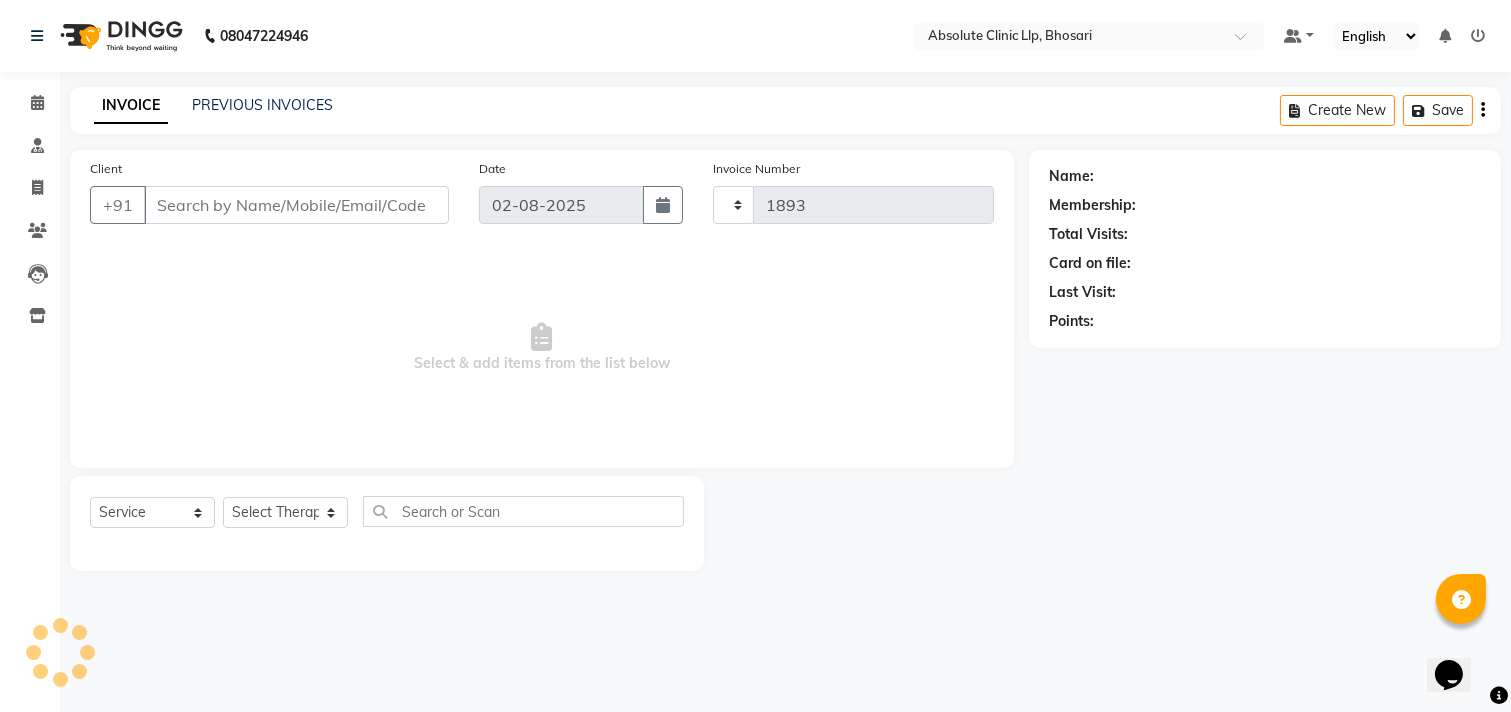 select on "4706" 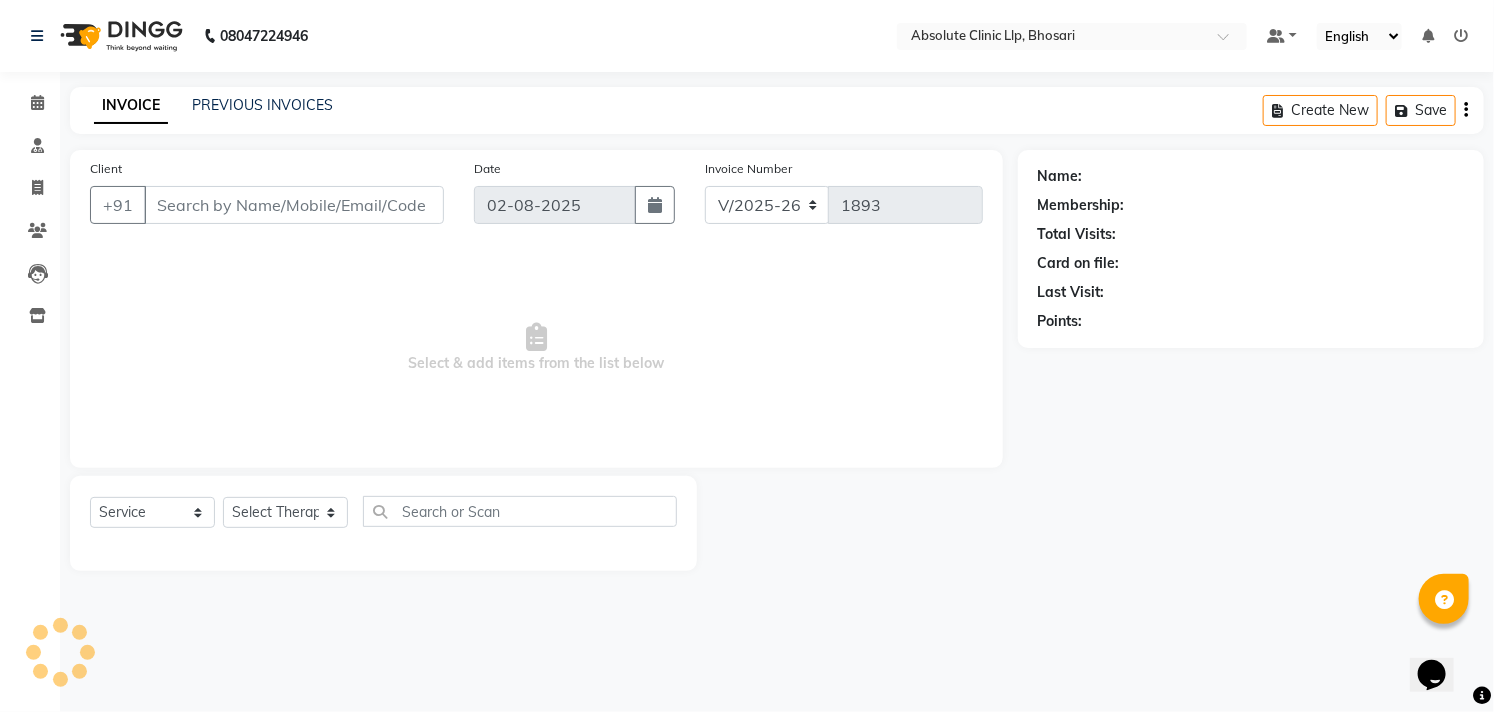 type on "9028873228" 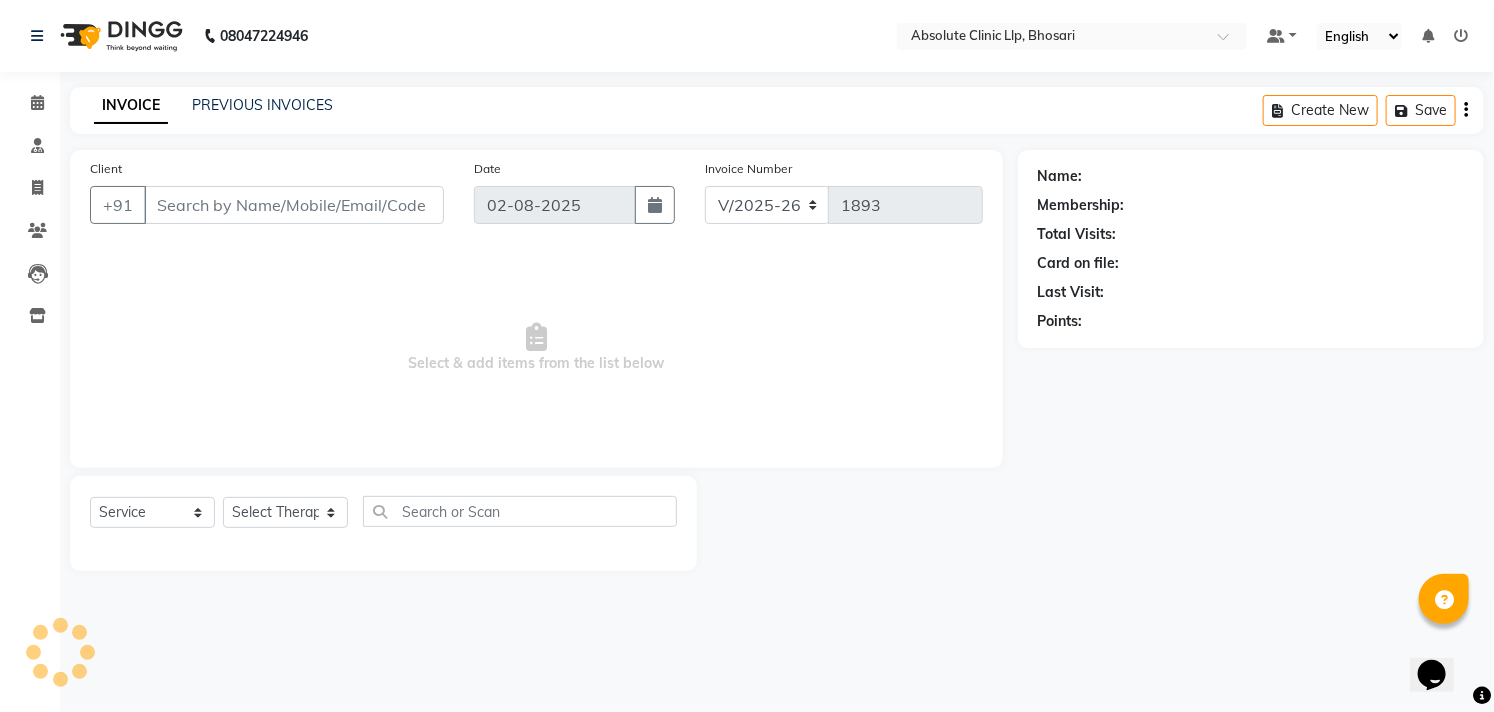 select on "28128" 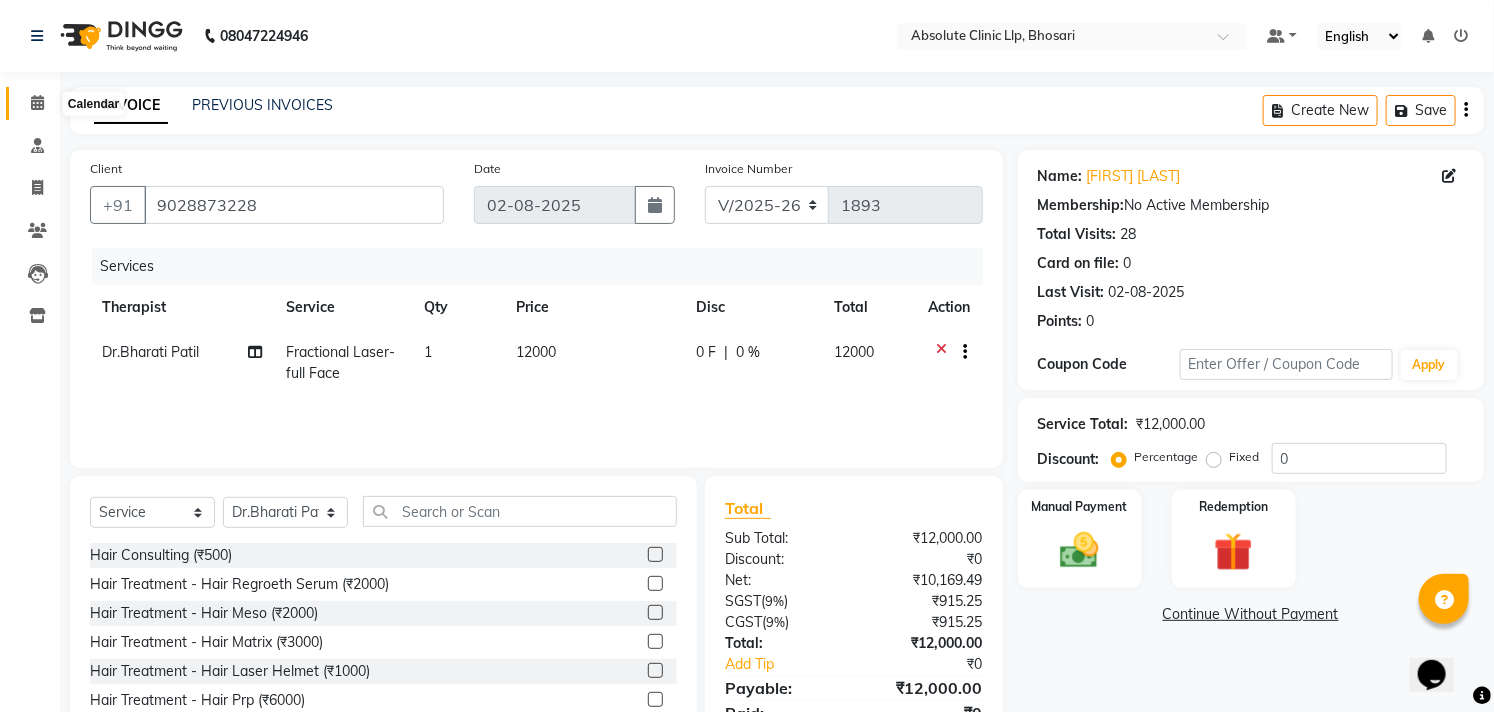 click 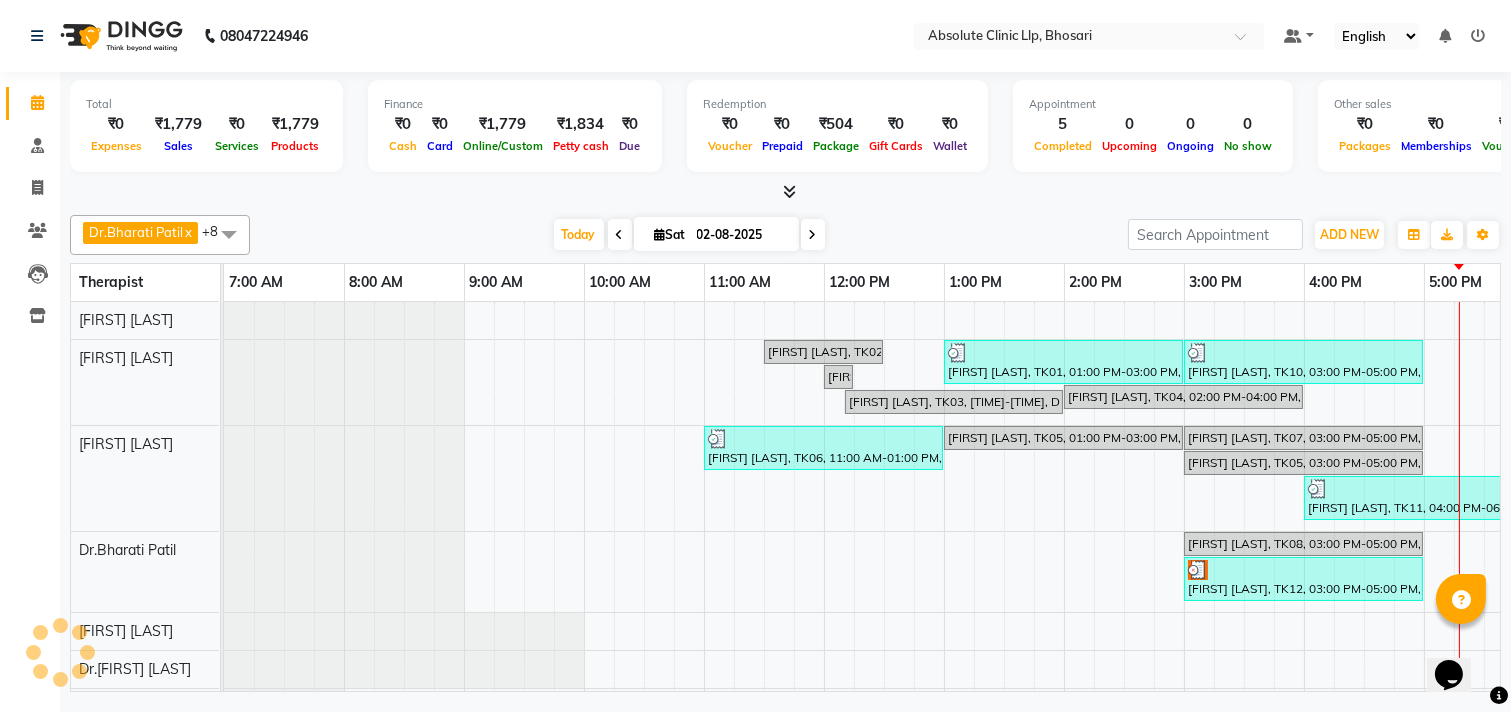 scroll, scrollTop: 0, scrollLeft: 0, axis: both 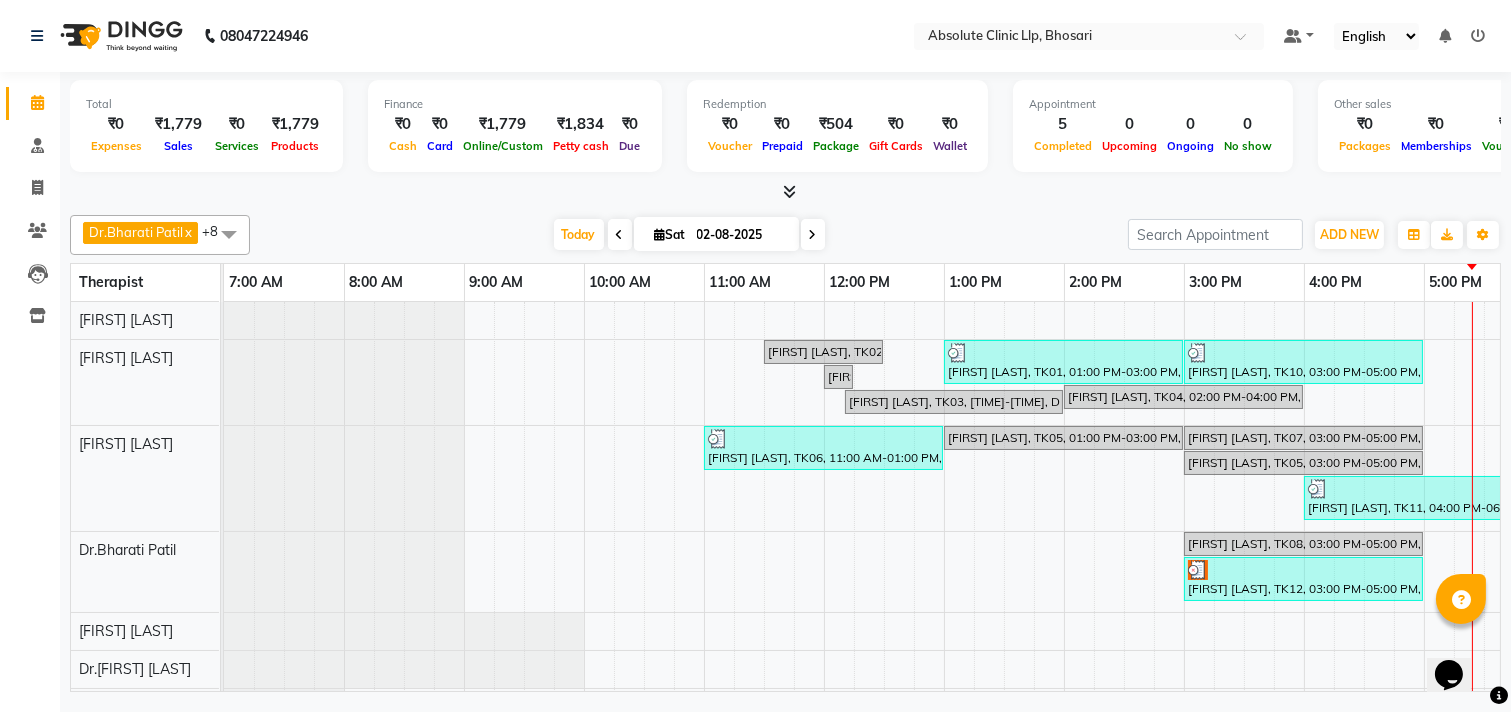 click at bounding box center [660, 234] 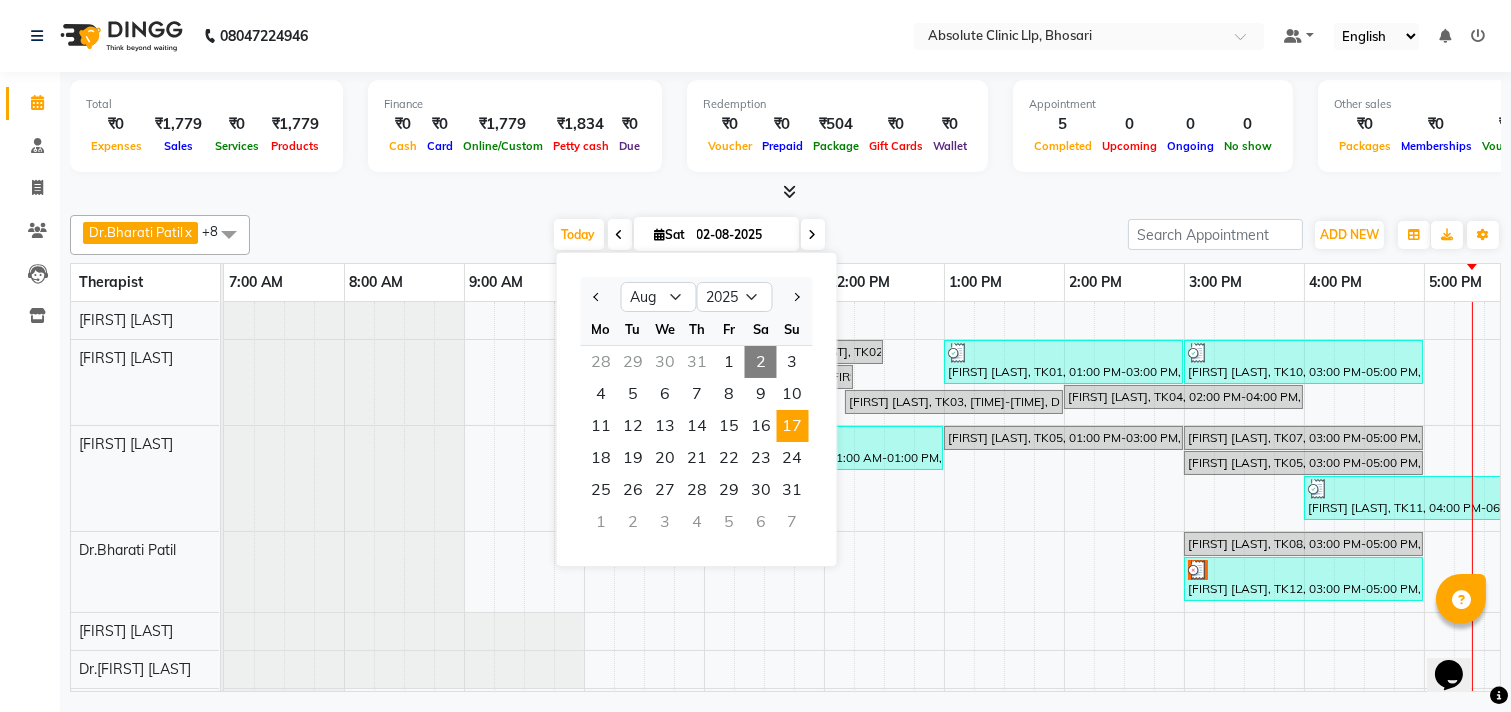 click on "17" at bounding box center [793, 426] 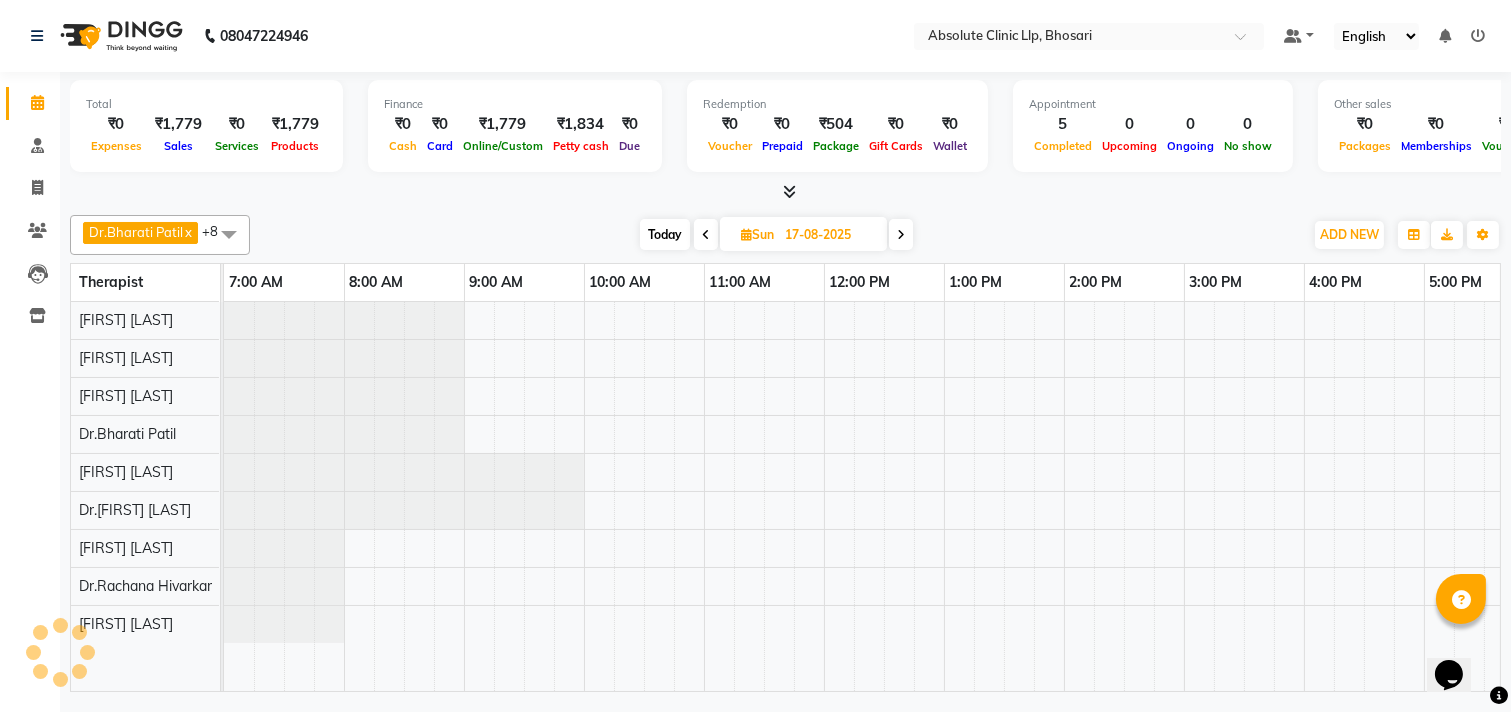 scroll, scrollTop: 0, scrollLeft: 524, axis: horizontal 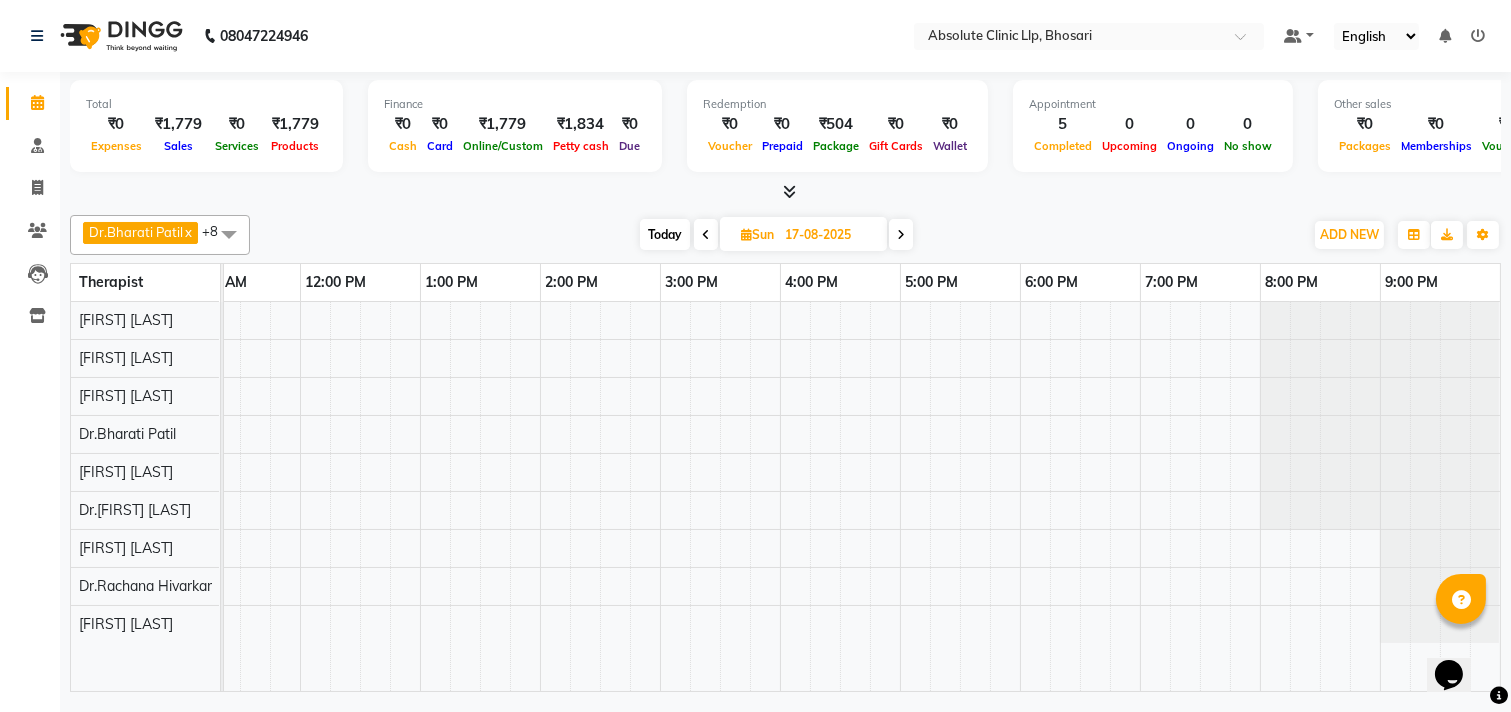 click at bounding box center (600, 496) 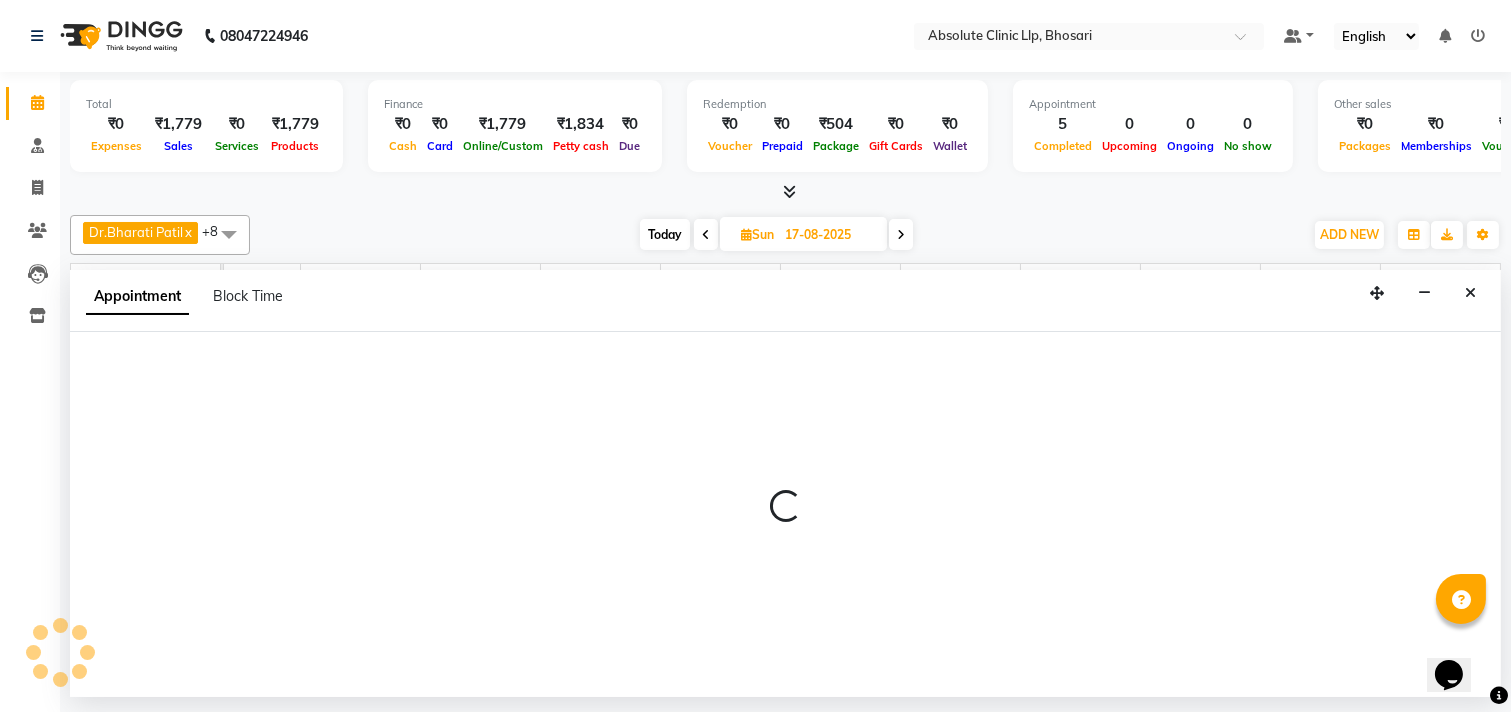 select on "27987" 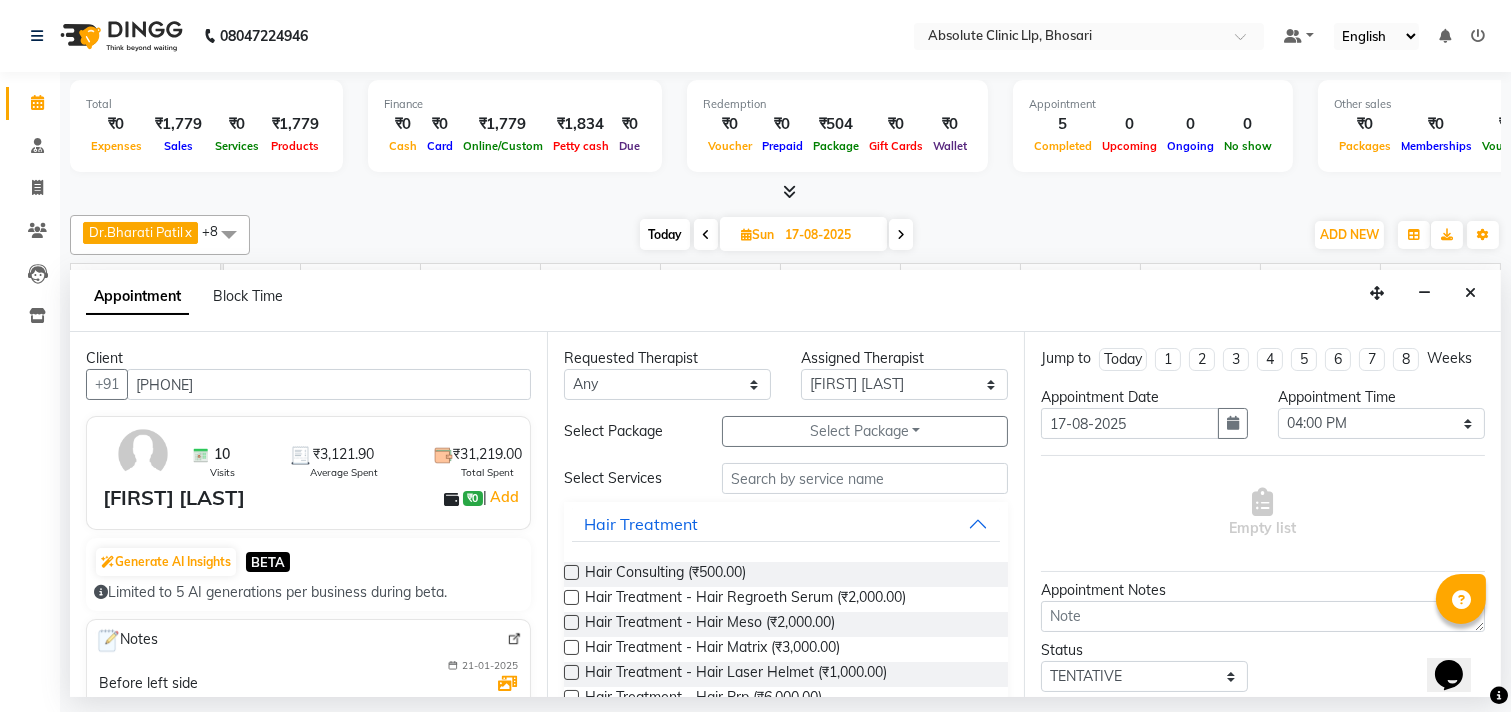 type on "[PHONE]" 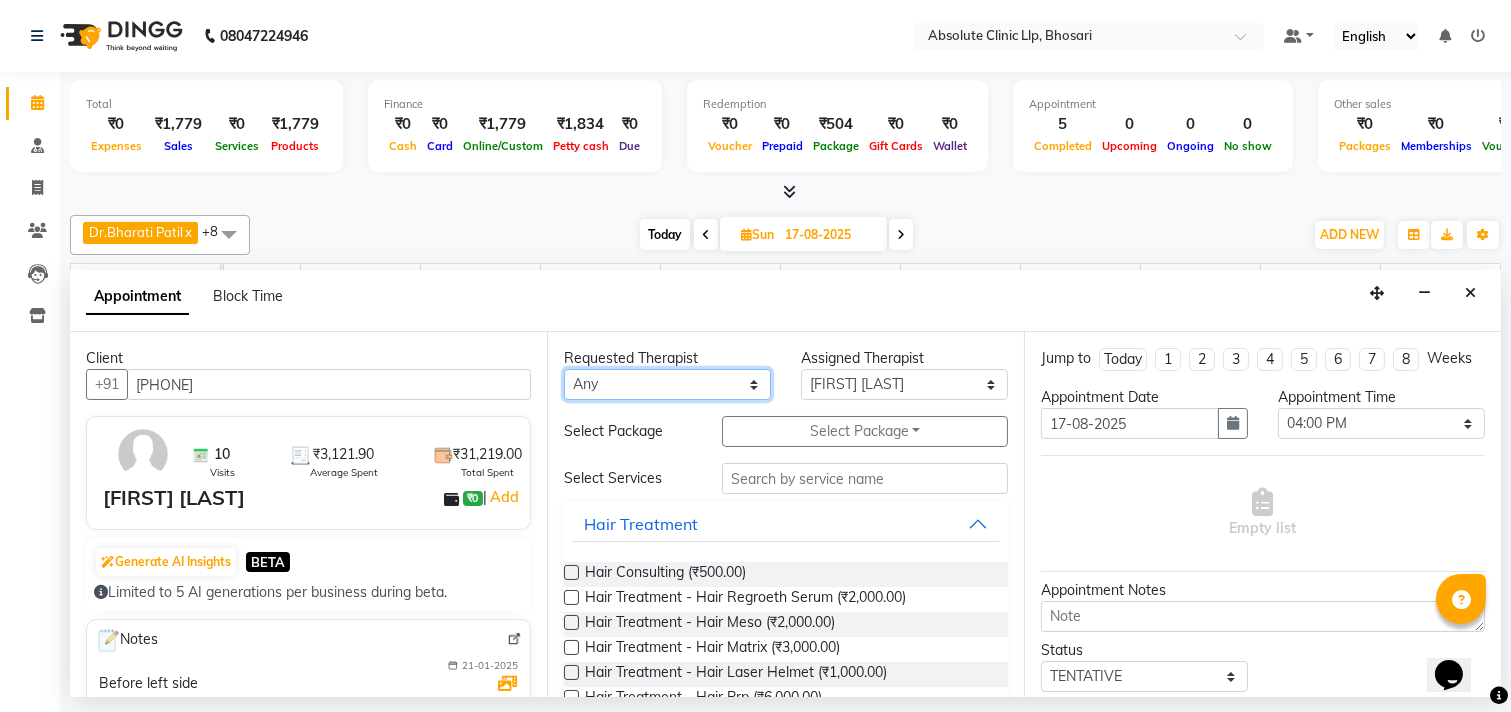 click on "Any [FIRST] [LAST]	 Dr. [FIRST] [LAST] Dr. [FIRST] [LAST] Dr. [FIRST] [LAST] [FIRST] [LAST] [FIRST] [LAST] [FIRST] [LAST]	 [FIRST] [LAST]	 [FIRST] [LAST]	 [FIRST] [LAST]" at bounding box center [667, 384] 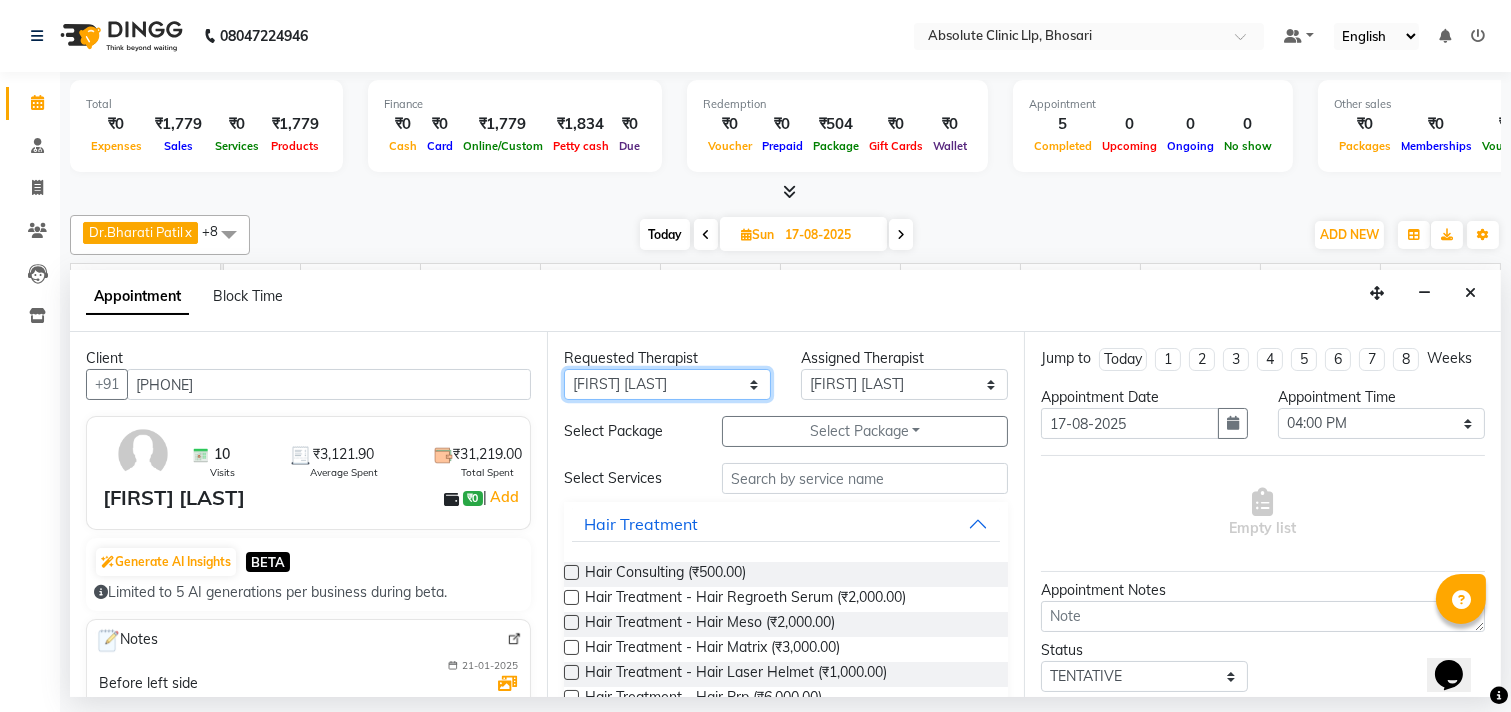 click on "Any [FIRST] [LAST]	 Dr. [FIRST] [LAST] Dr. [FIRST] [LAST] Dr. [FIRST] [LAST] [FIRST] [LAST] [FIRST] [LAST] [FIRST] [LAST]	 [FIRST] [LAST]	 [FIRST] [LAST]	 [FIRST] [LAST]" at bounding box center [667, 384] 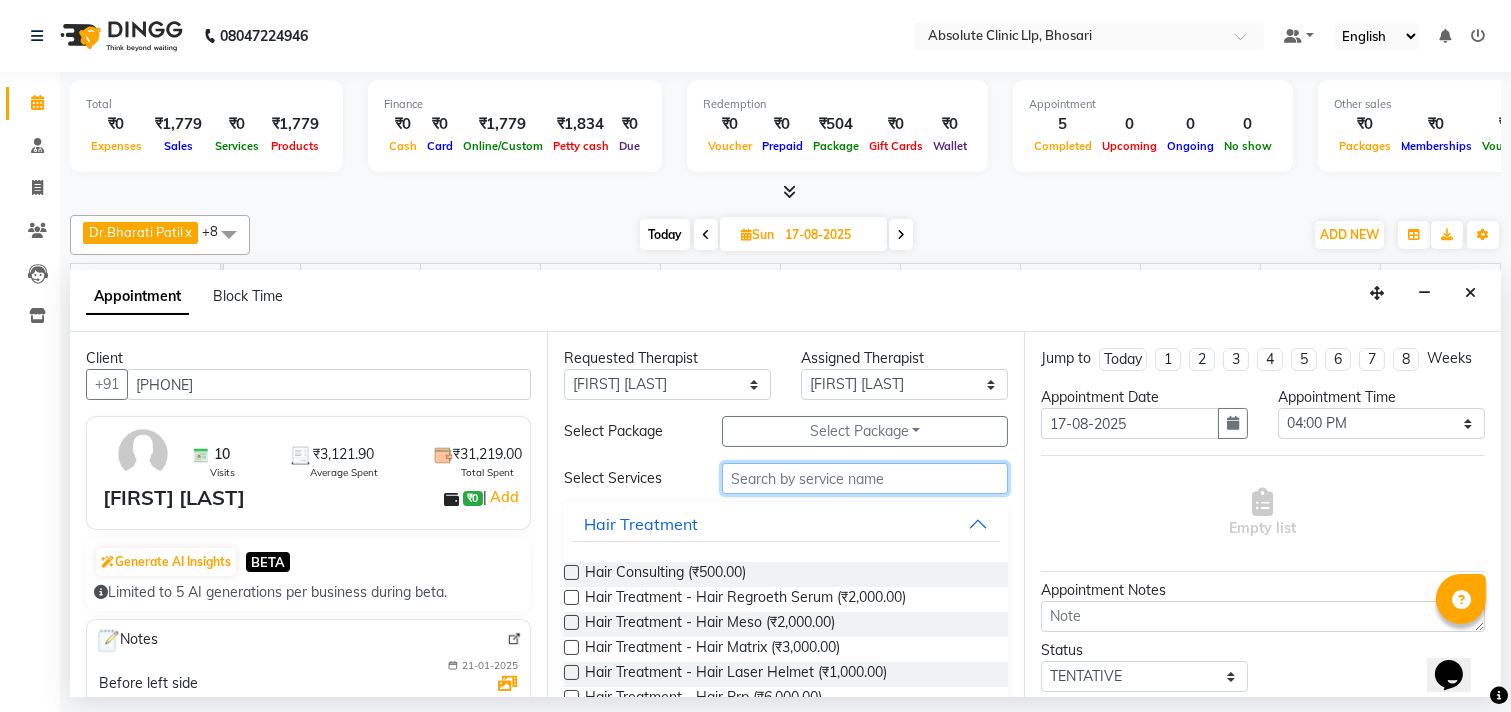 click at bounding box center [865, 478] 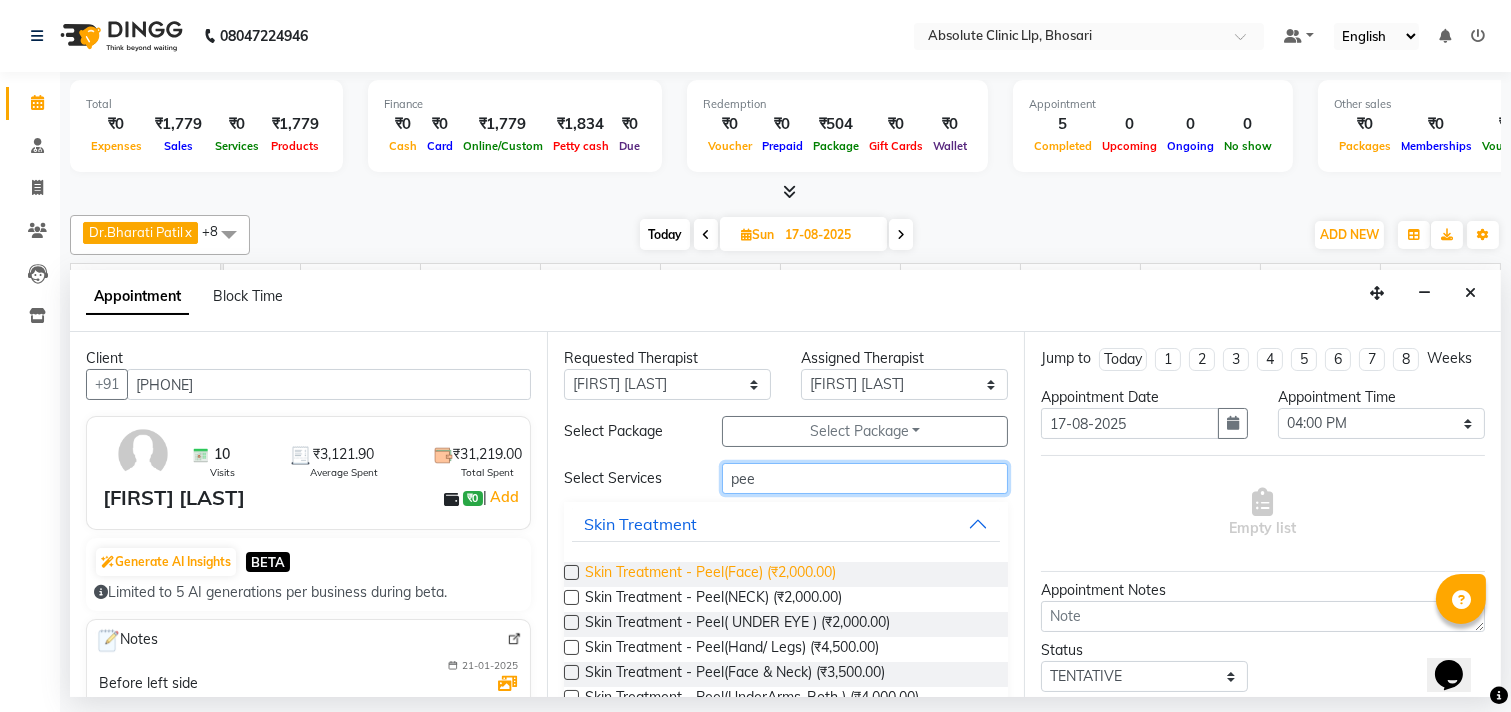 type on "pee" 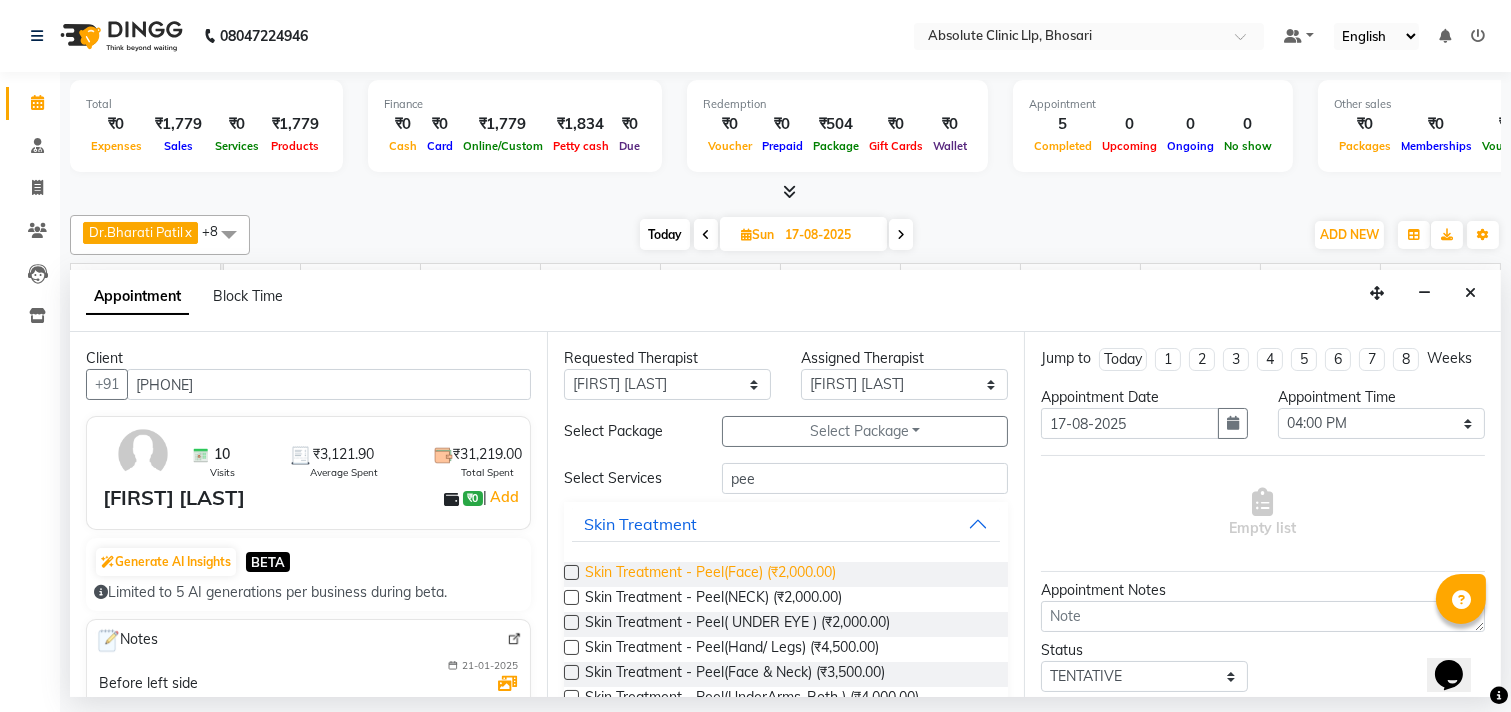 click on "Skin Treatment - Peel(Face) (₹2,000.00)" at bounding box center (710, 574) 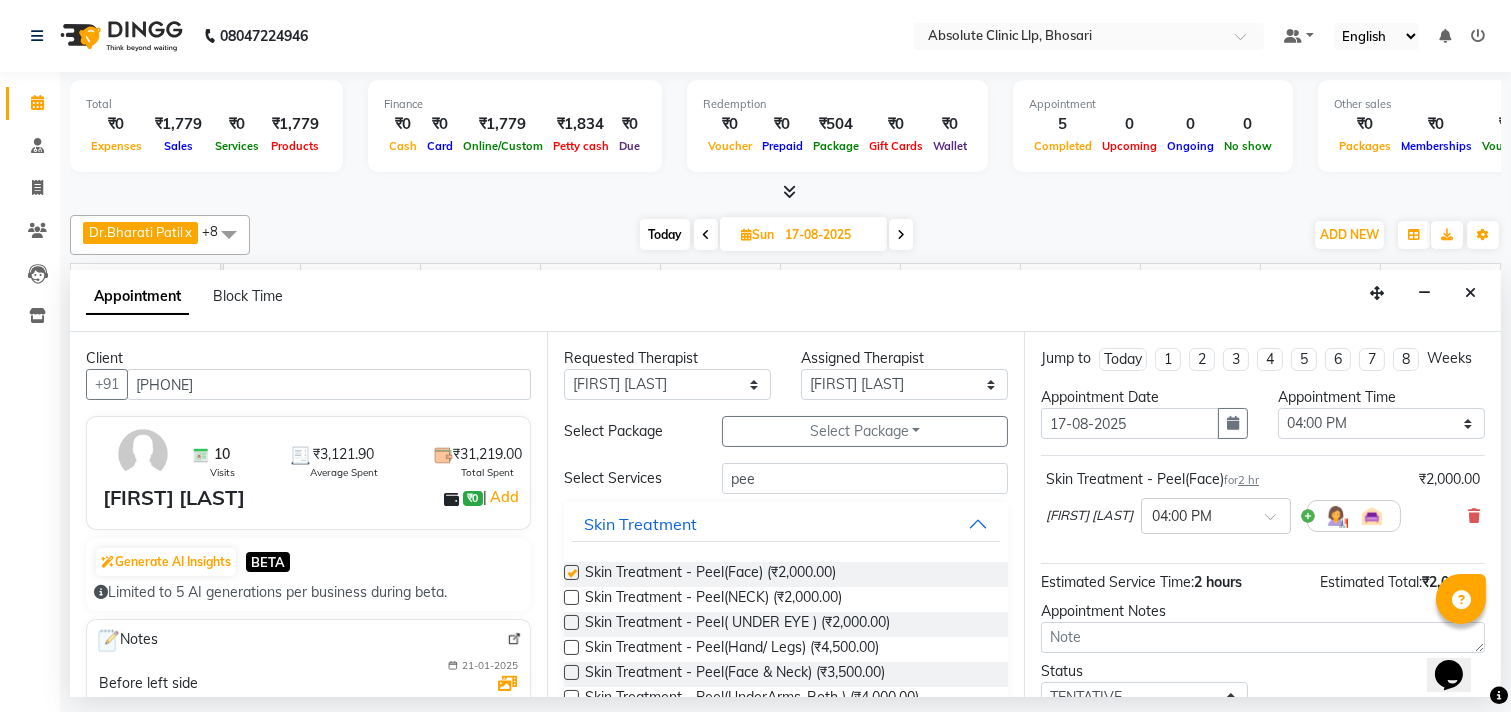 checkbox on "false" 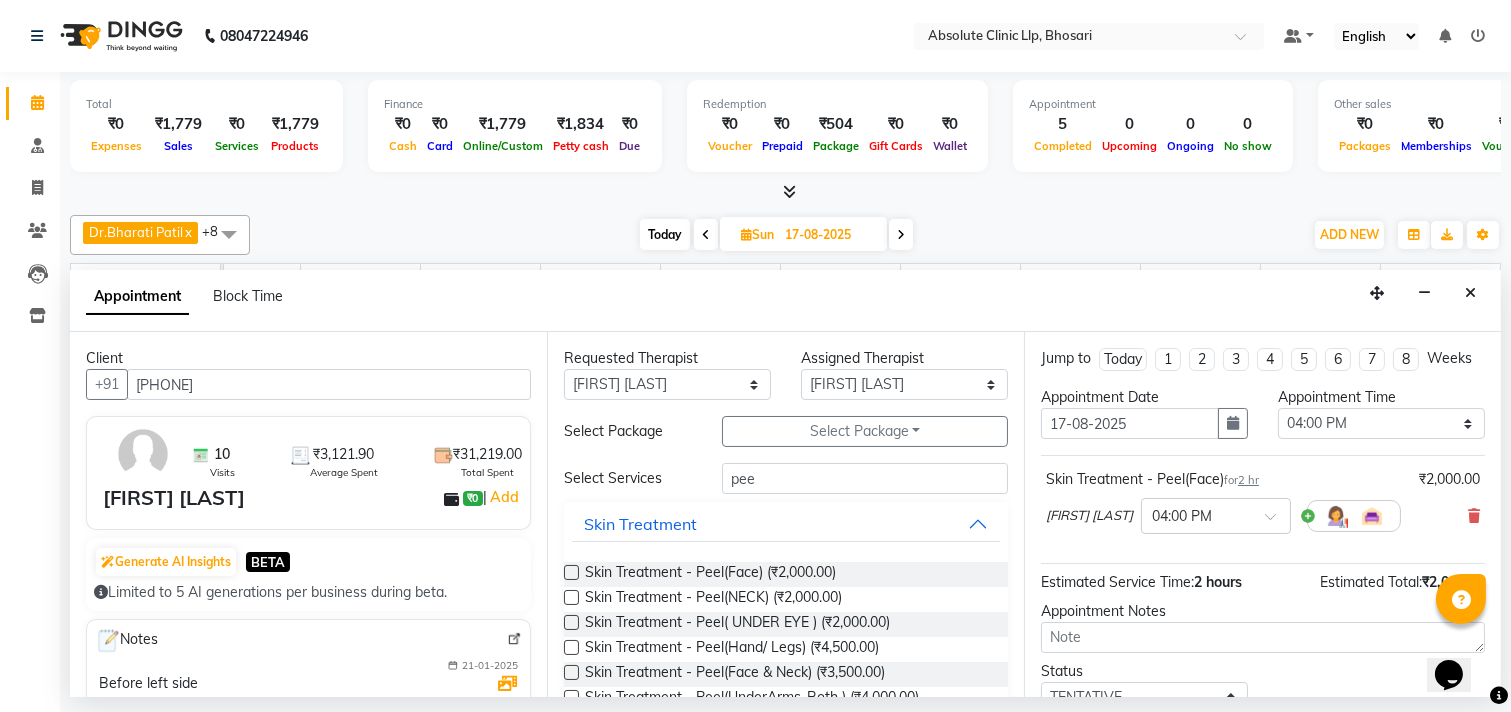 scroll, scrollTop: 161, scrollLeft: 0, axis: vertical 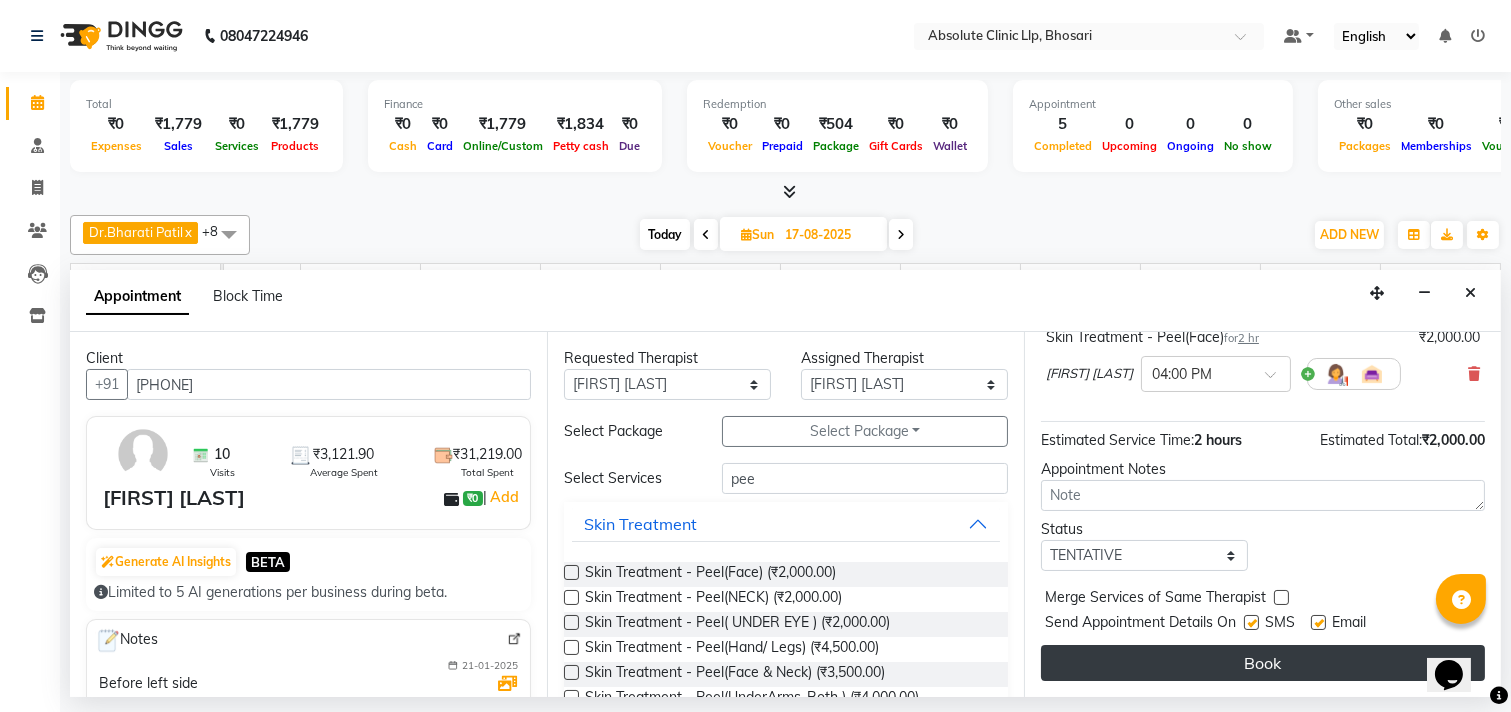 click on "Book" at bounding box center [1263, 663] 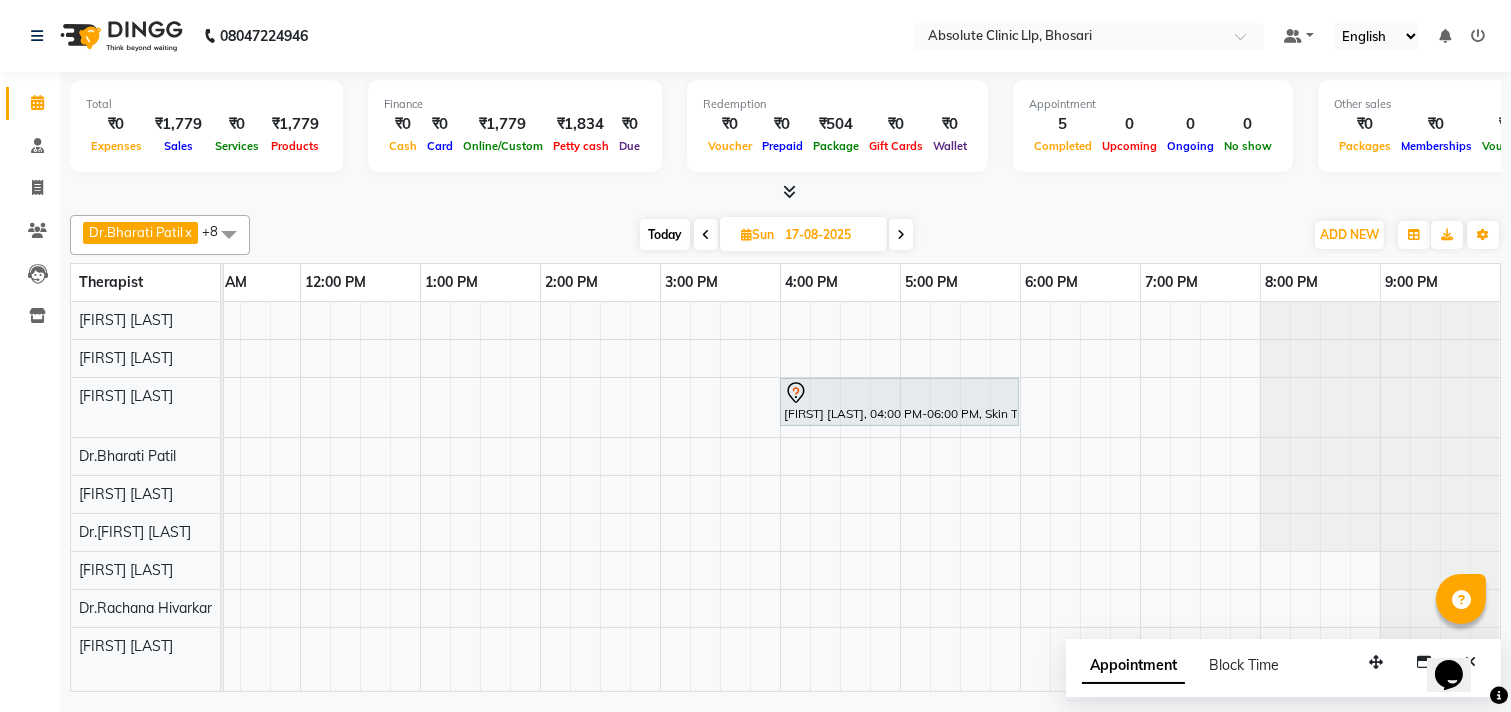click on "Sun" at bounding box center (757, 234) 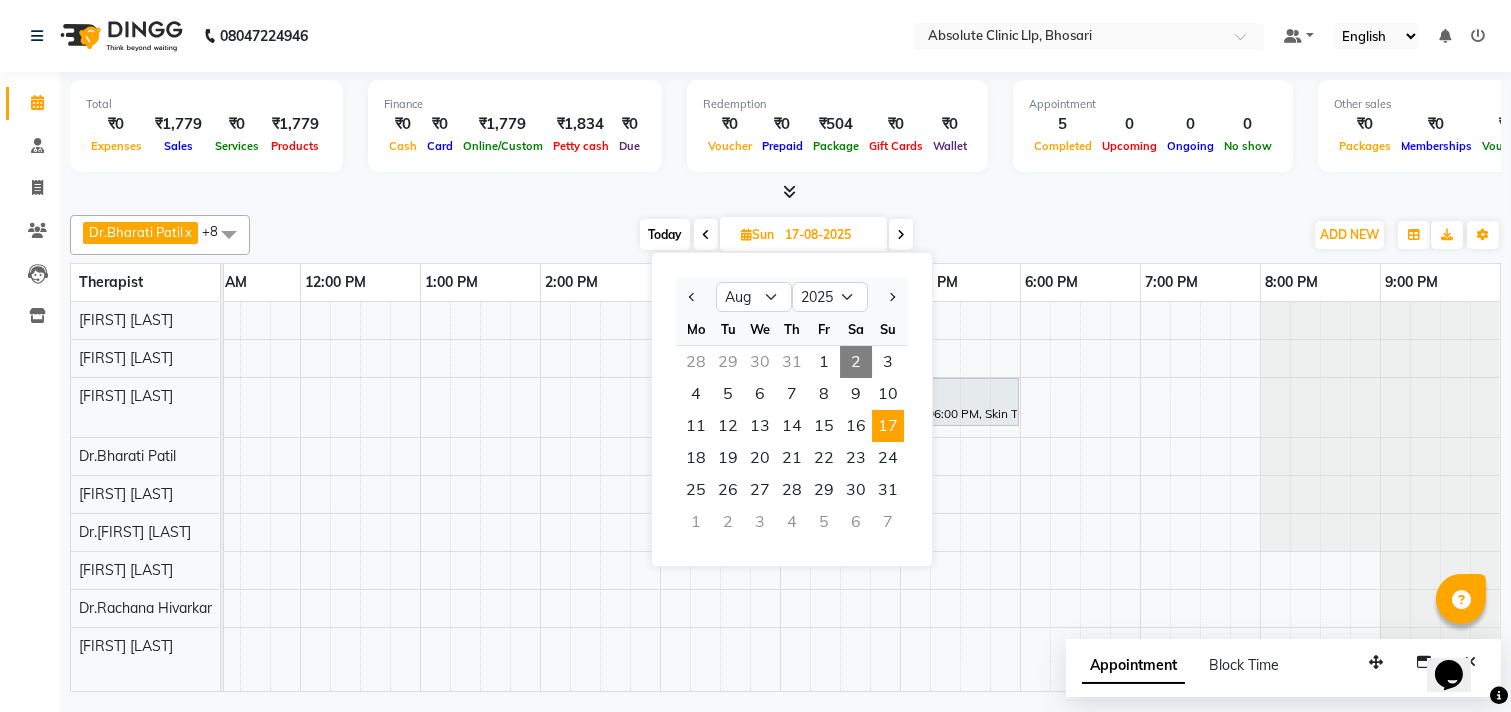 click on "2" at bounding box center [856, 362] 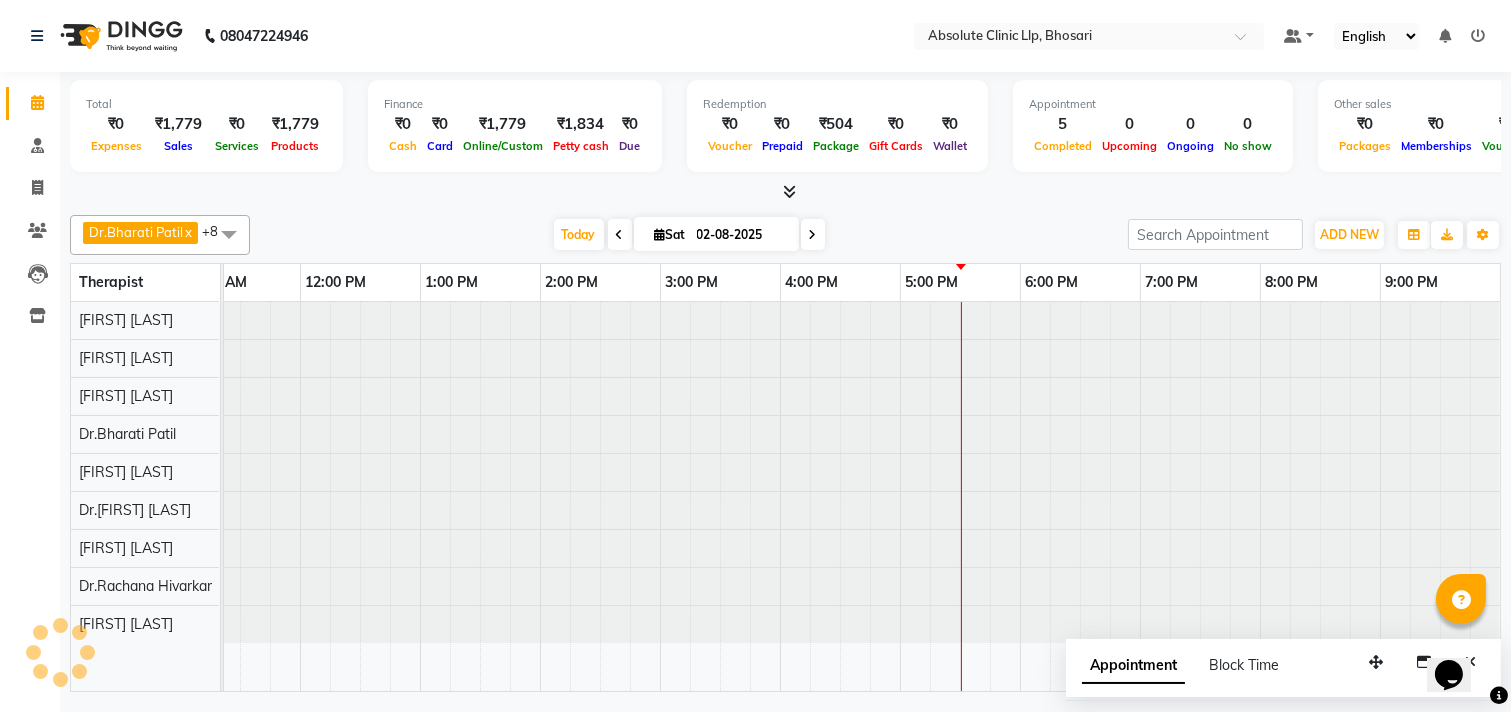 scroll, scrollTop: 0, scrollLeft: 0, axis: both 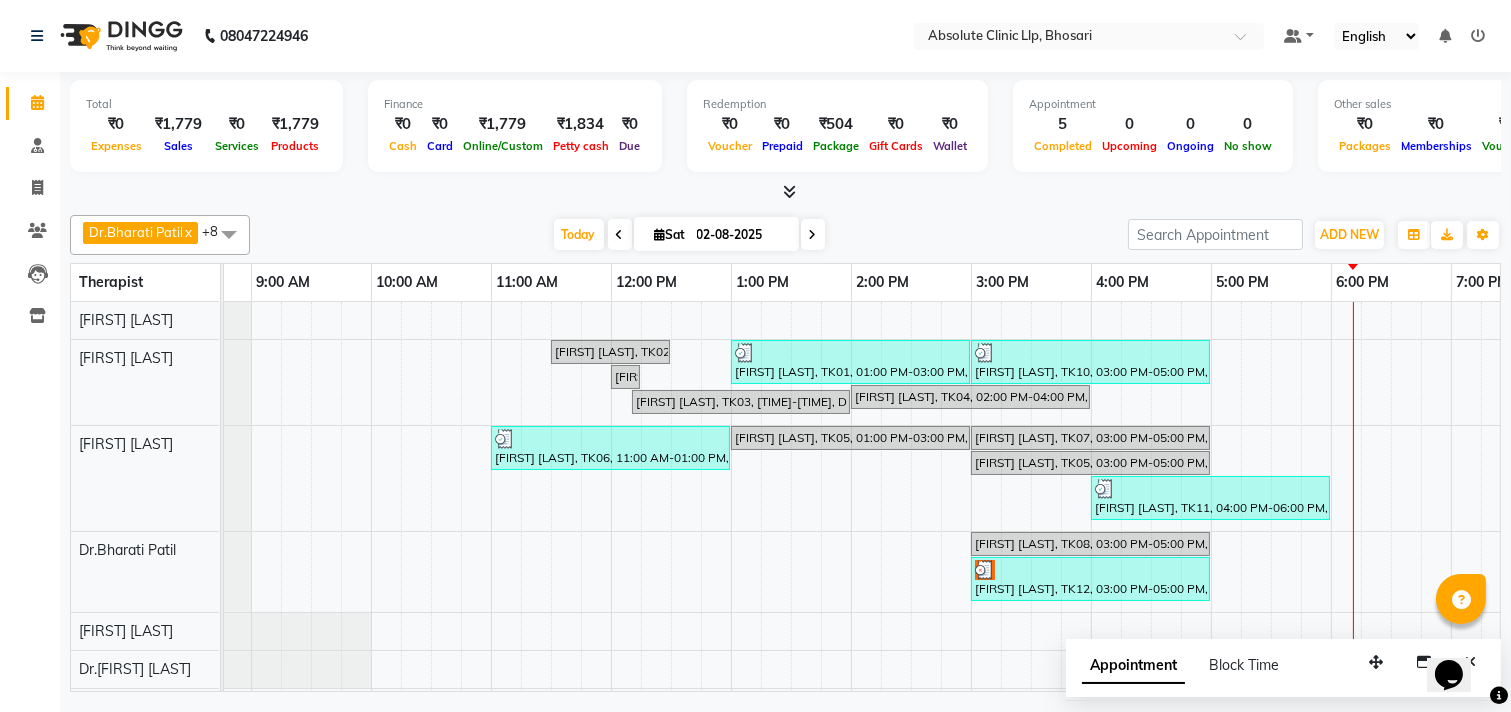 click on "Total  ₹0  Expenses ₹1,779  Sales ₹0  Services ₹1,779  Products Finance  ₹0  Cash ₹0  Card ₹1,779  Online/Custom ₹1,834 Petty cash ₹0 Due  Redemption  ₹0 Voucher ₹0 Prepaid ₹504 Package ₹0  Gift Cards ₹0  Wallet  Appointment  5 Completed 0 Upcoming 0 Ongoing 0 No show  Other sales  ₹0  Packages ₹0  Memberships ₹0  Vouchers ₹0  Prepaids ₹0  Gift Cards" at bounding box center (785, 137) 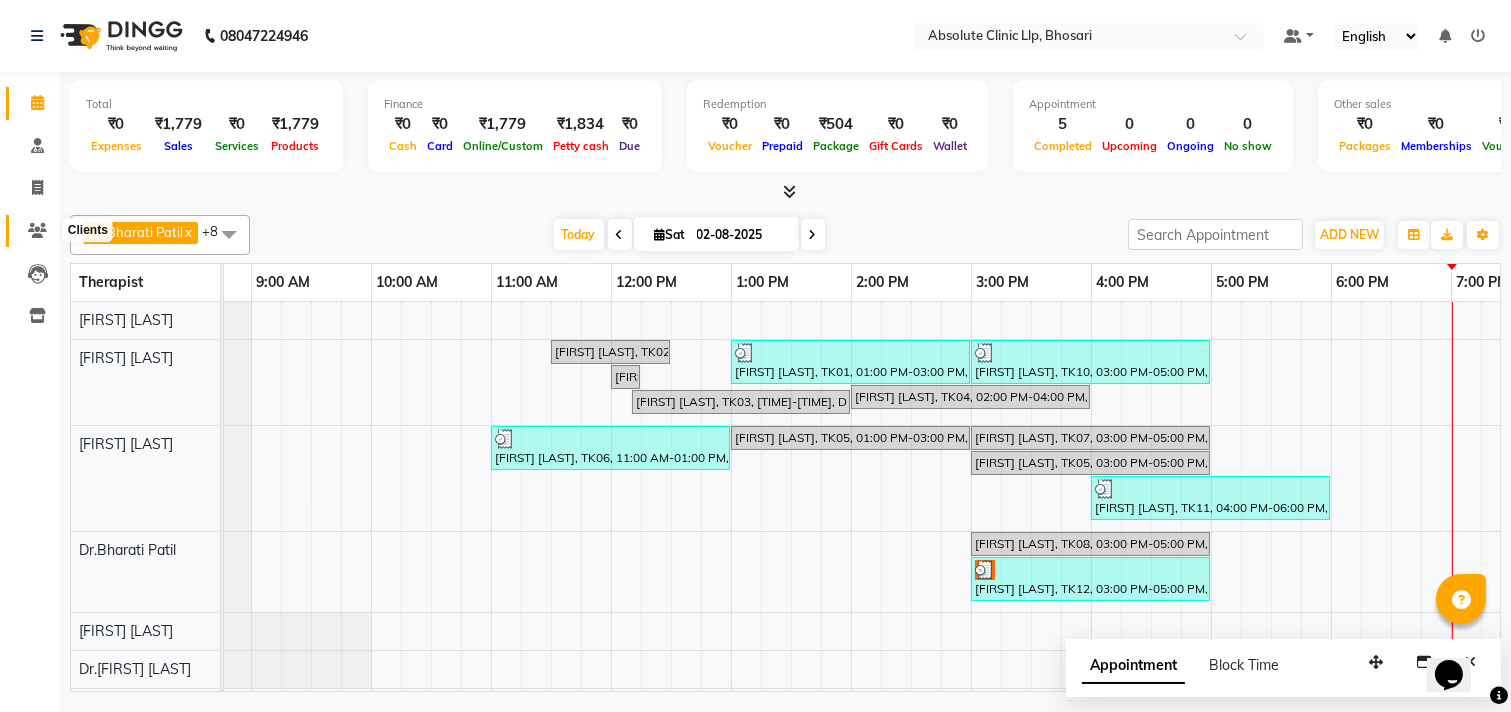 click 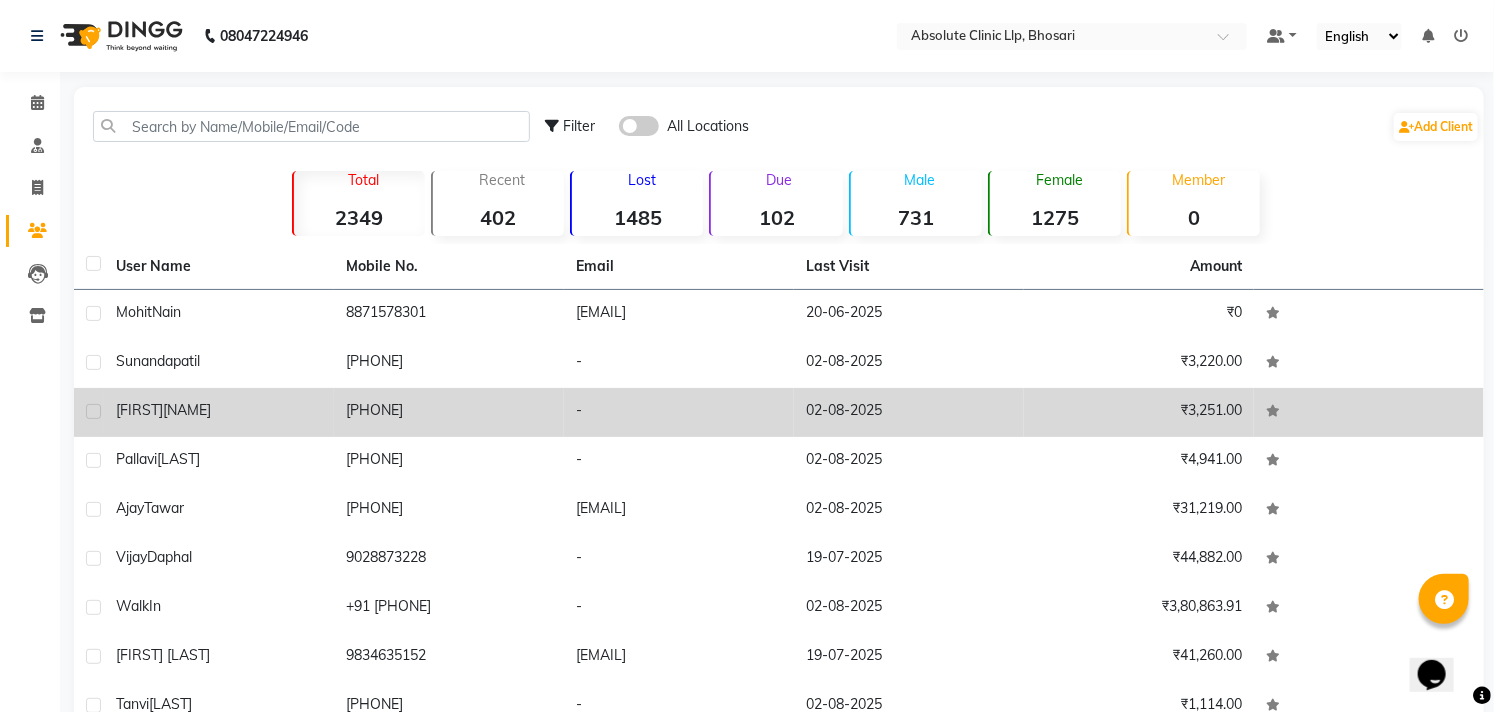 click on "[PHONE]" 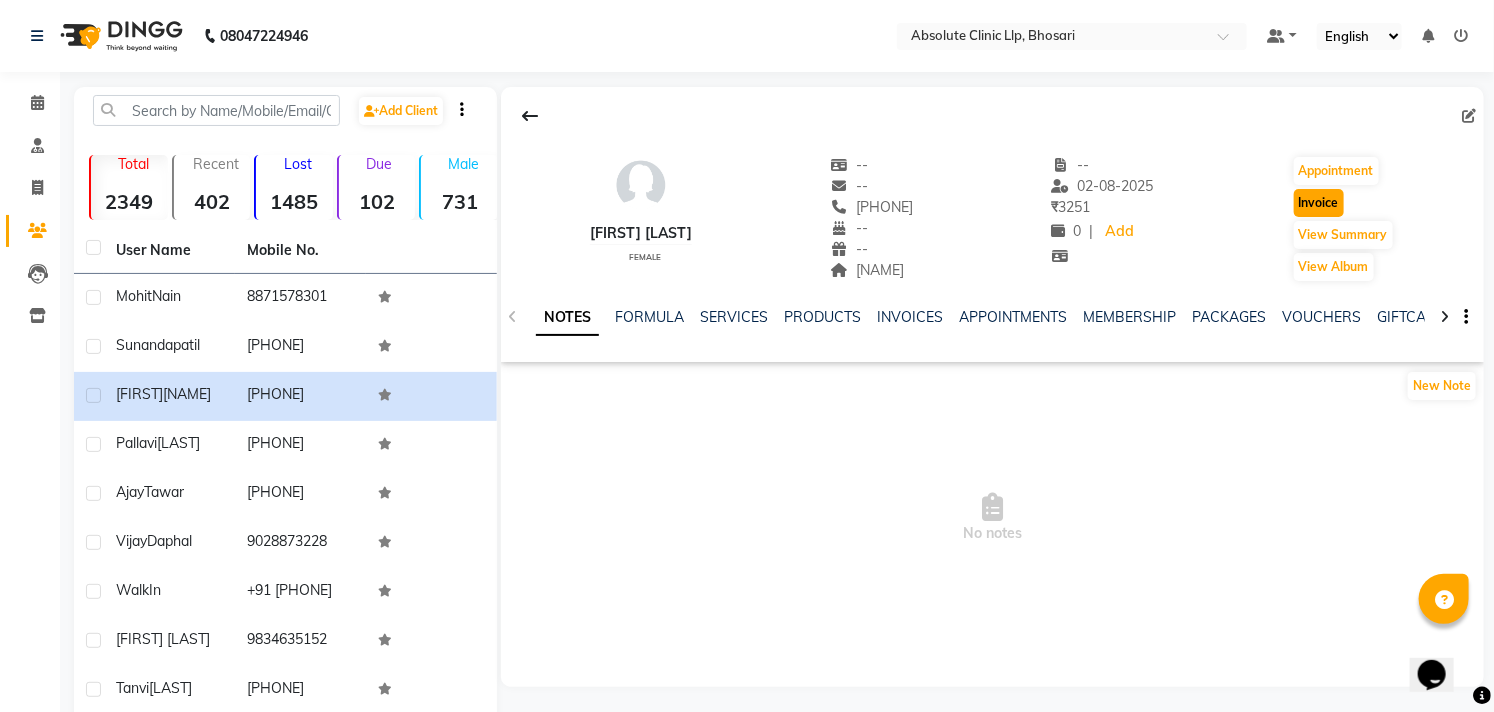 click on "Invoice" 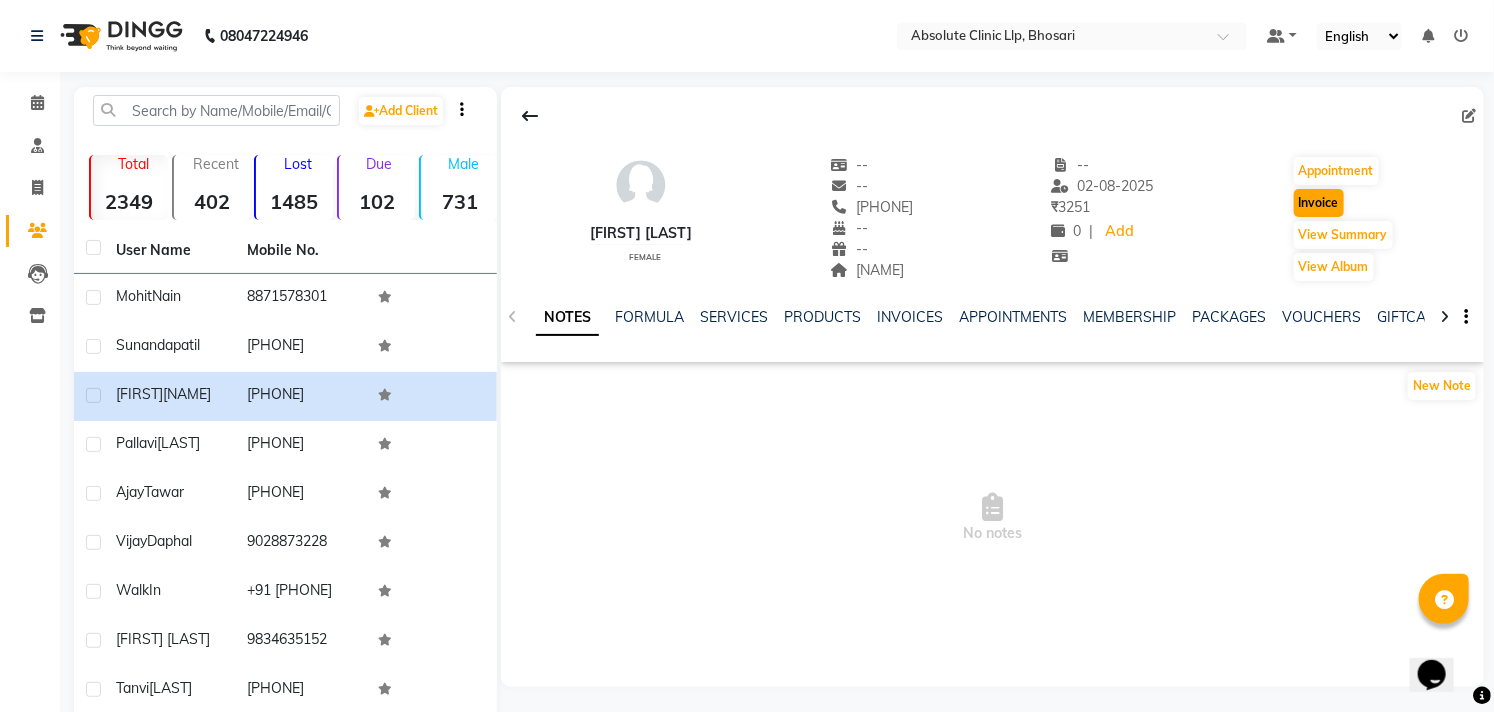 select on "service" 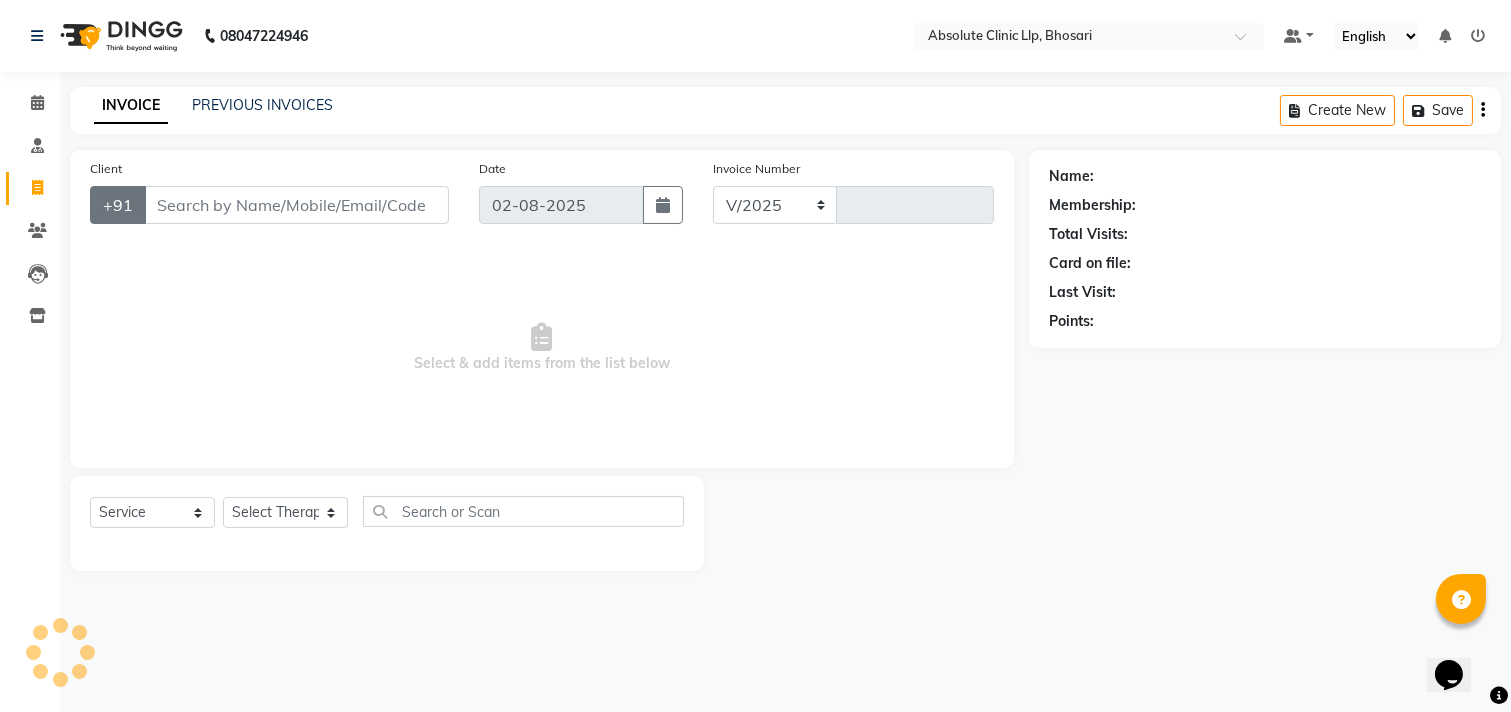 select on "4706" 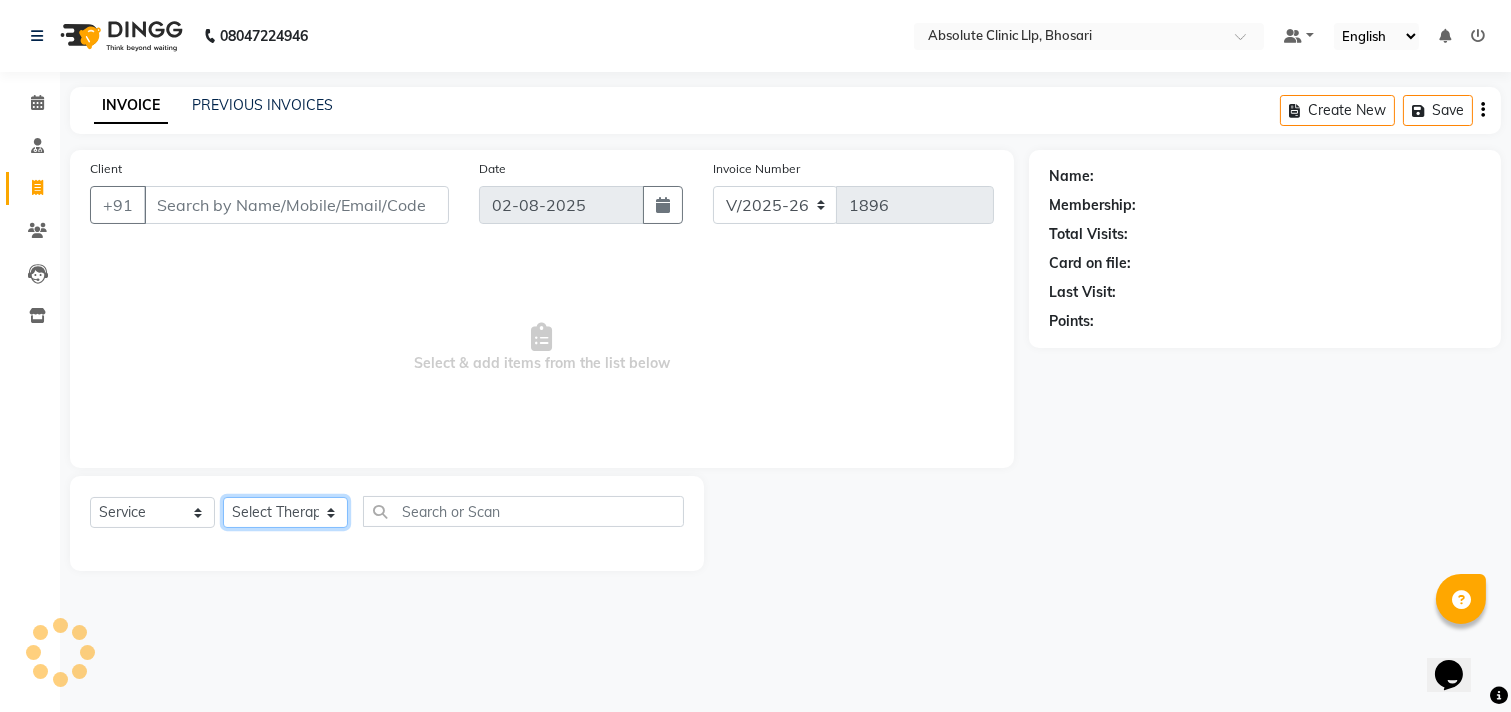 click on "Select Therapist" 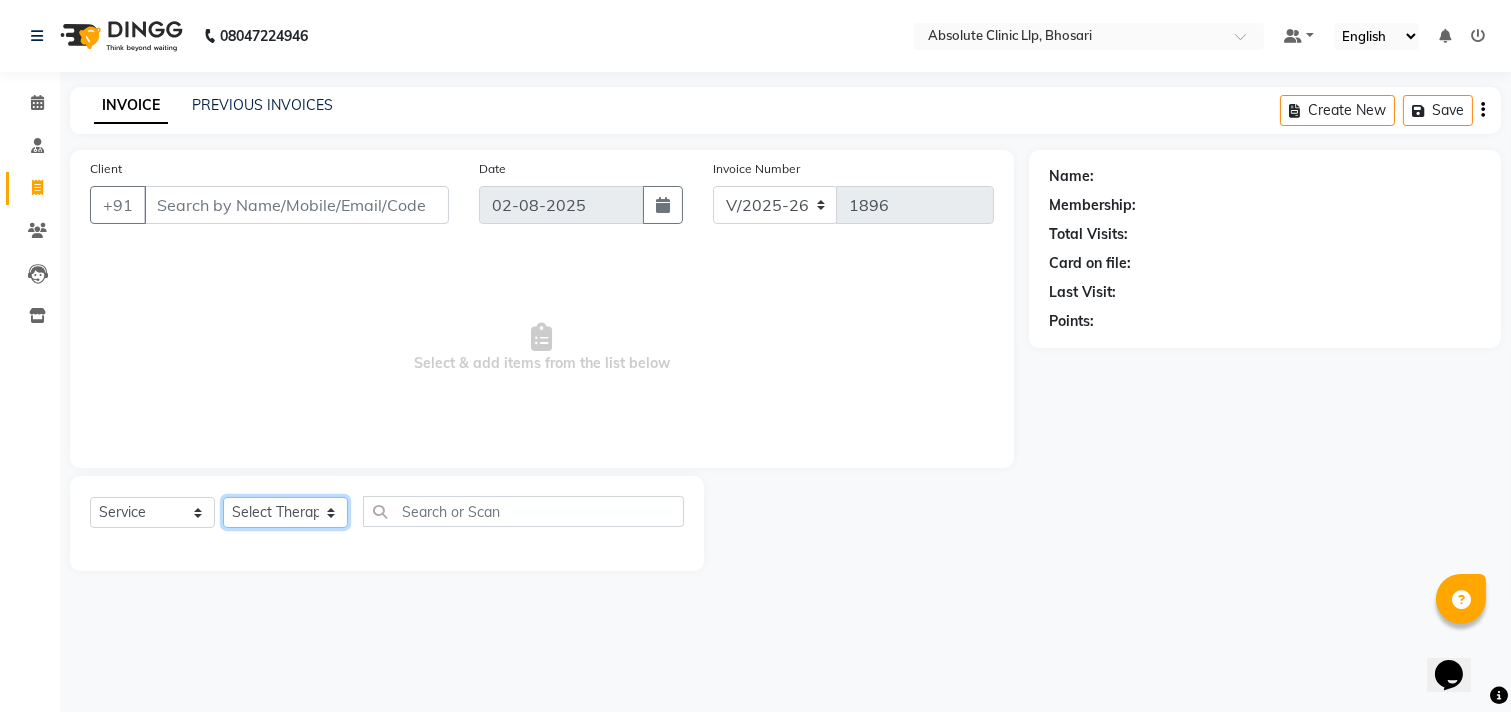 type on "[PHONE]" 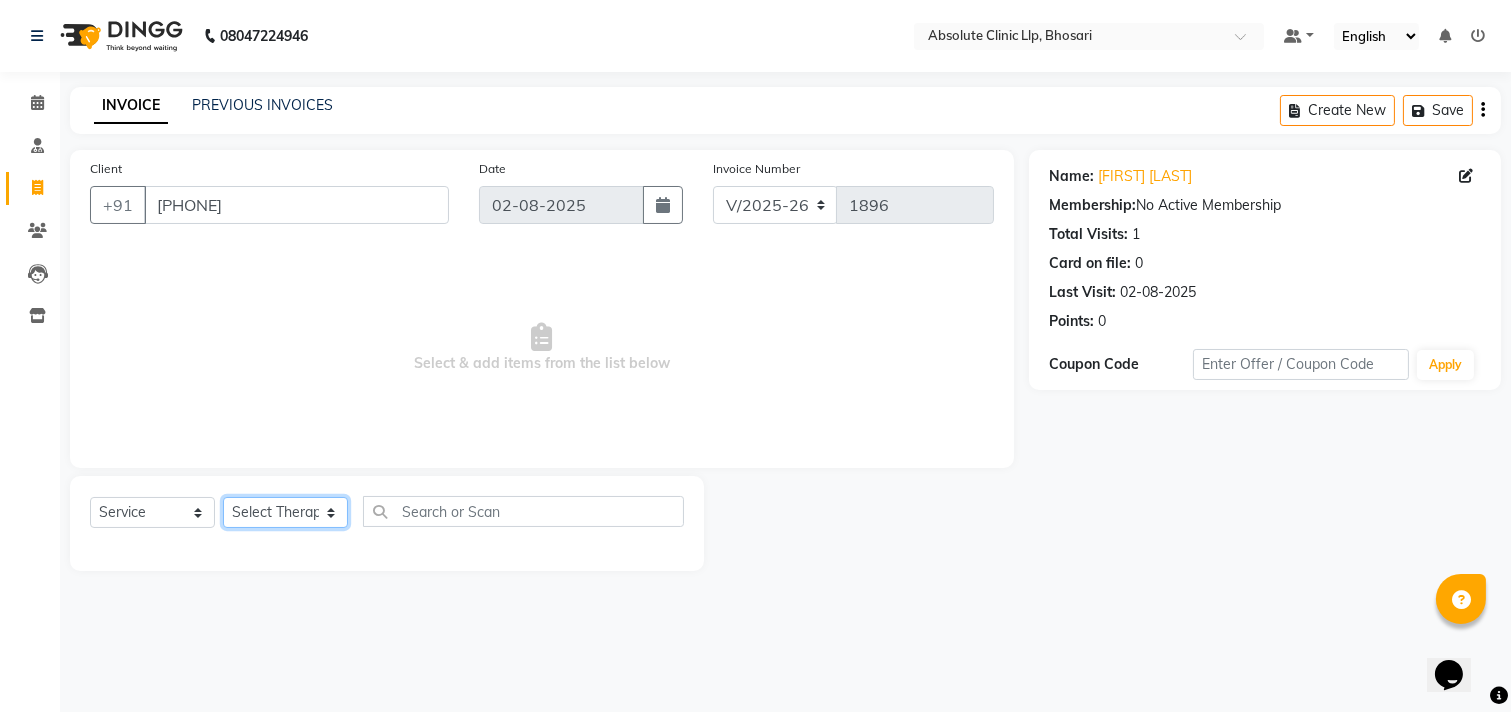 select on "28317" 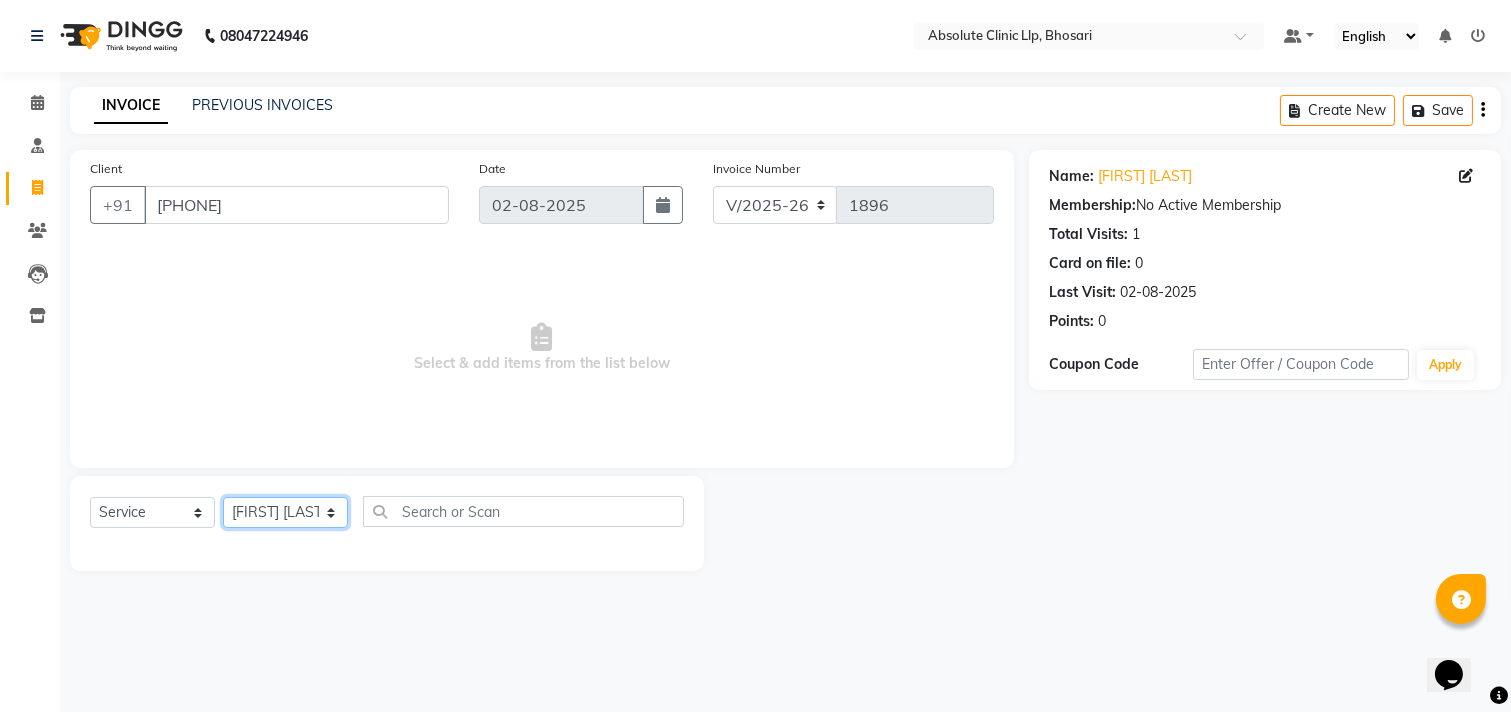 click on "Select Therapist Anita Gawli	 Dr.Bharati Patil Dr.Dhananjay Patil Dr.Rachana Hivarkar Gaurav Raaj Neha Rokde Priyanka  More RECEPTION-phuge prima Sachin Kale	 Sanjivni Kale	 Shekhar Chavan Sonali Naikre	 Vaishali Chowgule" 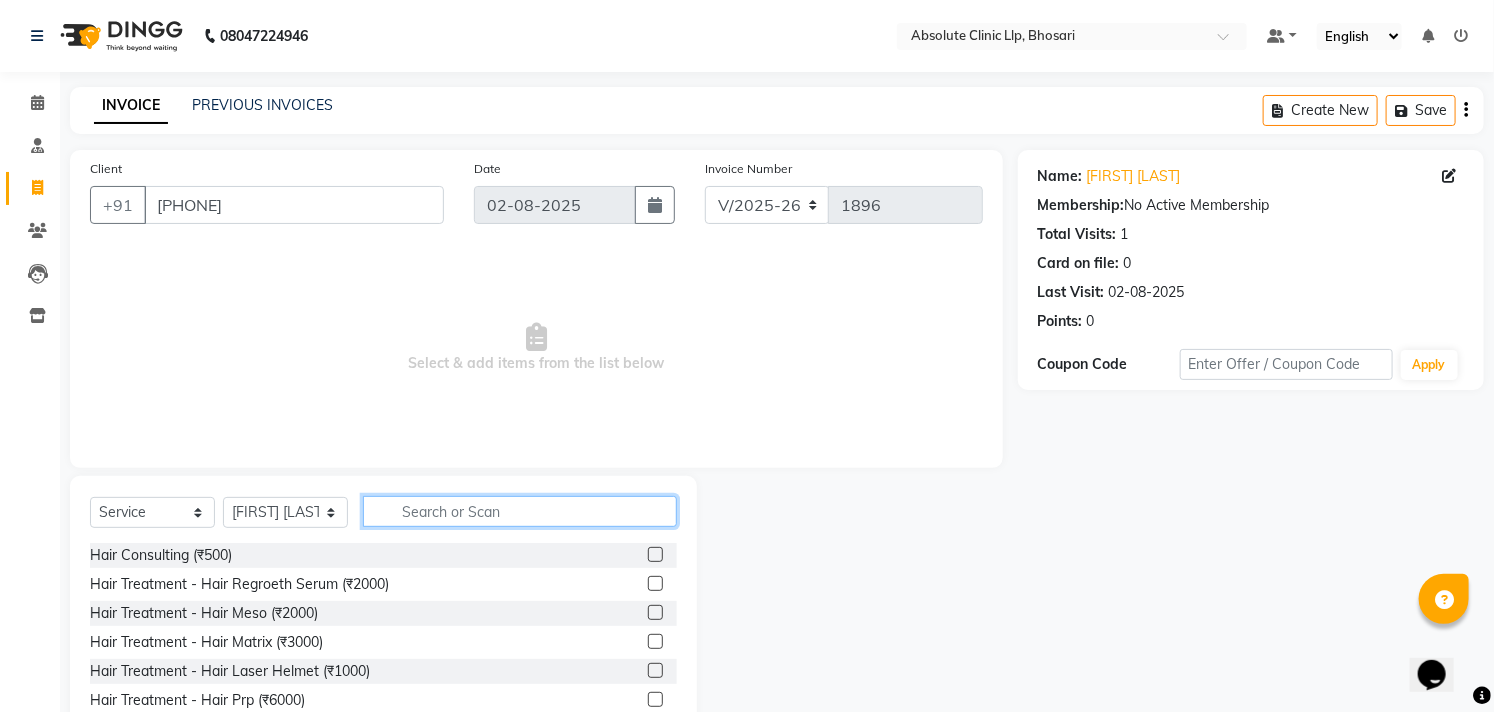 click 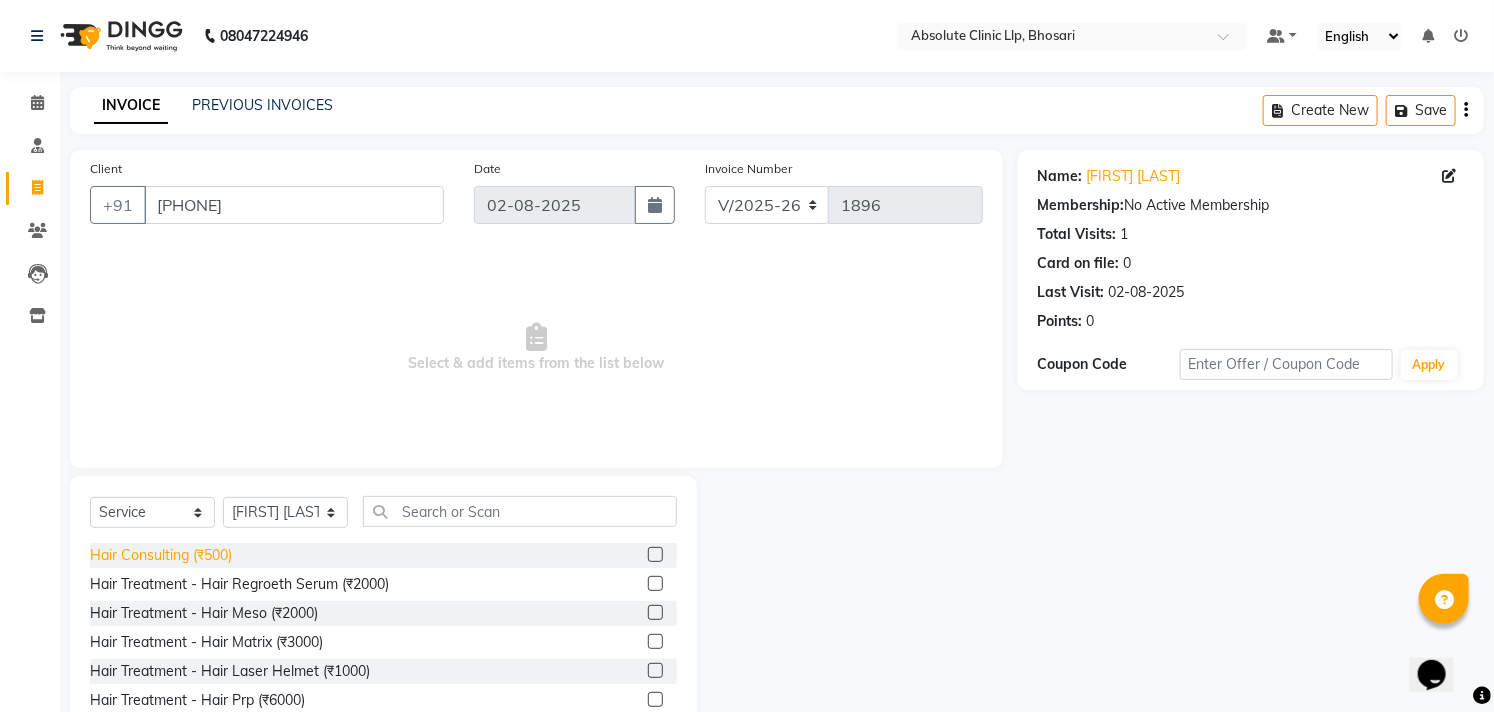 click on "Hair Consulting (₹500)" 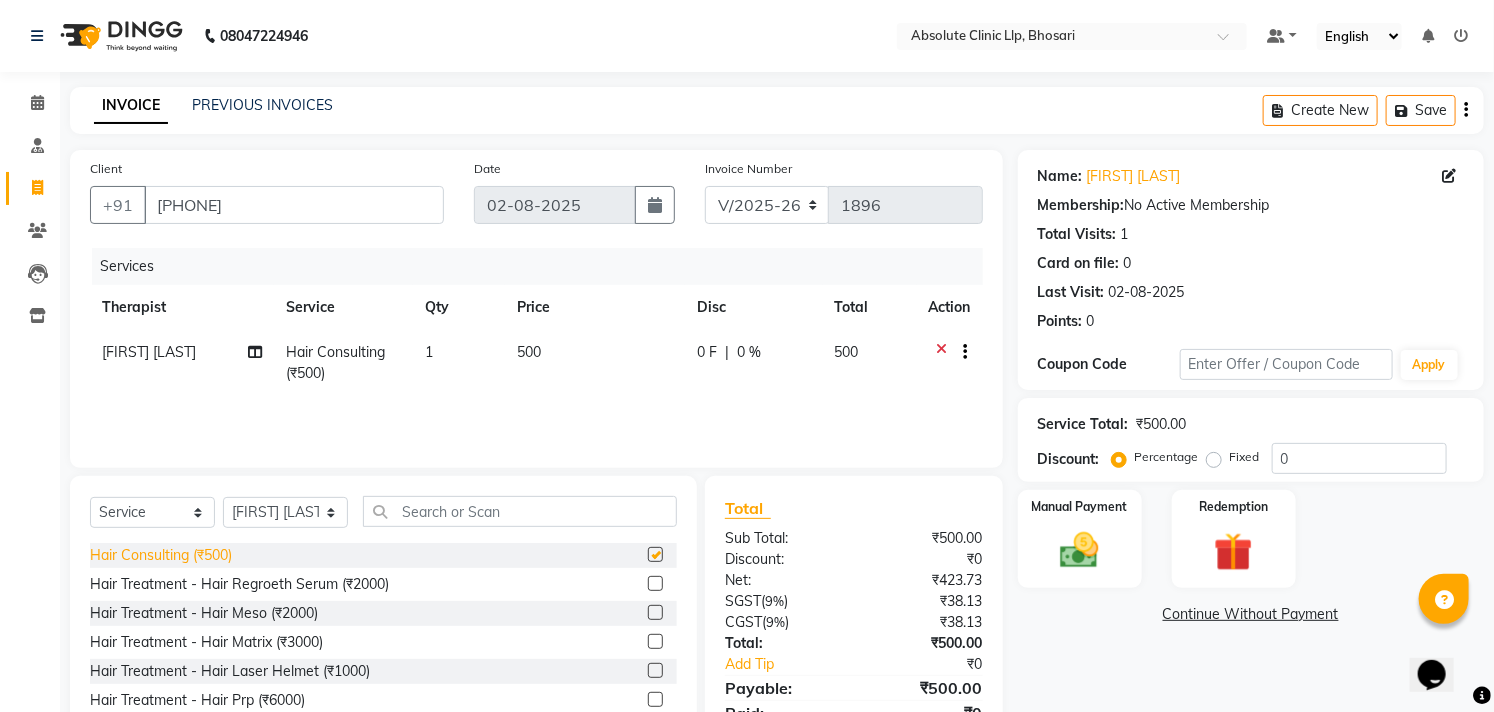 checkbox on "false" 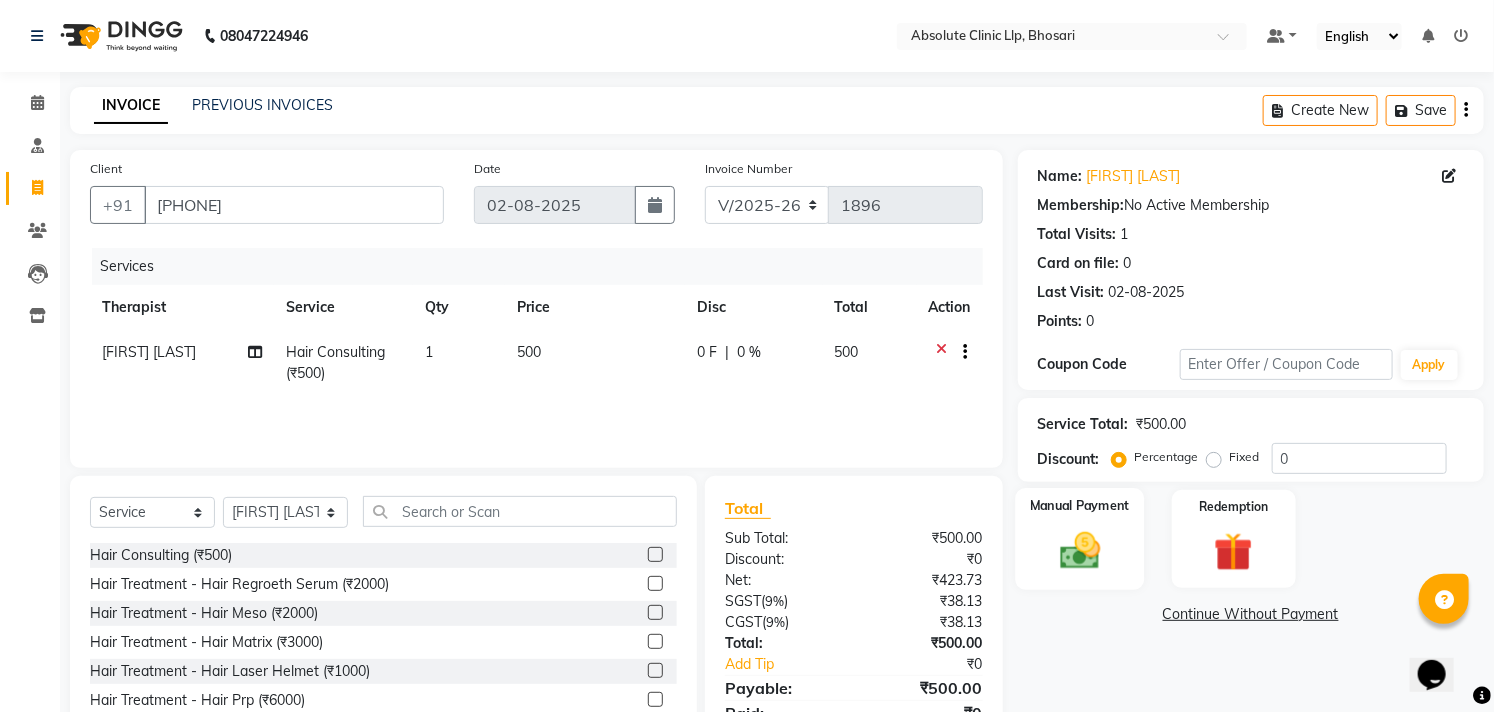 click 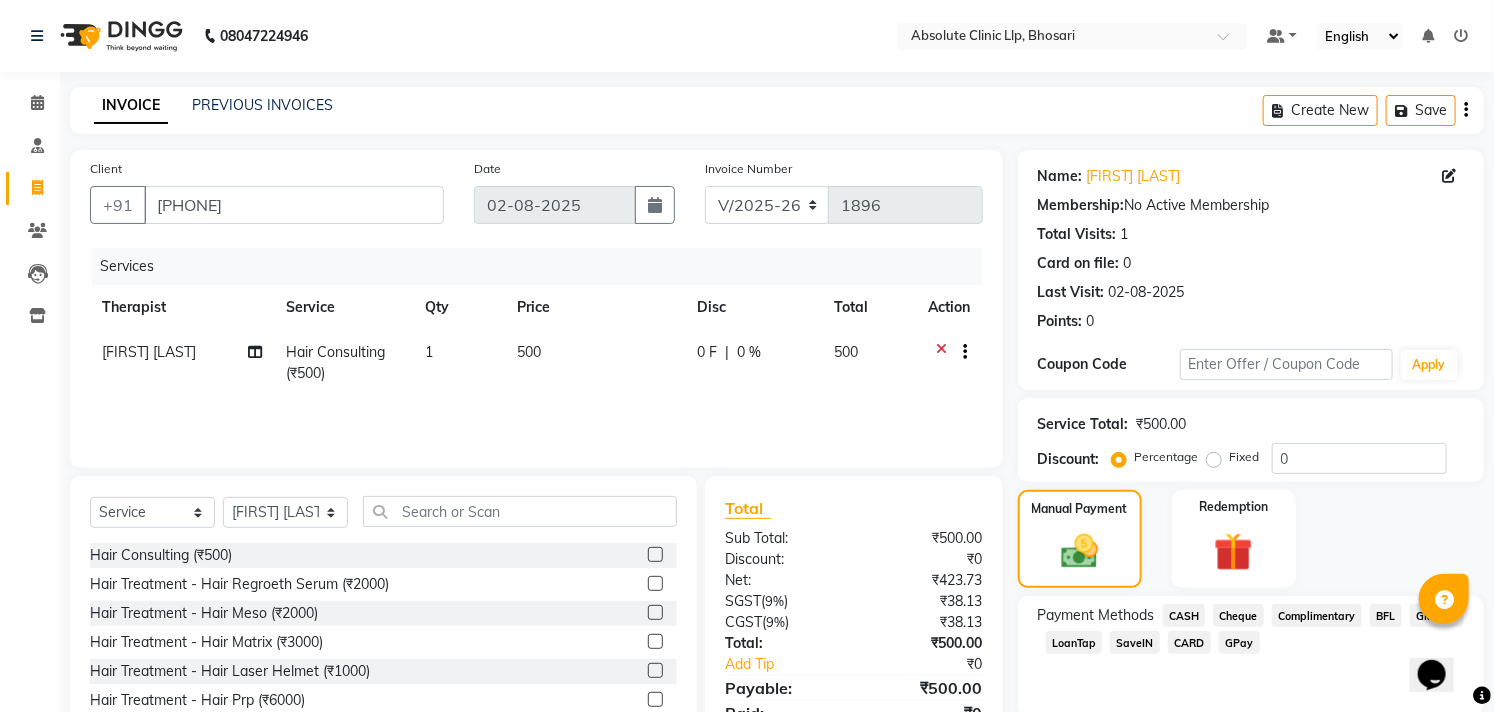 click on "GPay" 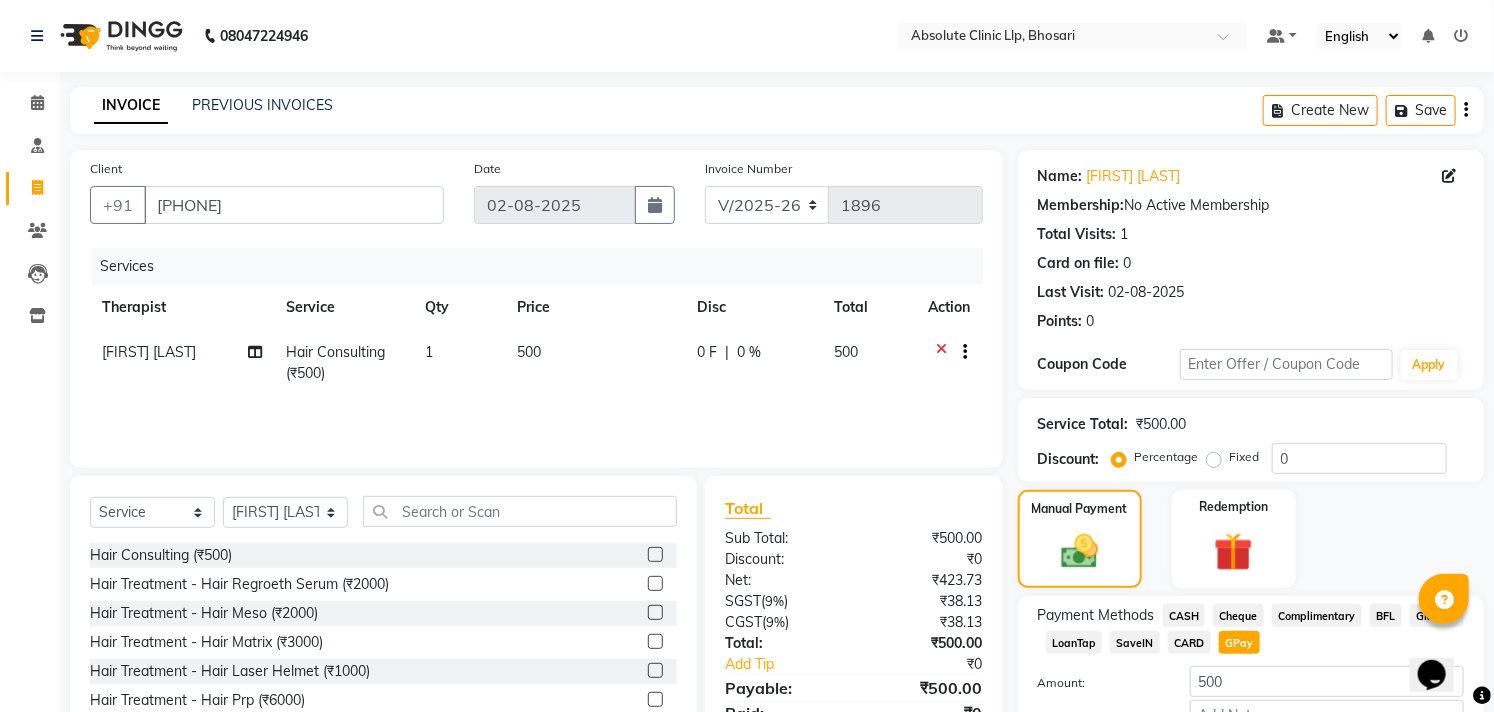 scroll, scrollTop: 132, scrollLeft: 0, axis: vertical 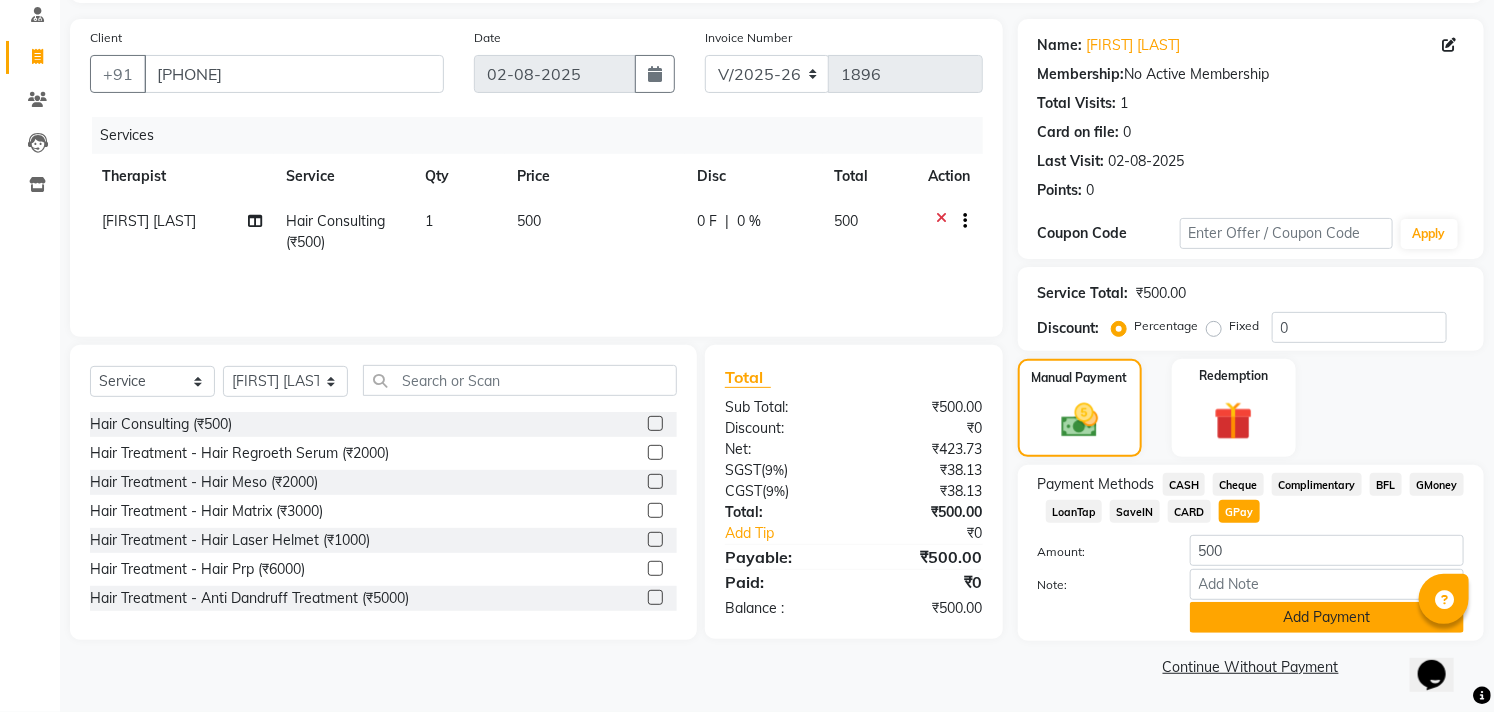click on "Add Payment" 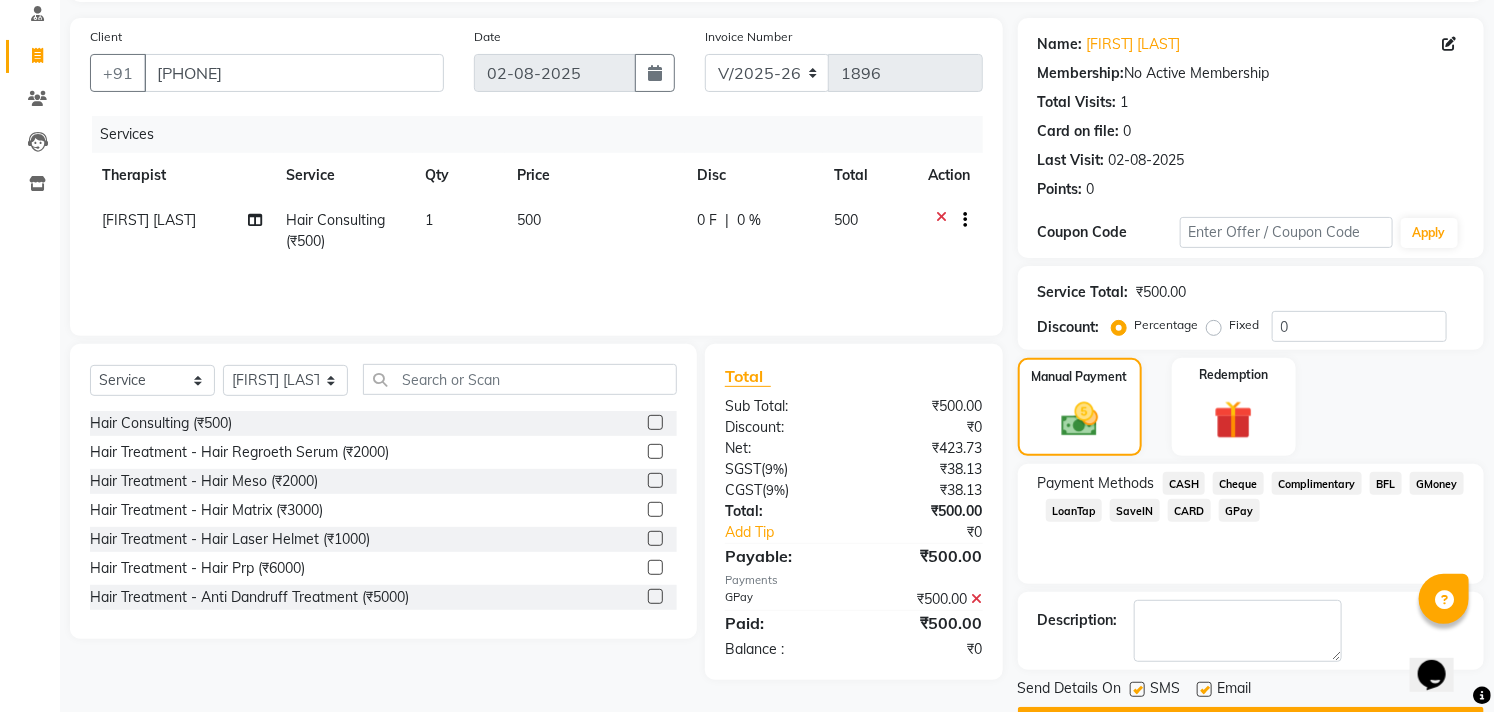scroll, scrollTop: 187, scrollLeft: 0, axis: vertical 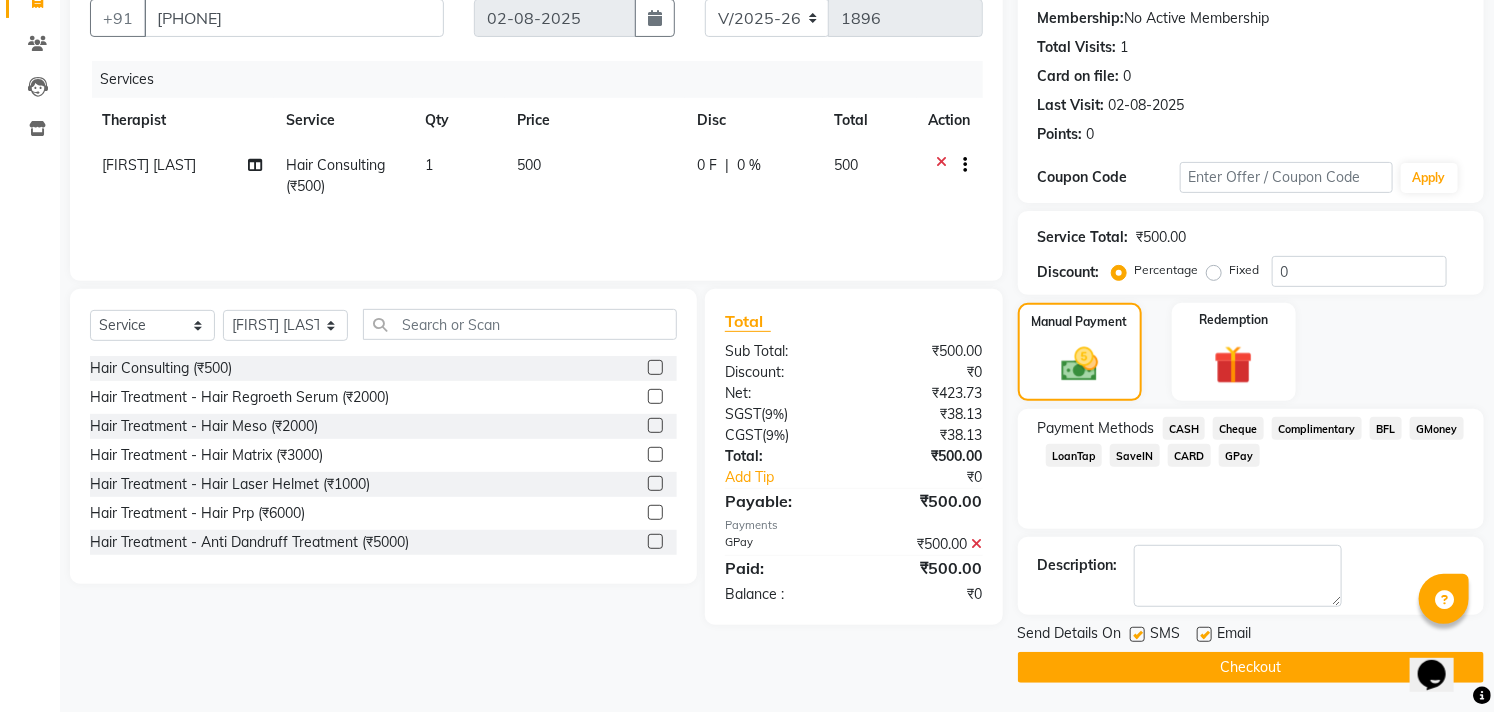 click on "Checkout" 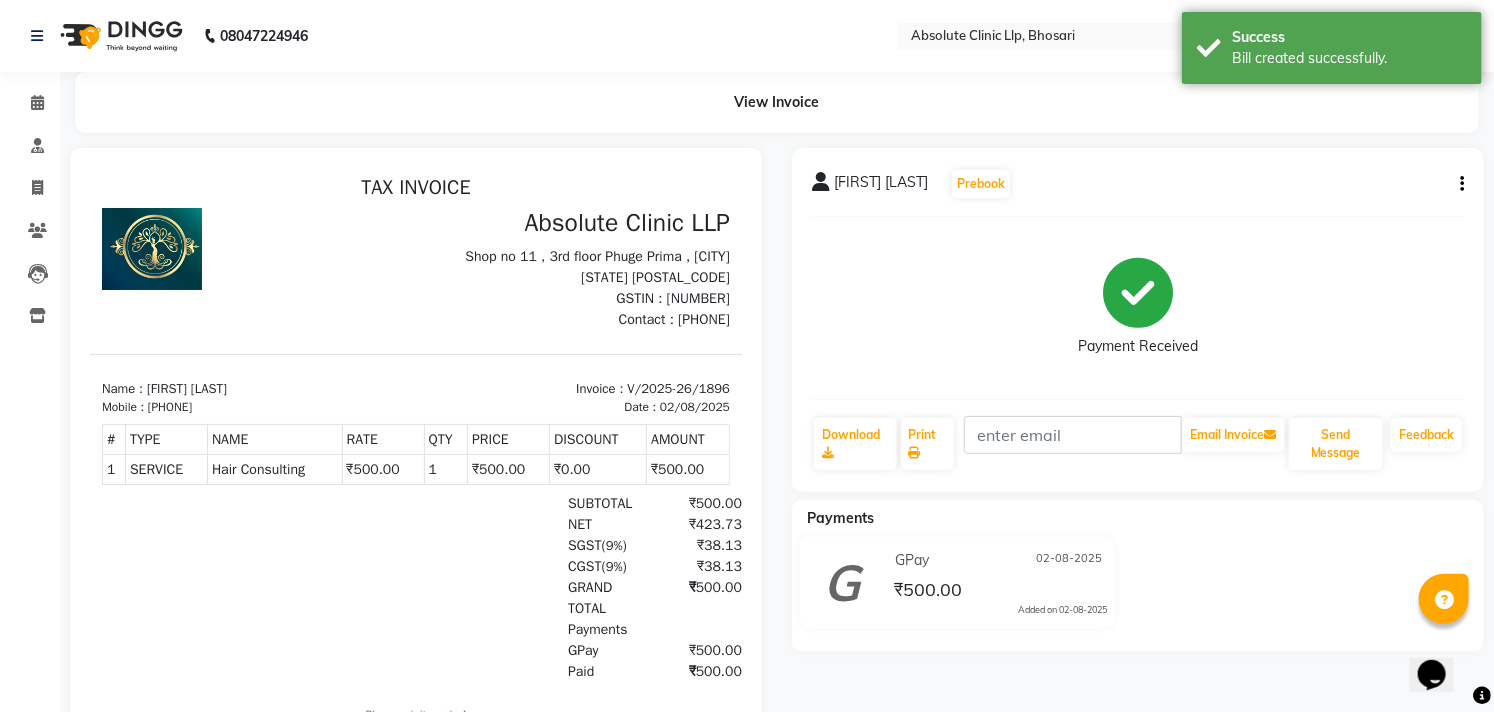 scroll, scrollTop: 0, scrollLeft: 0, axis: both 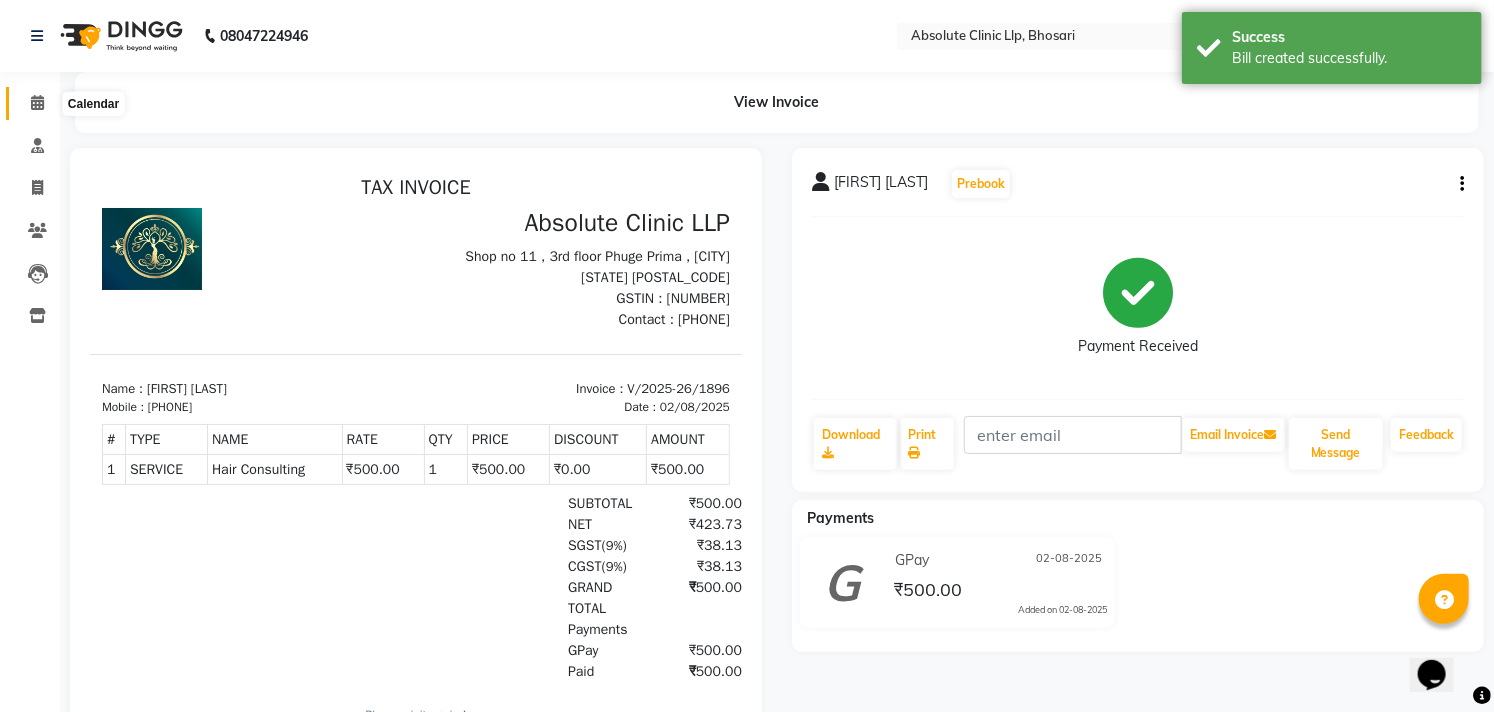 click 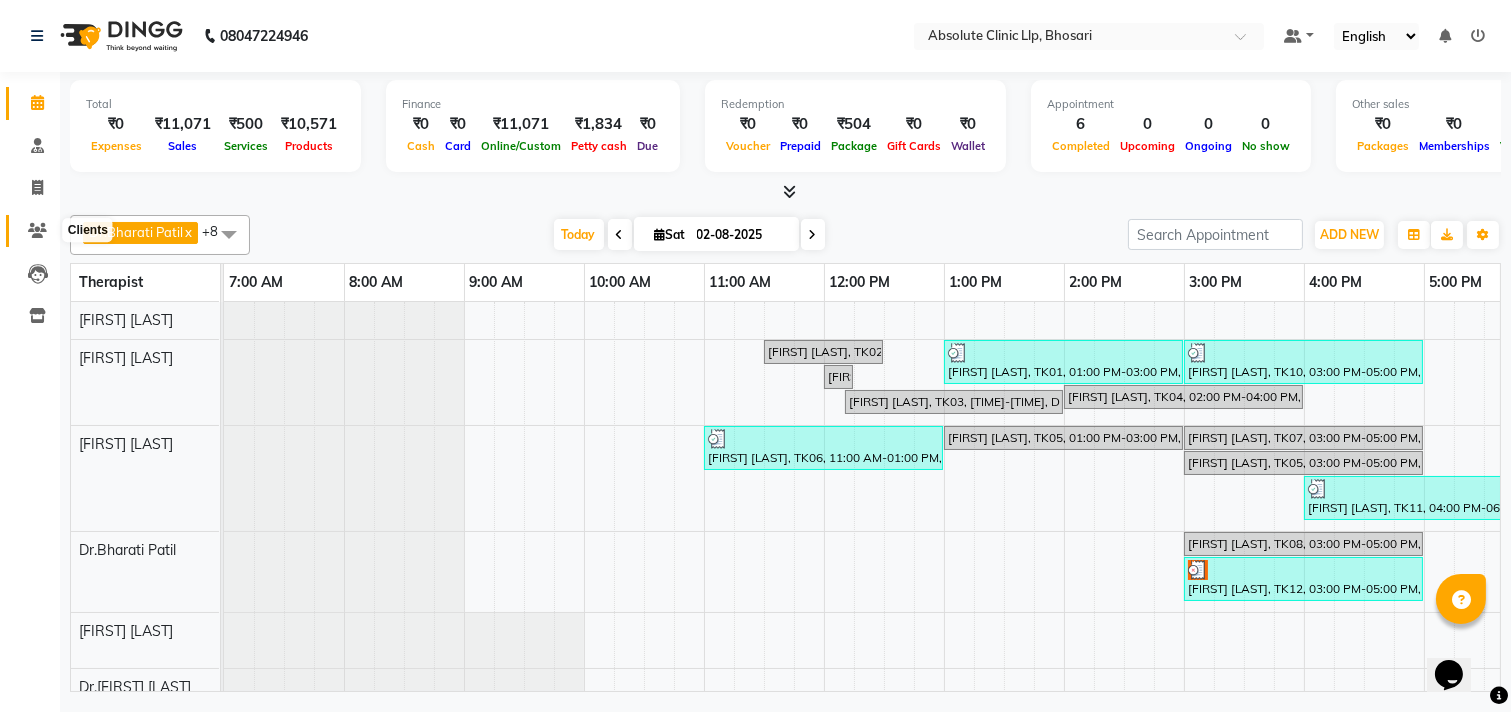 click 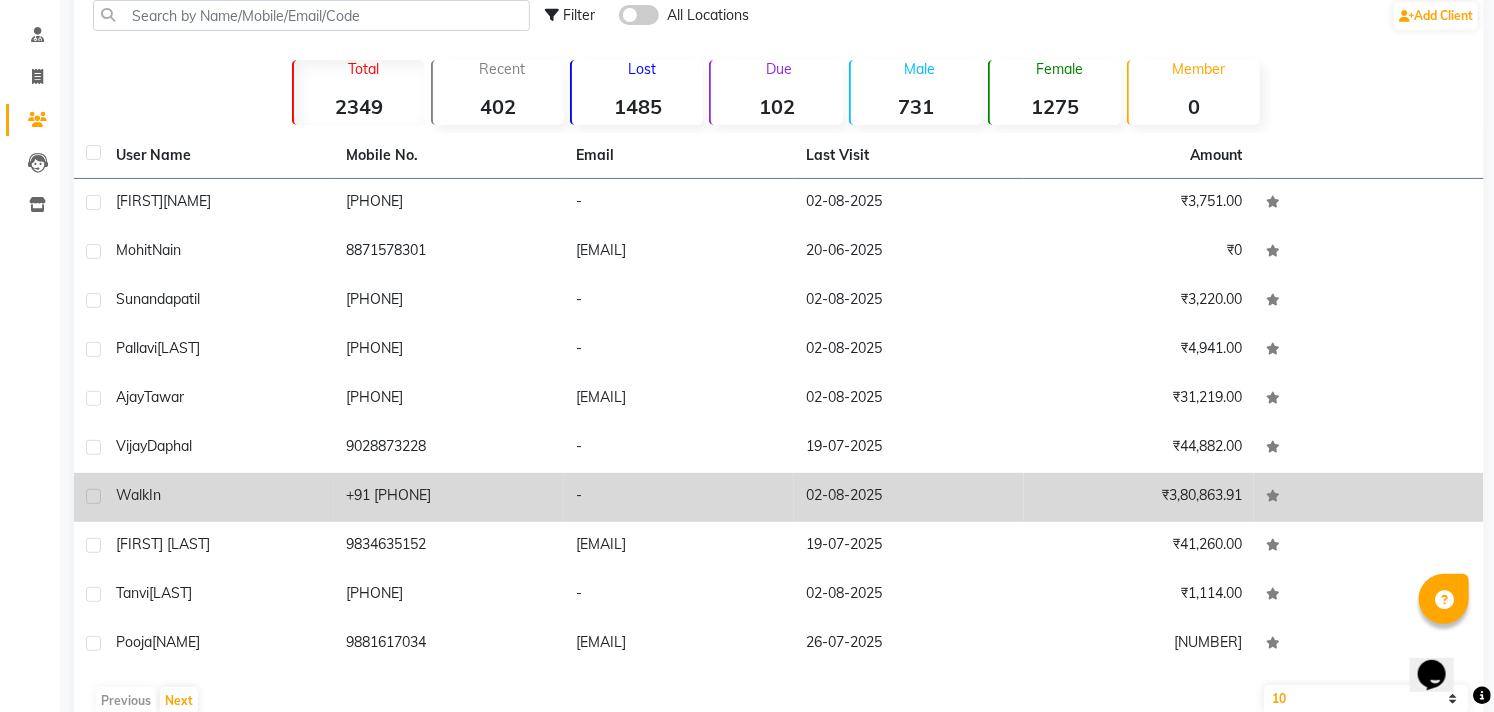 scroll, scrollTop: 0, scrollLeft: 0, axis: both 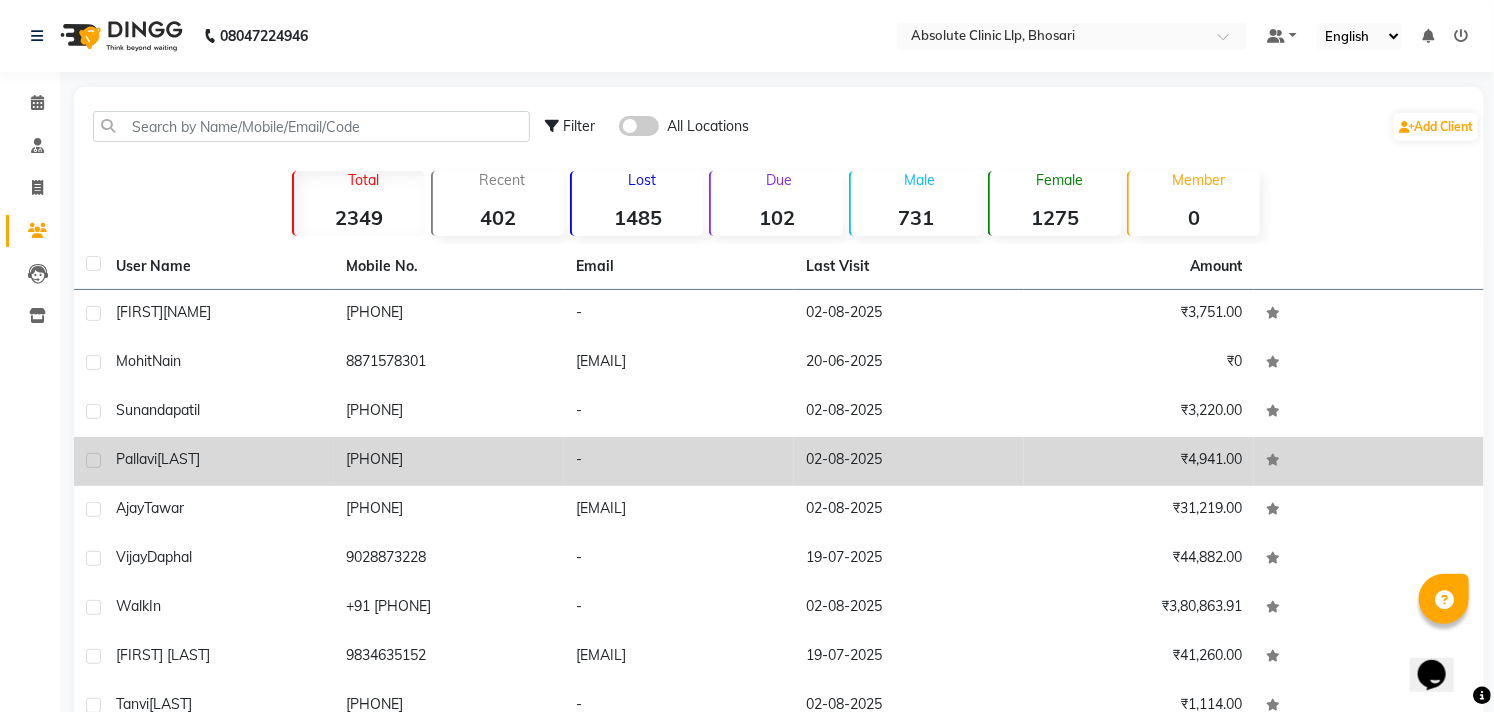 click on "[LAST]" 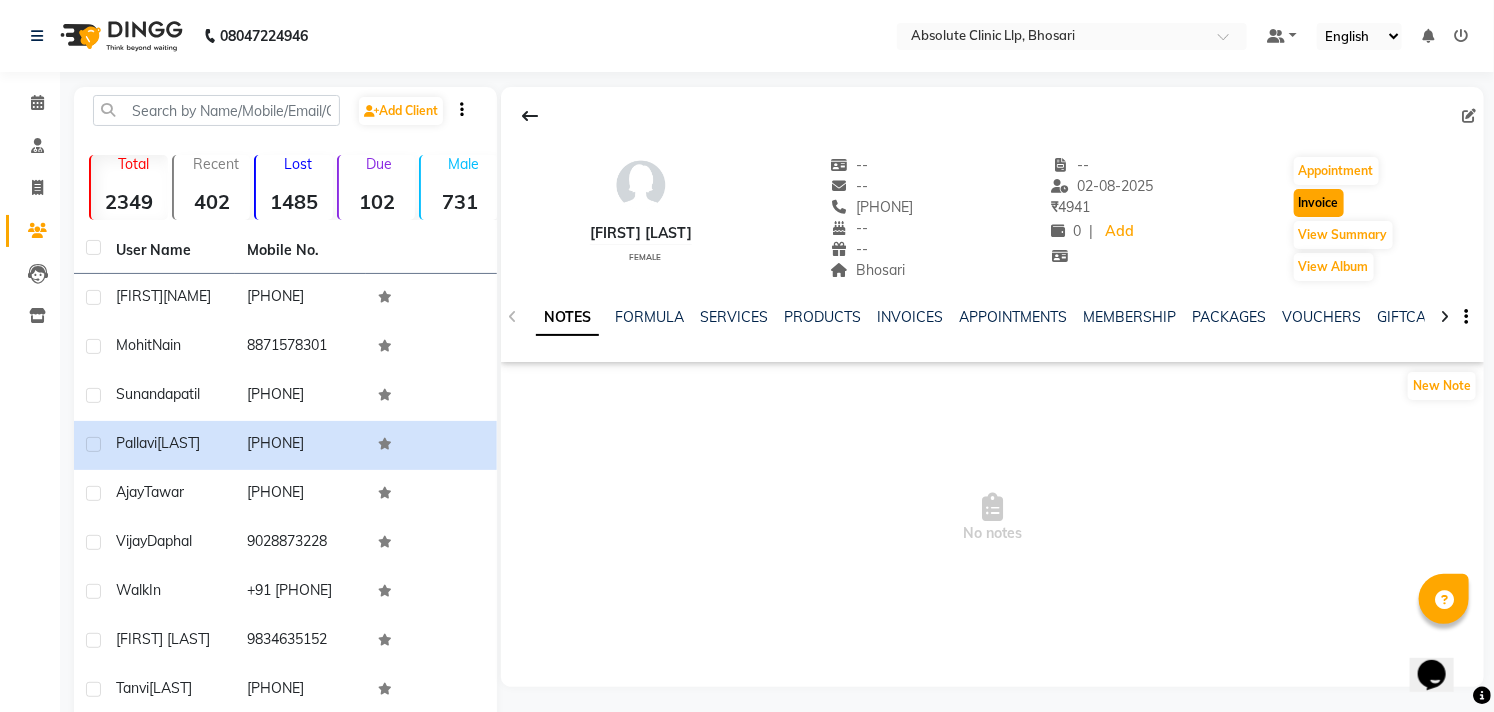 click on "Invoice" 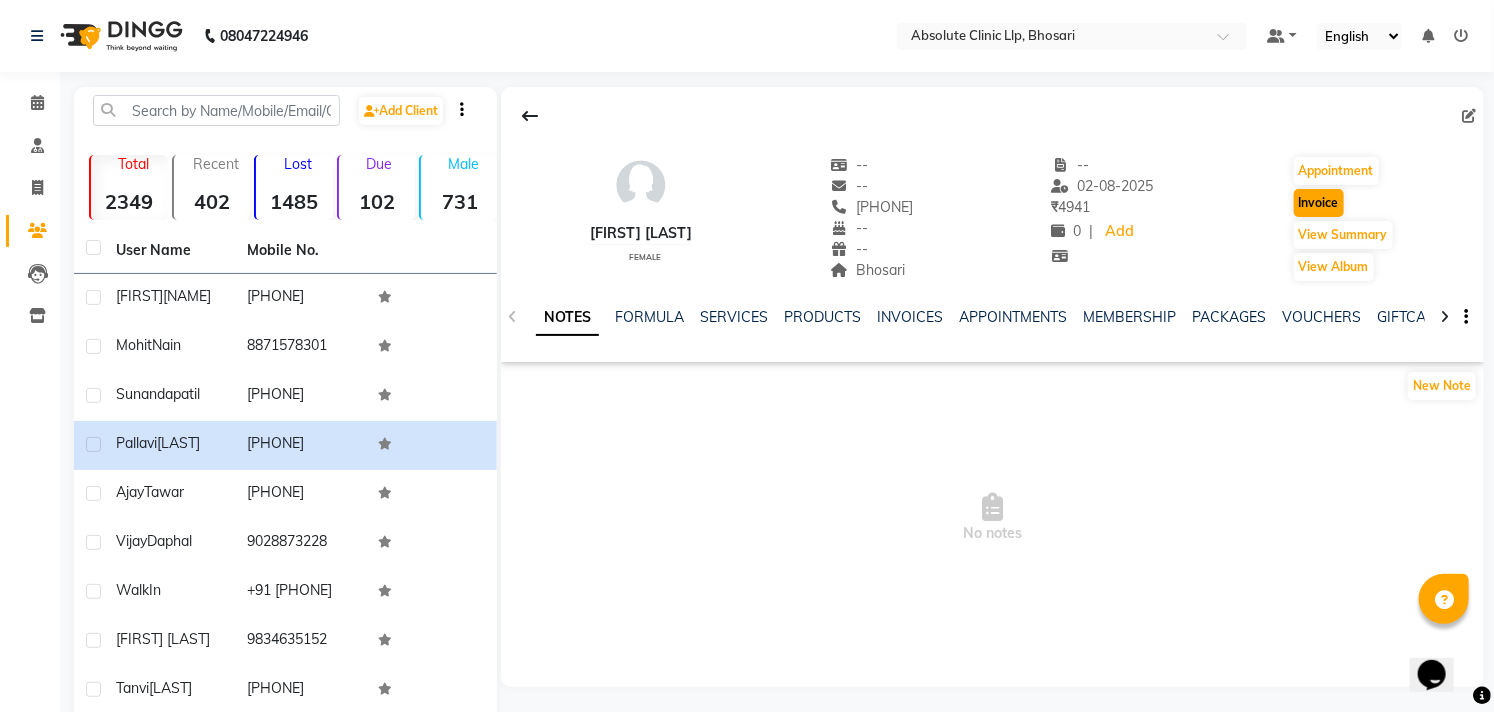 select on "service" 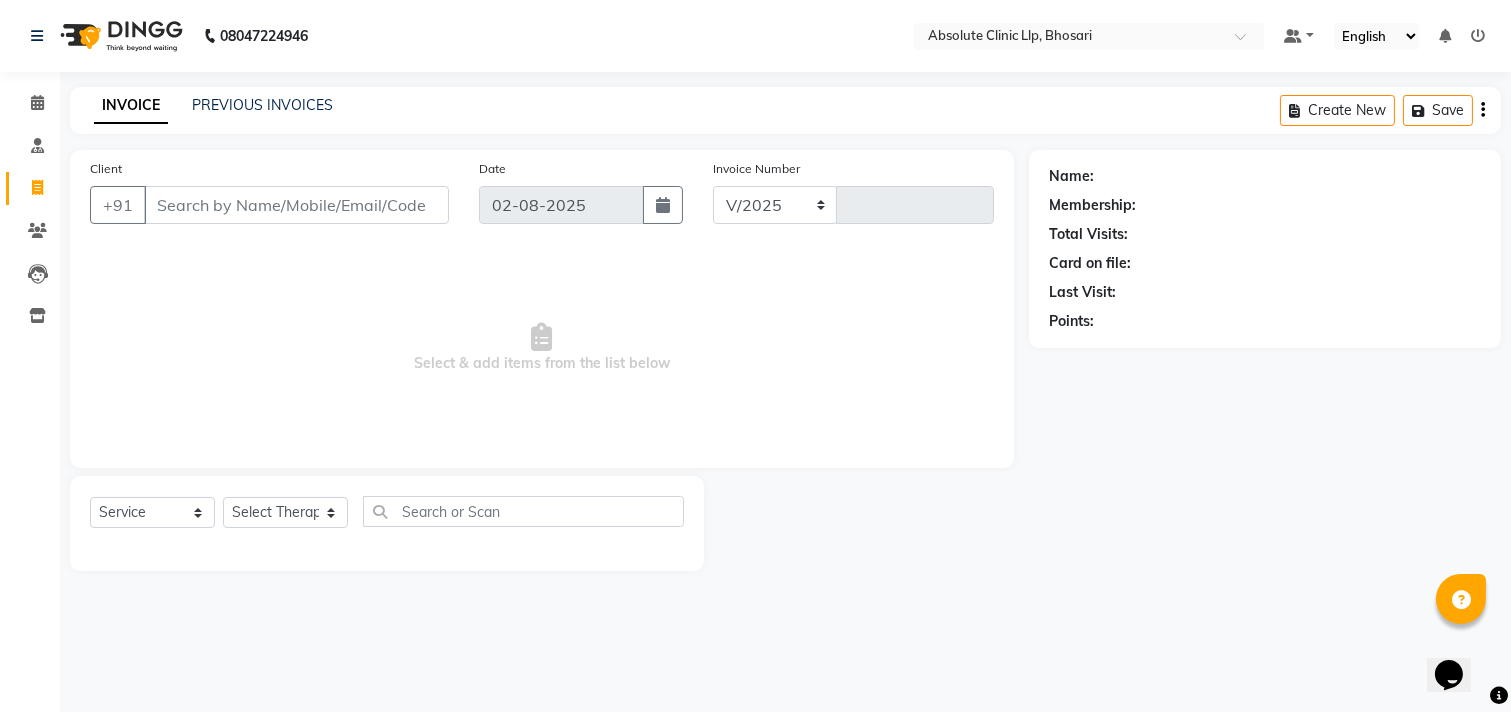 select on "4706" 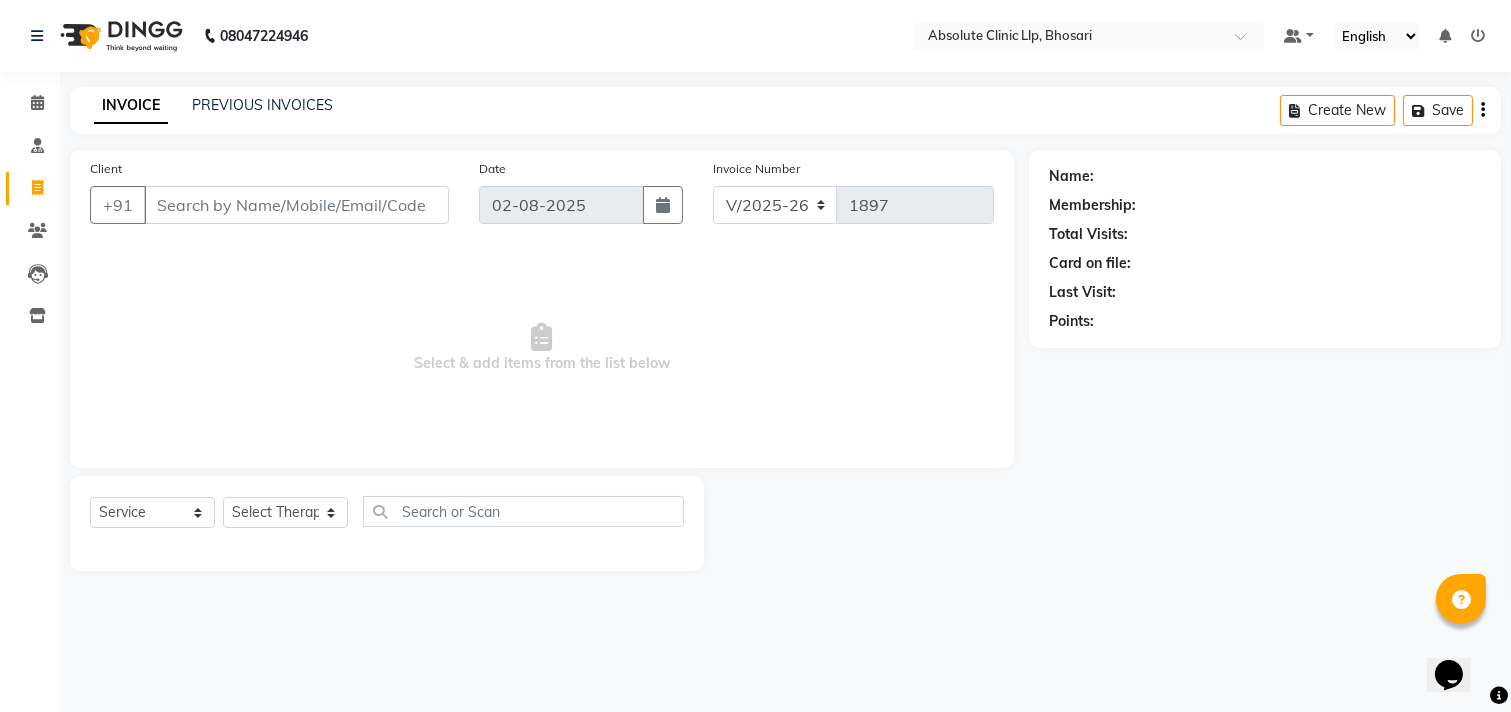 type on "[PHONE]" 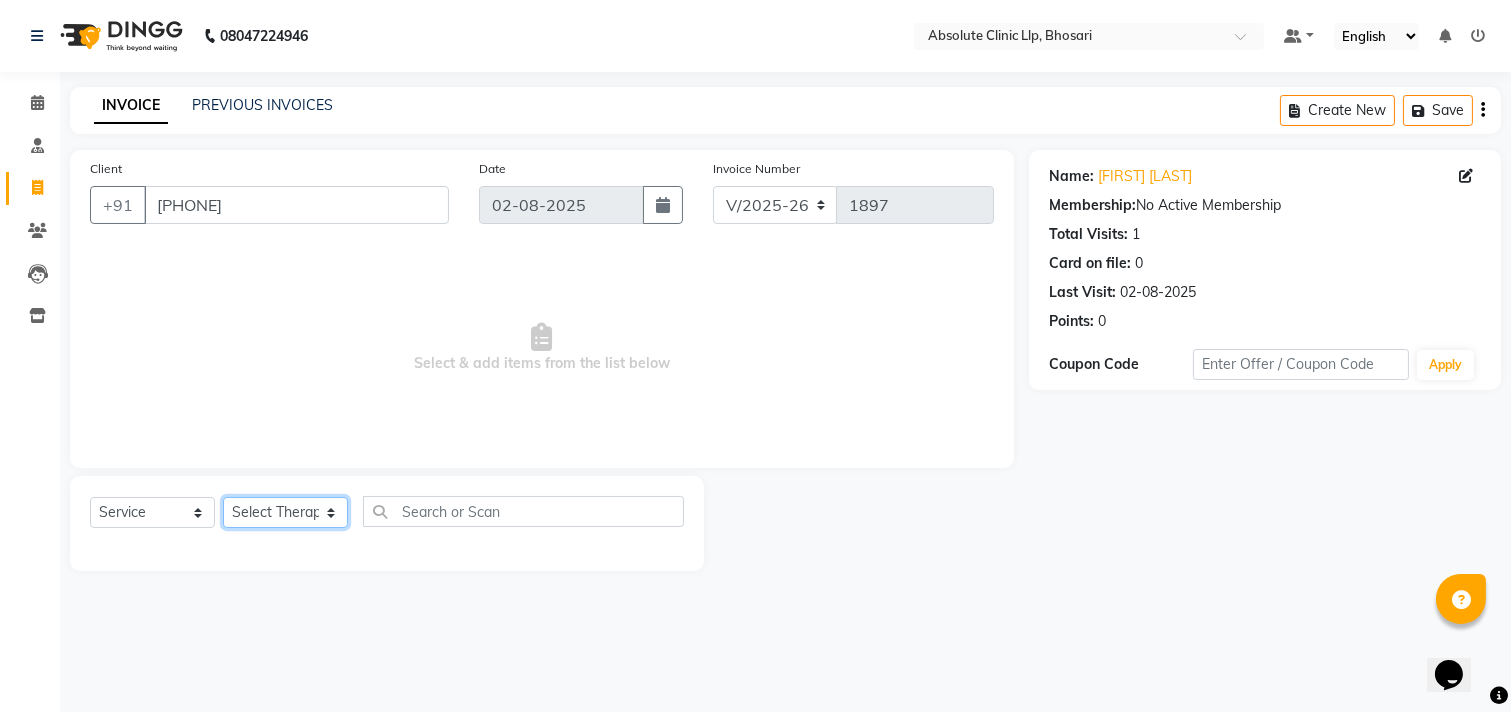 click on "Select Therapist Anita Gawli	 Dr.Bharati Patil Dr.Dhananjay Patil Dr.Rachana Hivarkar Gaurav Raaj Neha Rokde Priyanka  More RECEPTION-phuge prima Sachin Kale	 Sanjivni Kale	 Shekhar Chavan Sonali Naikre	 Vaishali Chowgule" 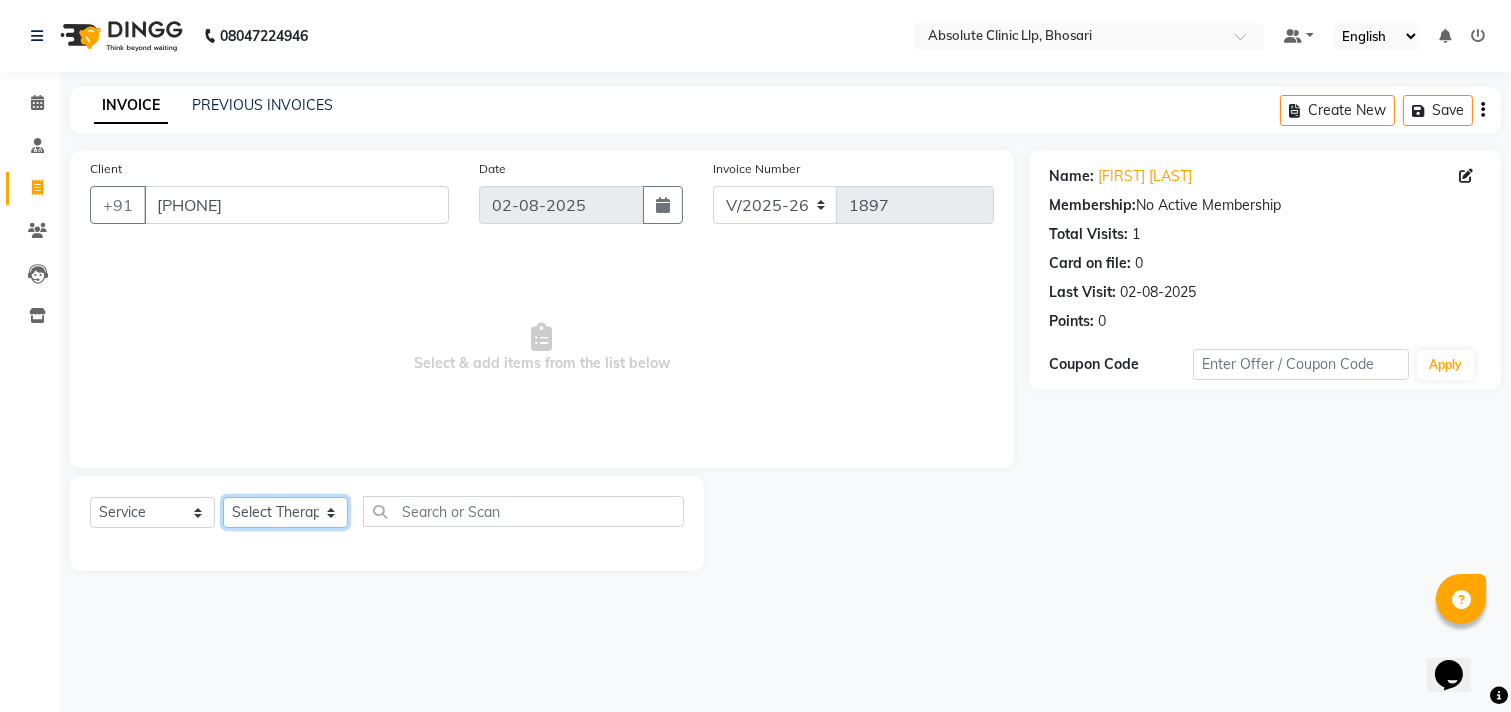 select on "28317" 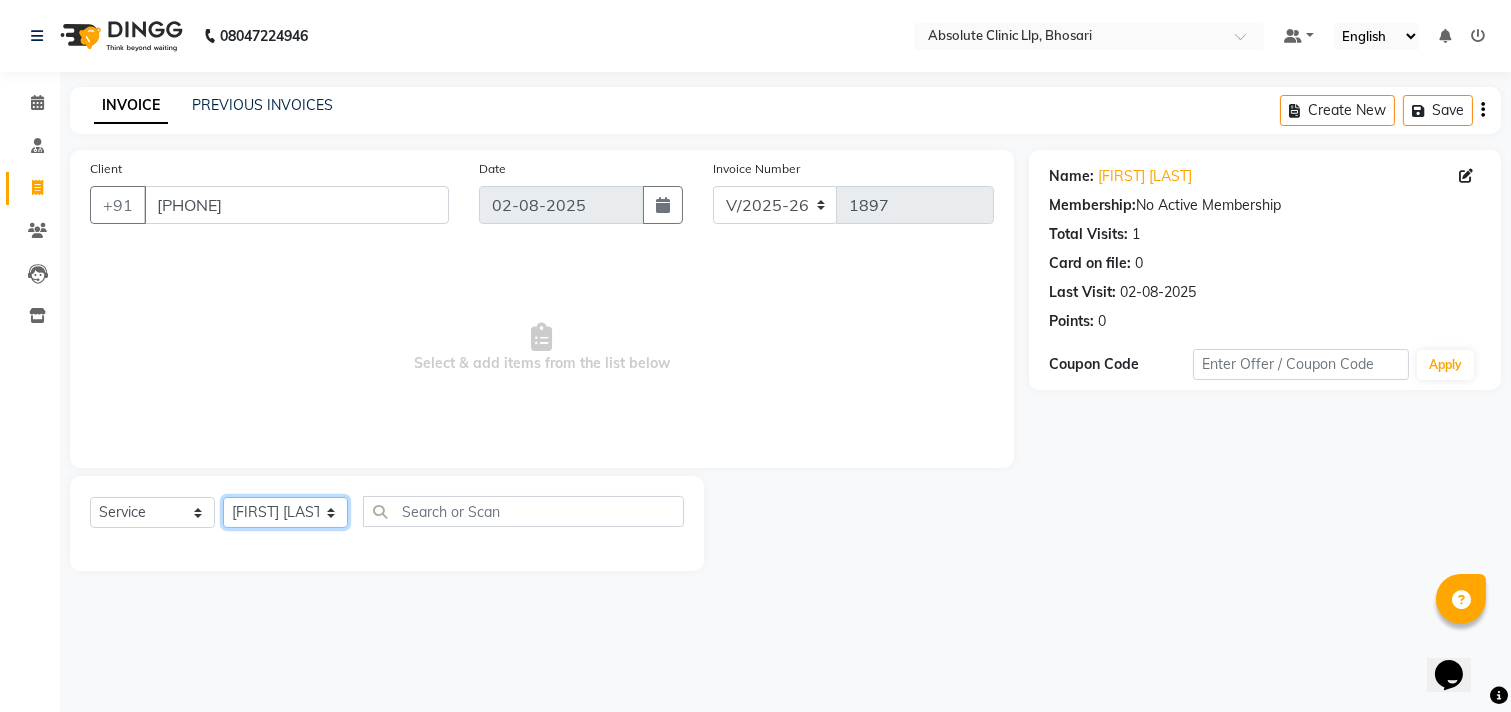 click on "Select Therapist Anita Gawli	 Dr.Bharati Patil Dr.Dhananjay Patil Dr.Rachana Hivarkar Gaurav Raaj Neha Rokde Priyanka  More RECEPTION-phuge prima Sachin Kale	 Sanjivni Kale	 Shekhar Chavan Sonali Naikre	 Vaishali Chowgule" 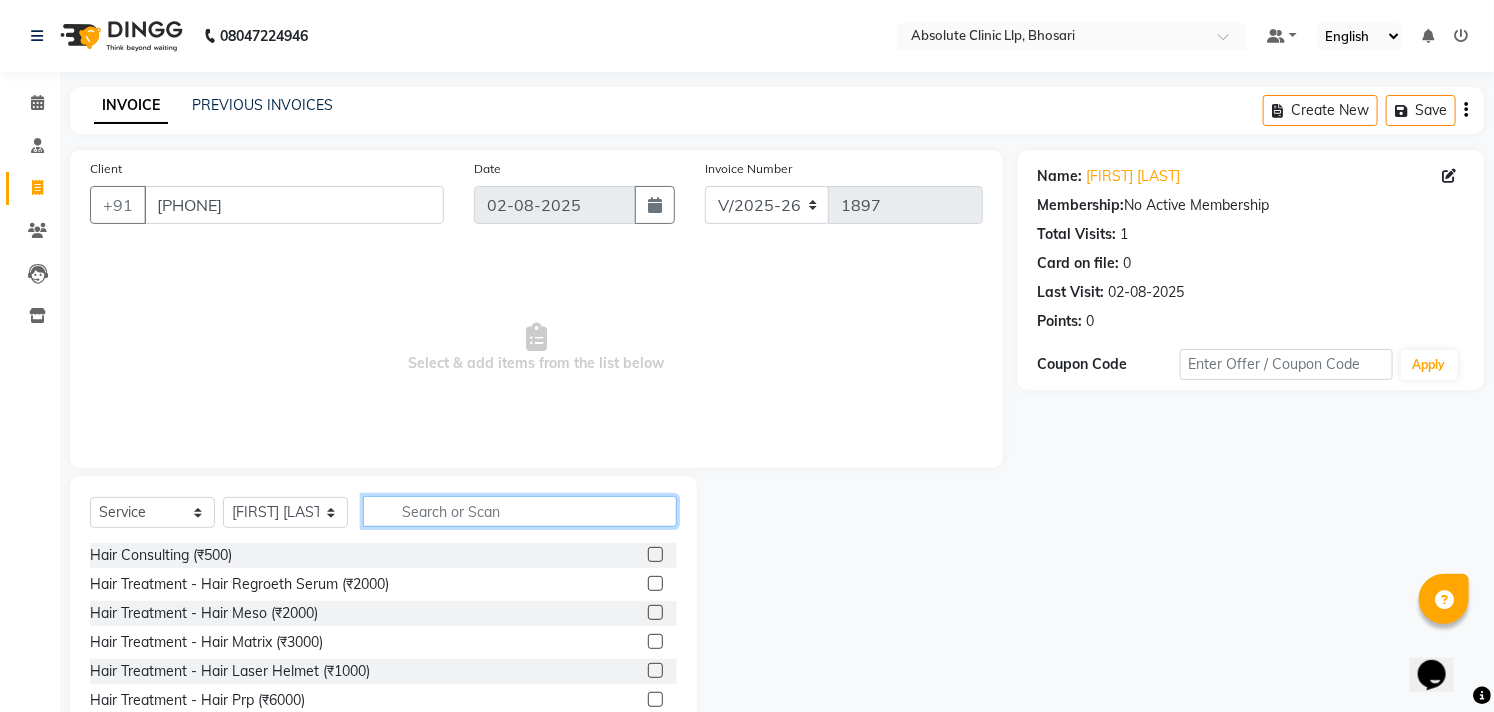 click 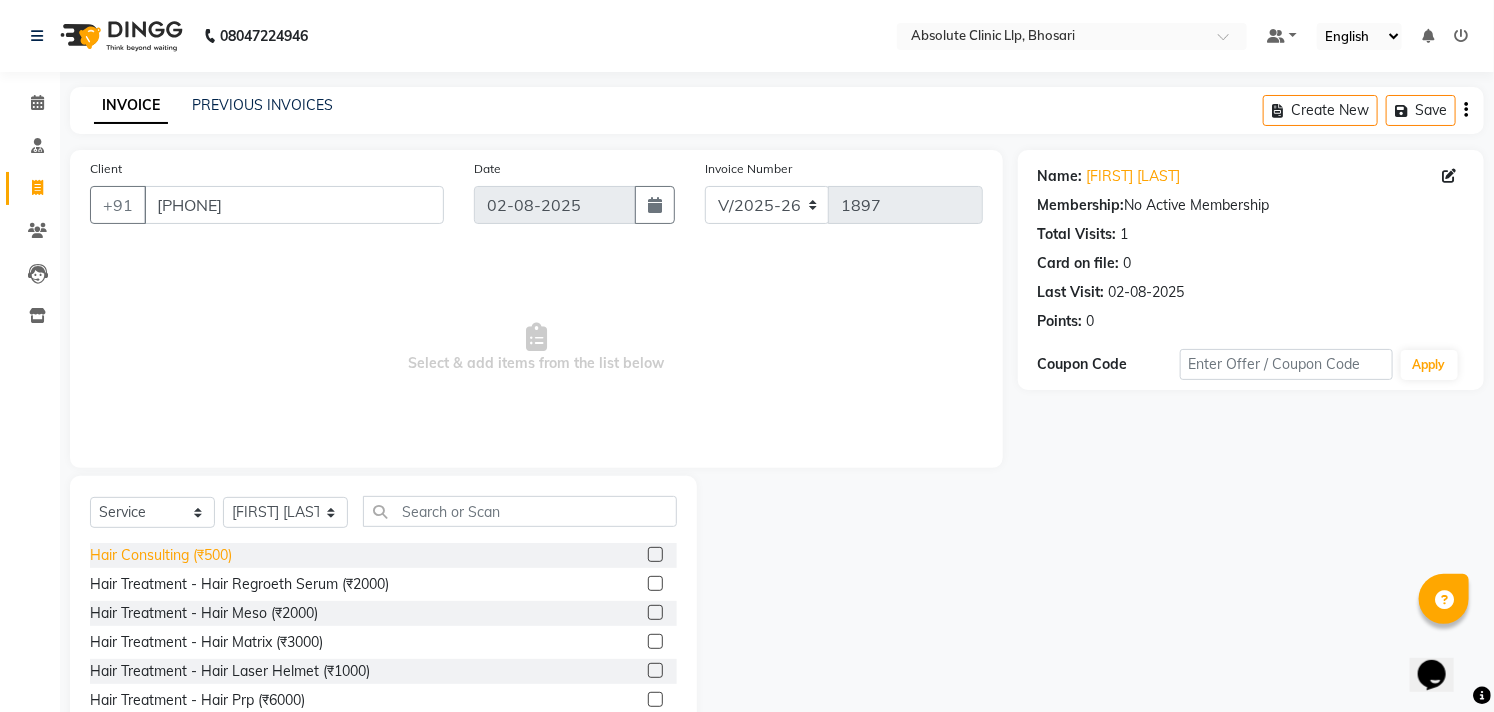 click on "Hair Consulting (₹500)" 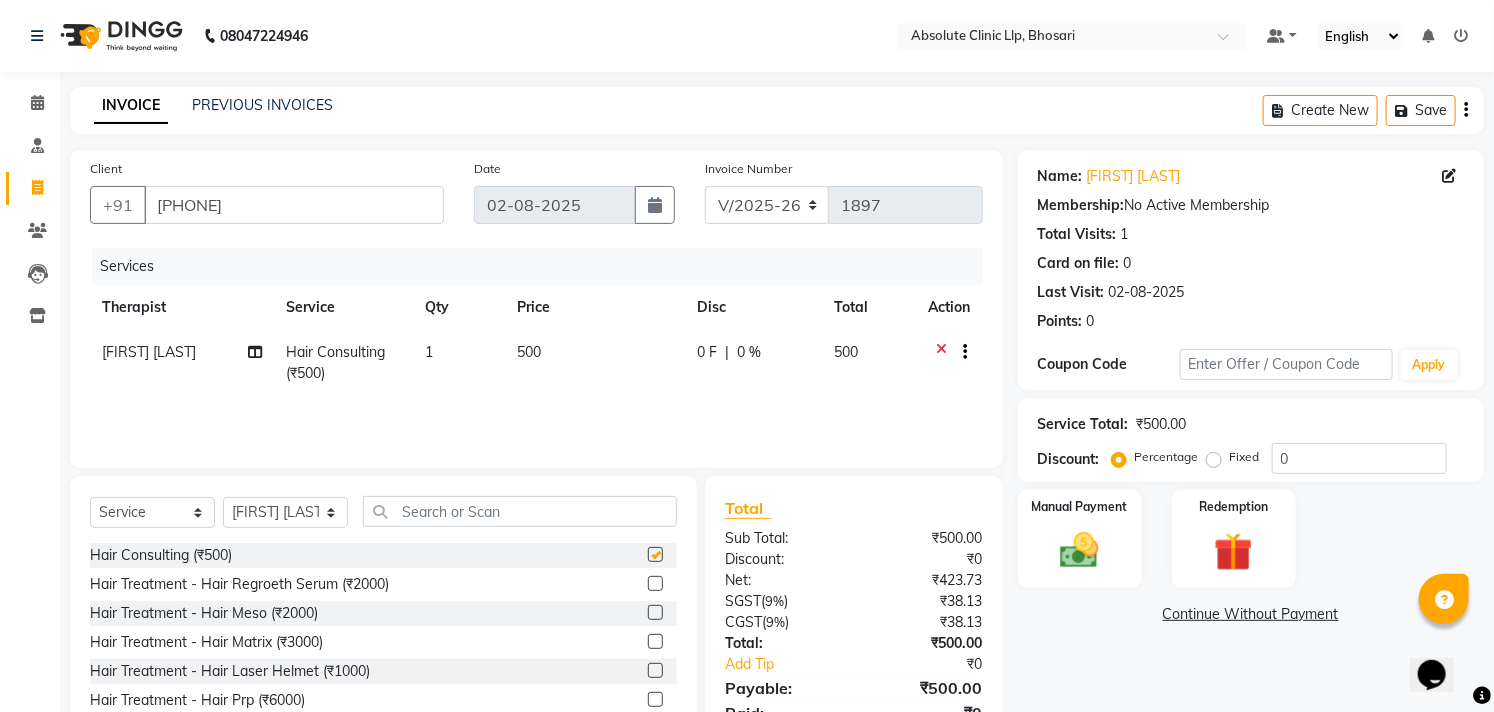 checkbox on "false" 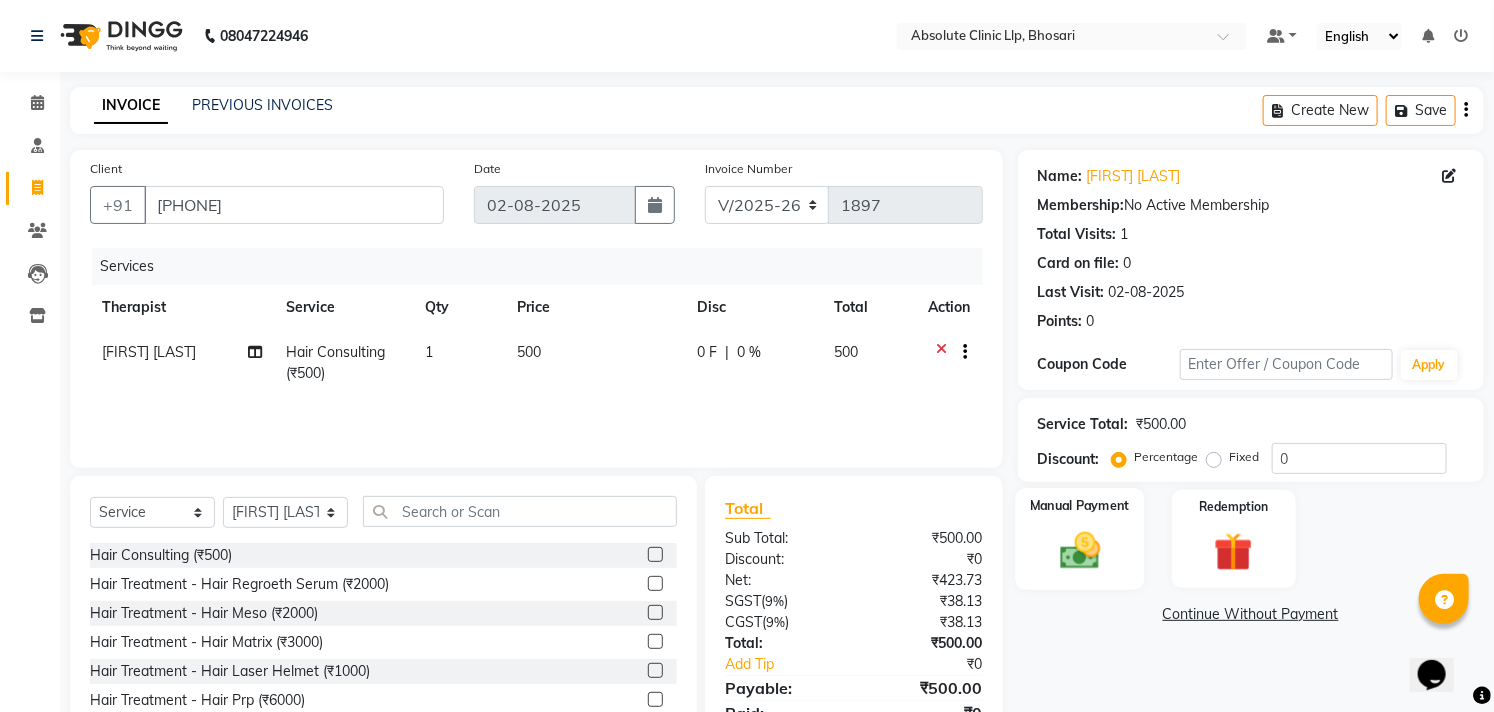 scroll, scrollTop: 88, scrollLeft: 0, axis: vertical 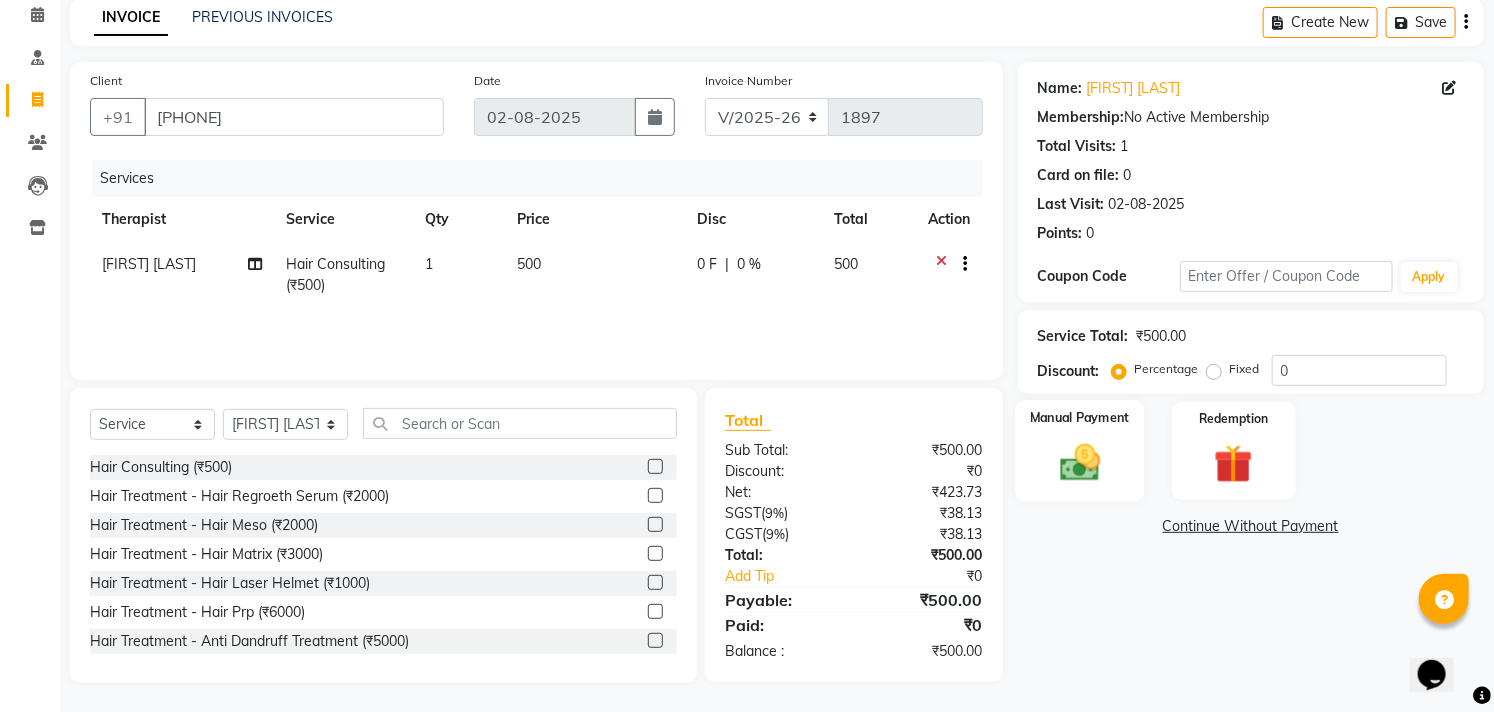 click 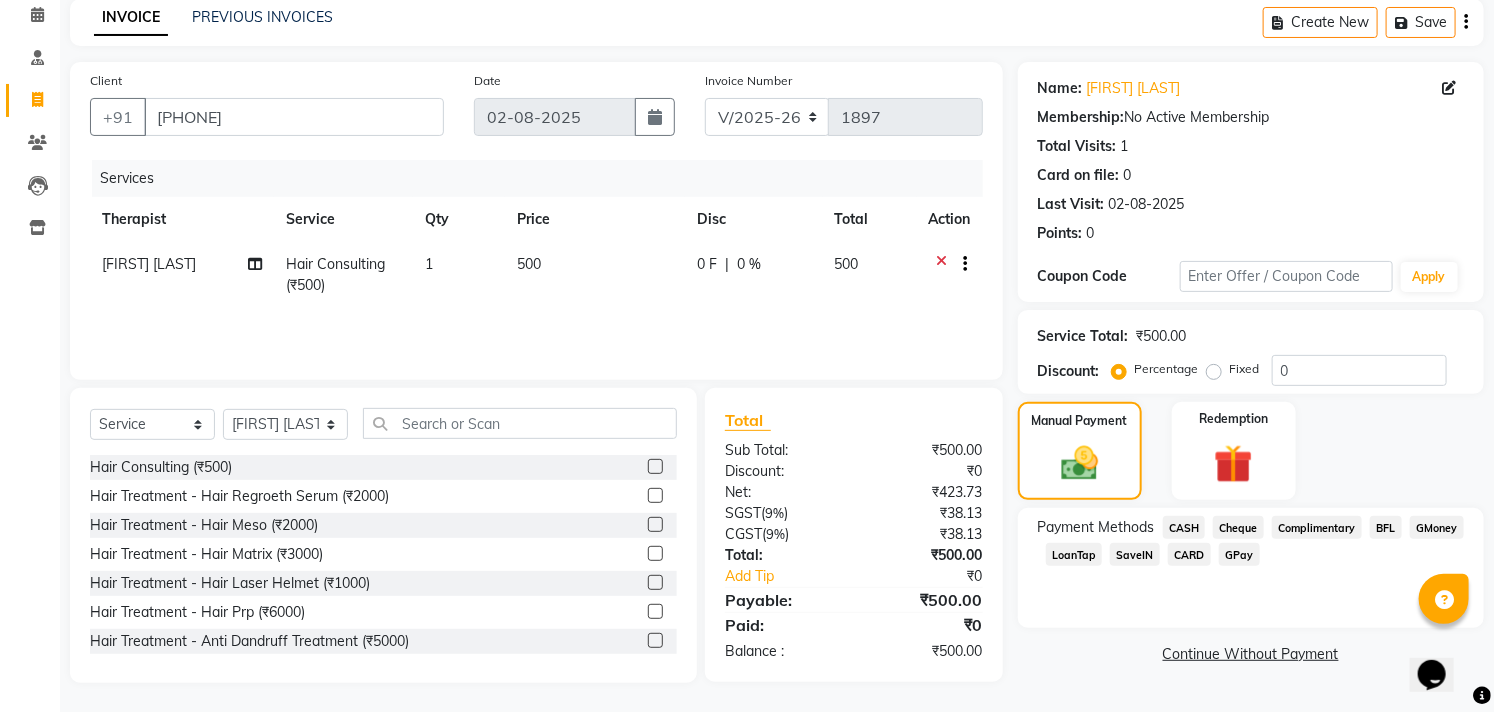 click on "GPay" 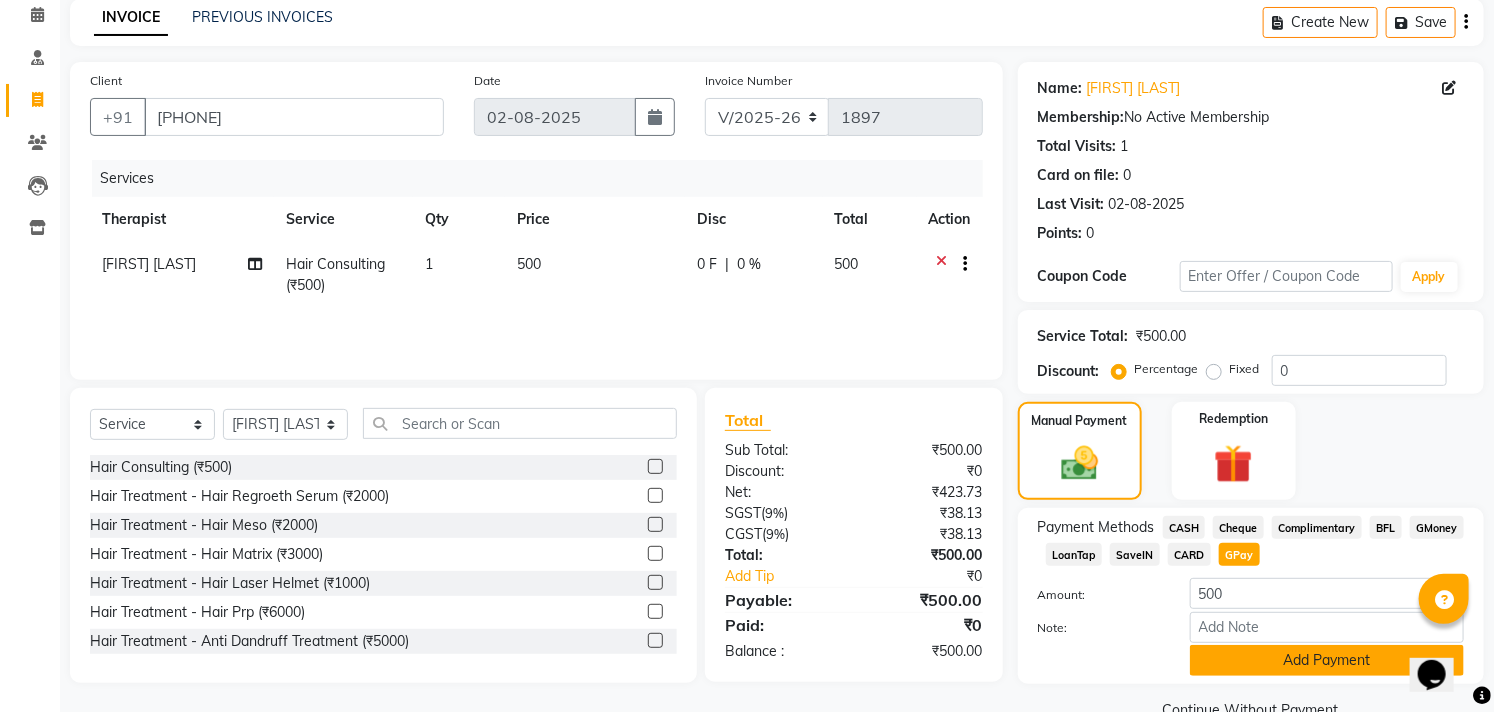 click on "Add Payment" 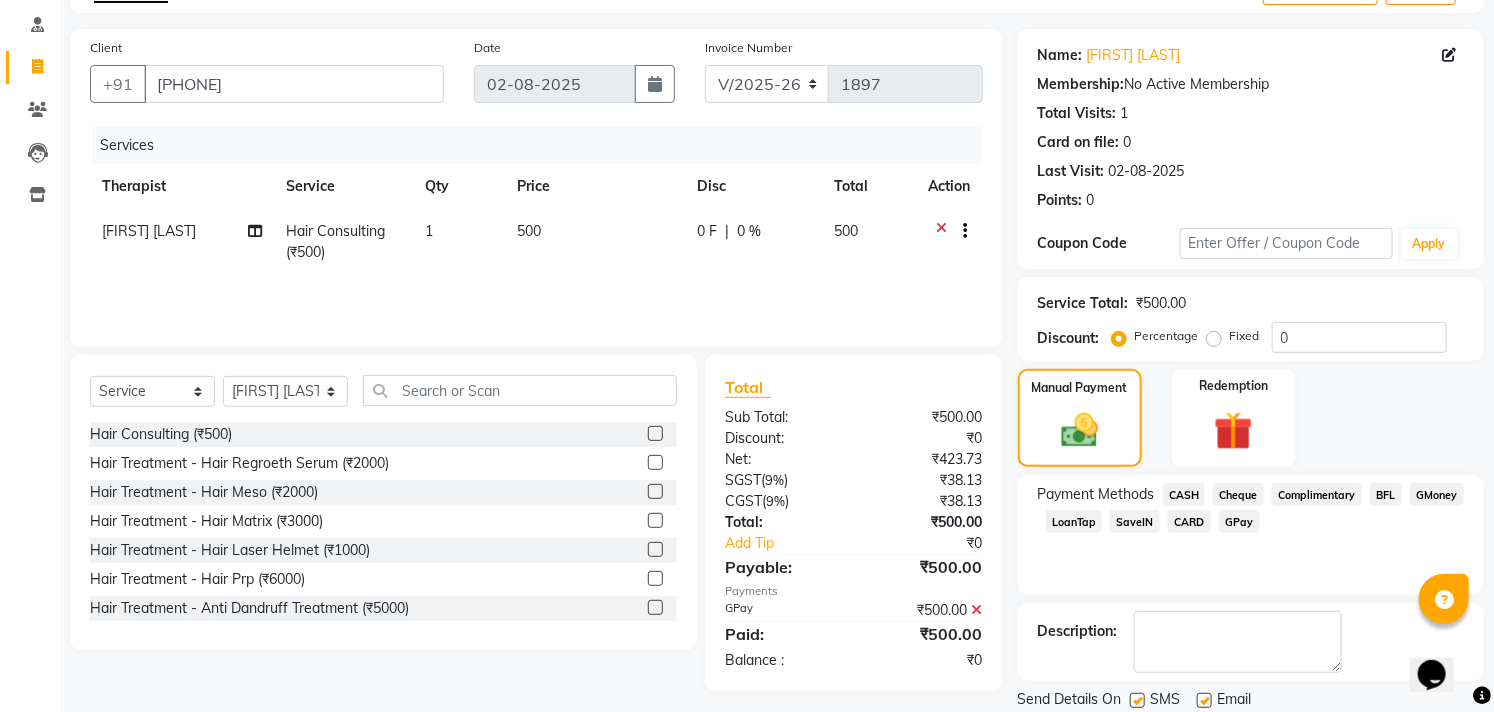 scroll, scrollTop: 187, scrollLeft: 0, axis: vertical 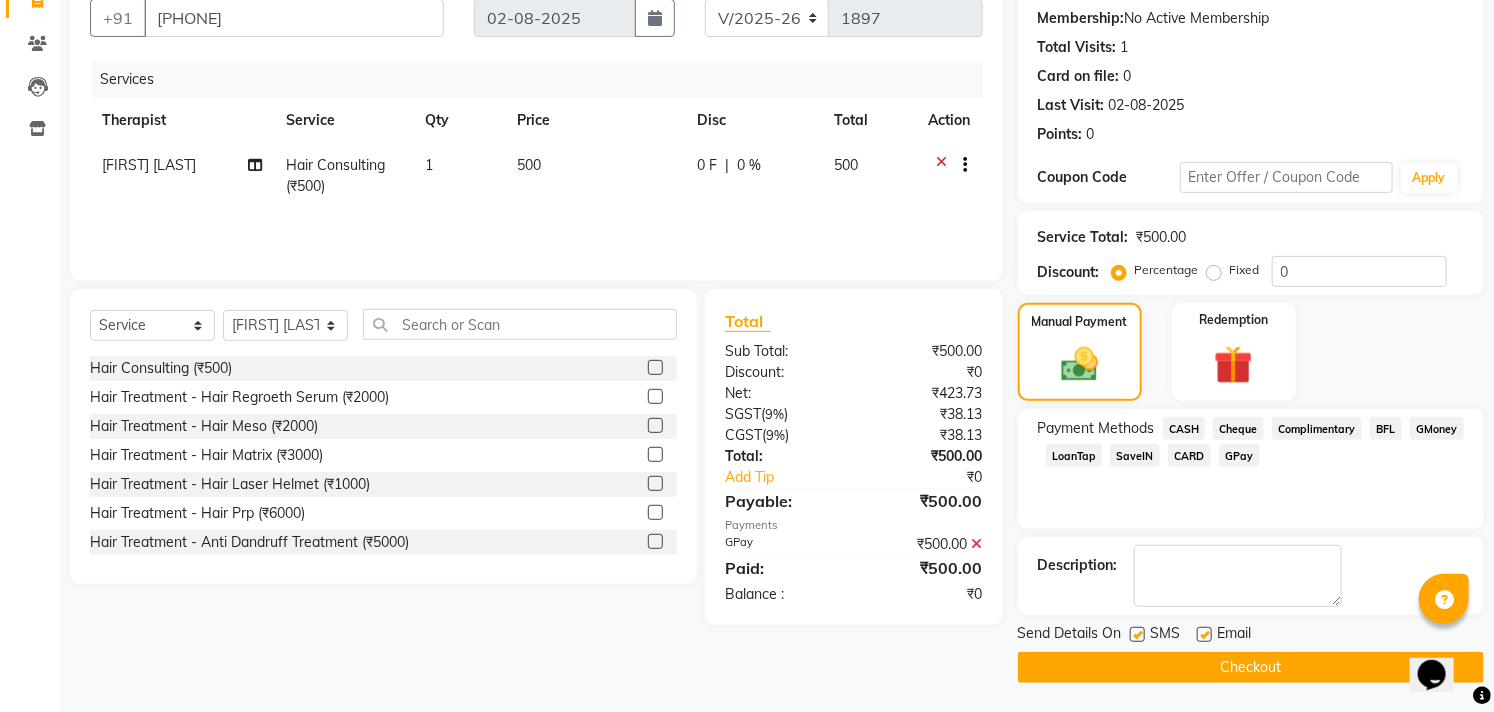 click on "Checkout" 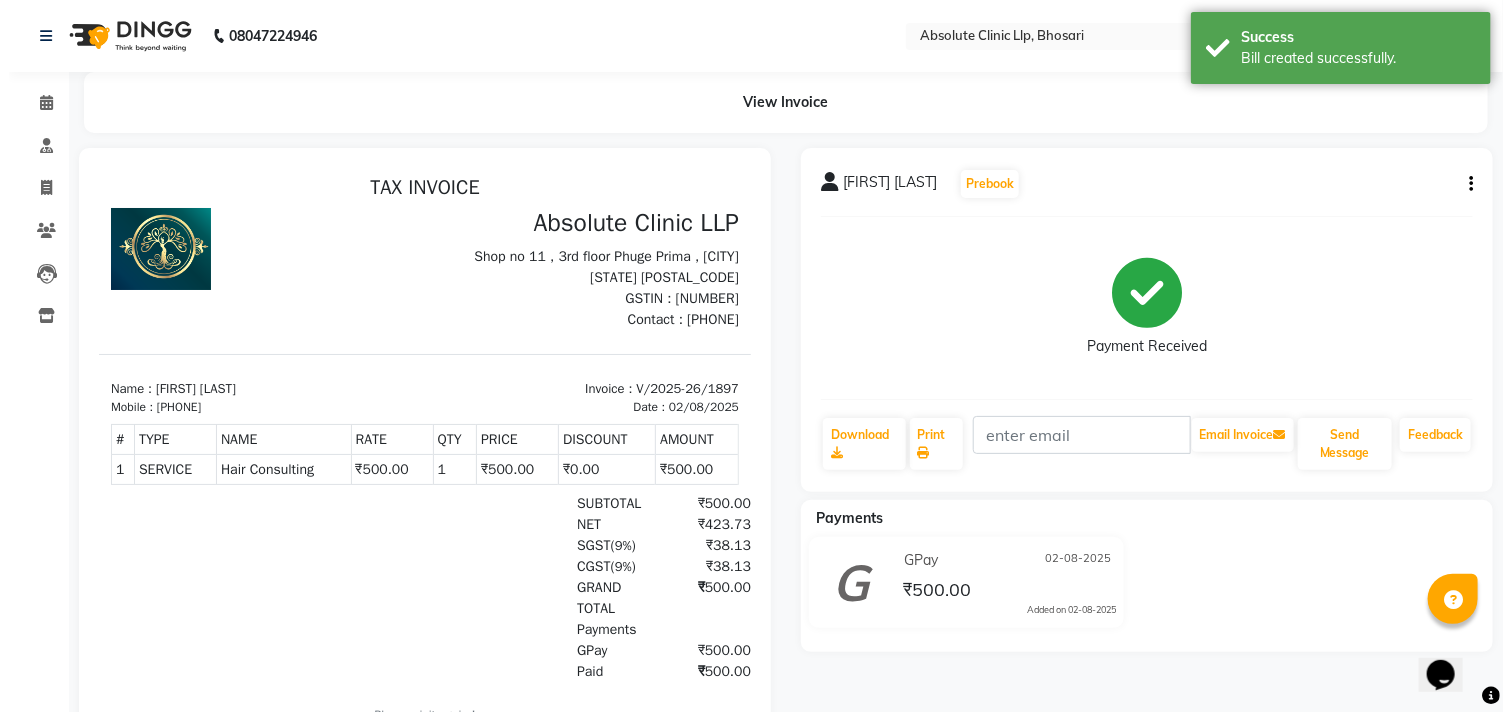 scroll, scrollTop: 0, scrollLeft: 0, axis: both 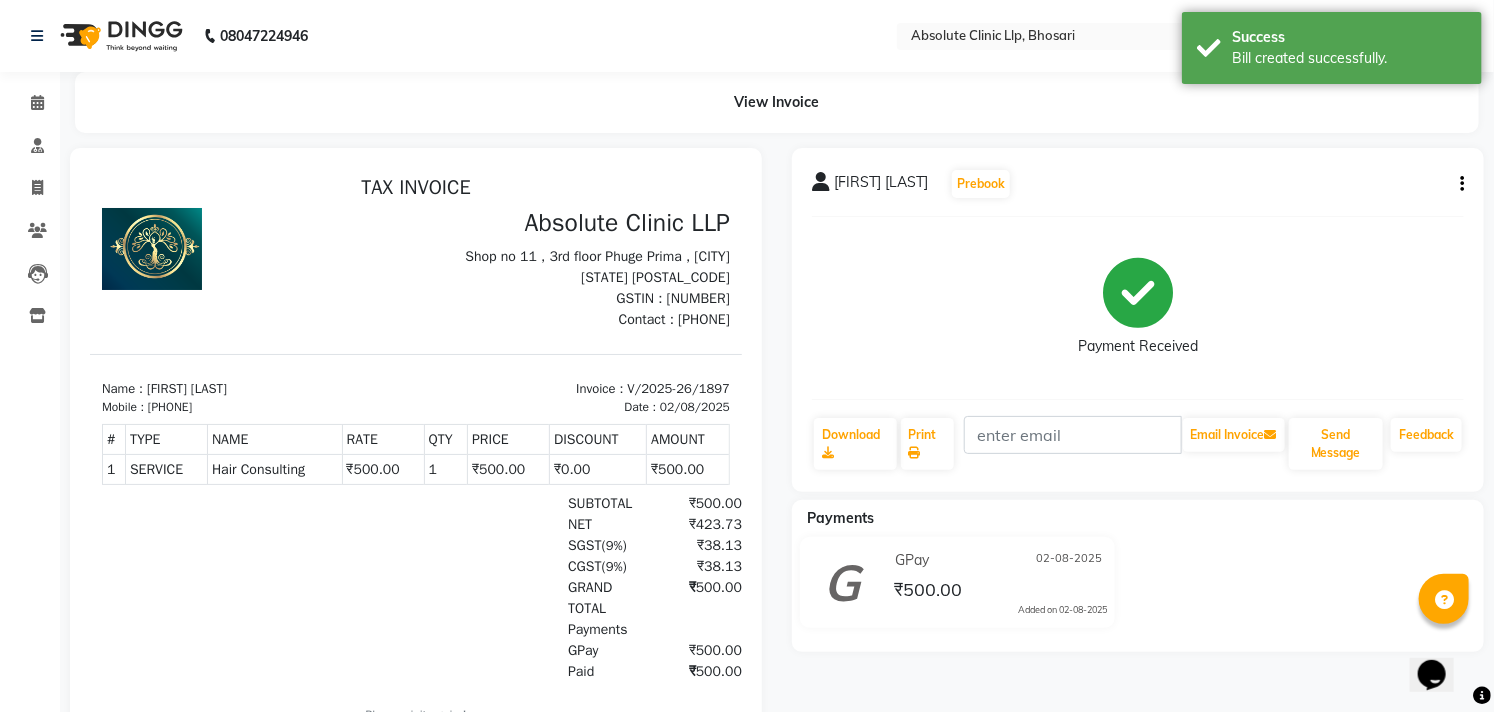 drag, startPoint x: 36, startPoint y: 85, endPoint x: 32, endPoint y: 73, distance: 12.649111 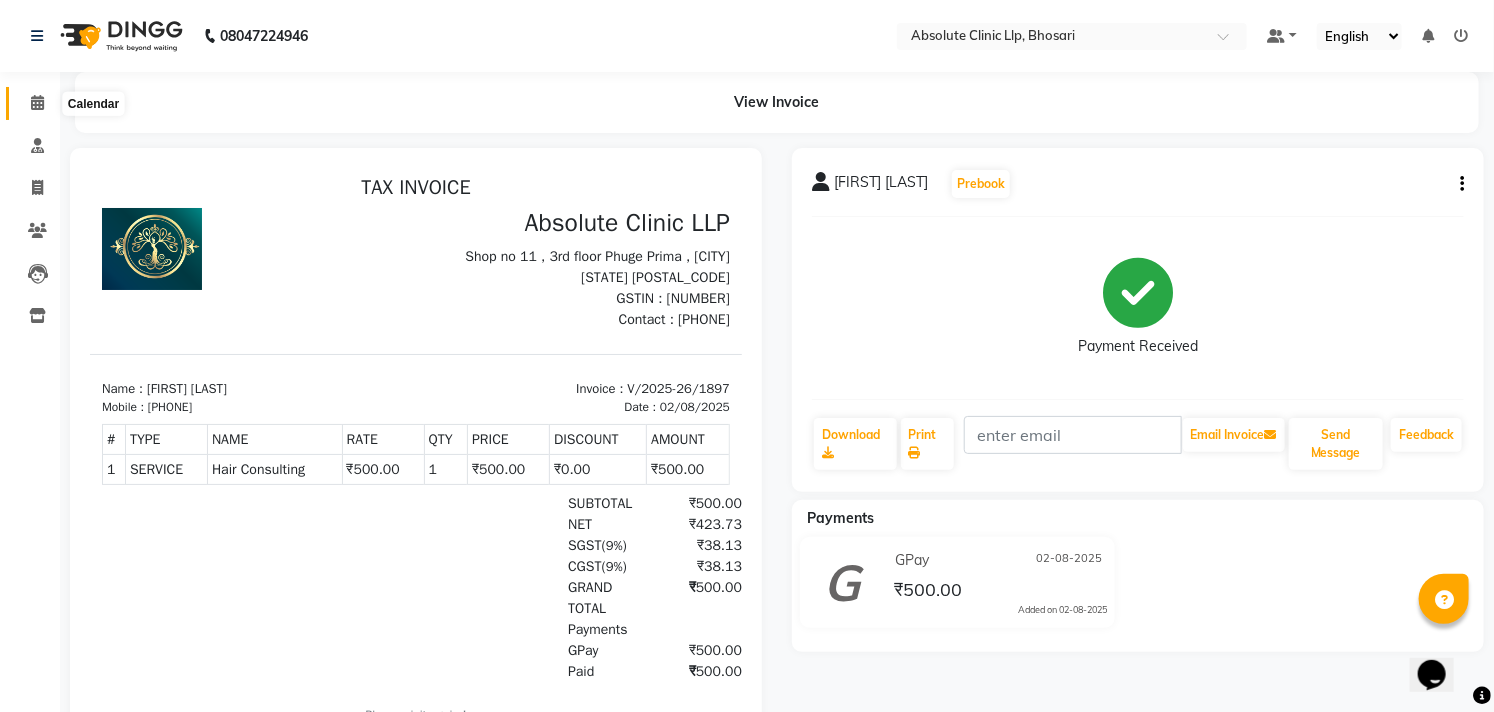 click 